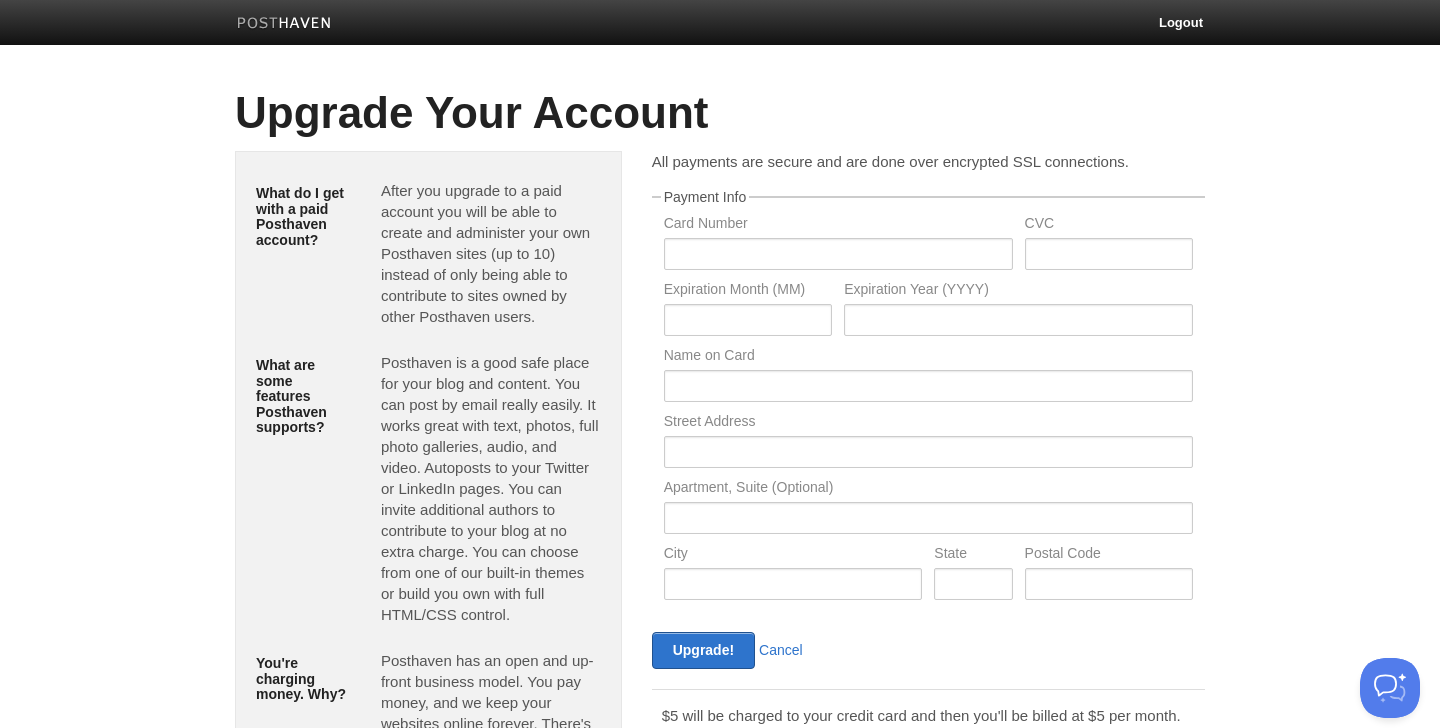 scroll, scrollTop: 0, scrollLeft: 0, axis: both 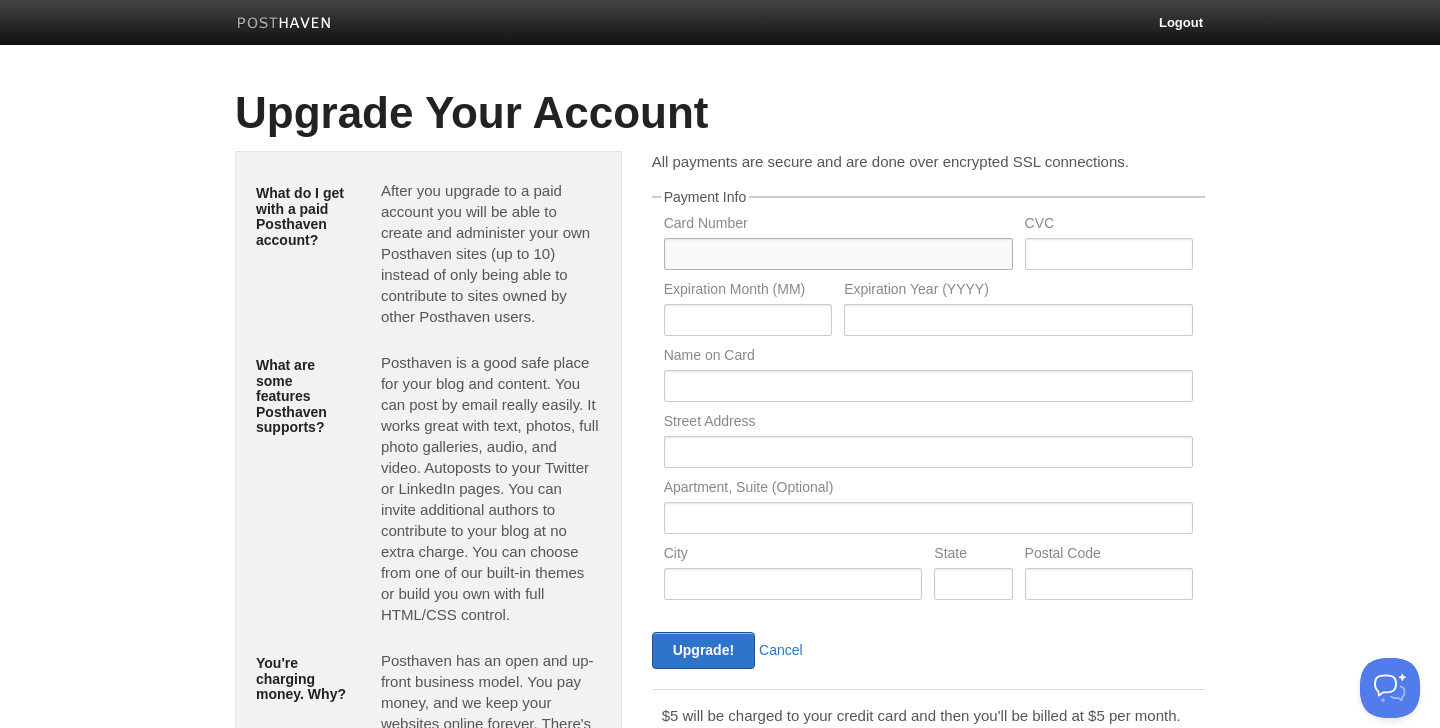 click at bounding box center [838, 254] 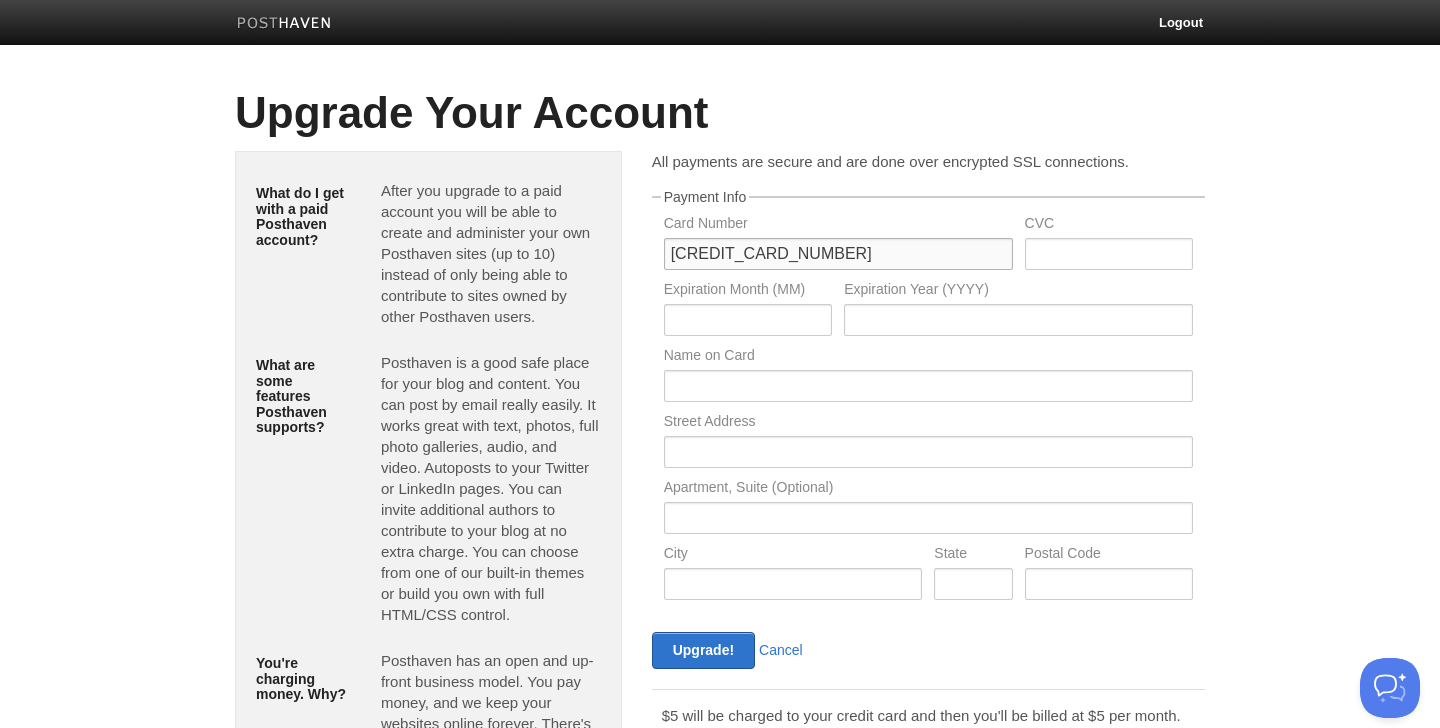 type on "[CREDIT_CARD_NUMBER]" 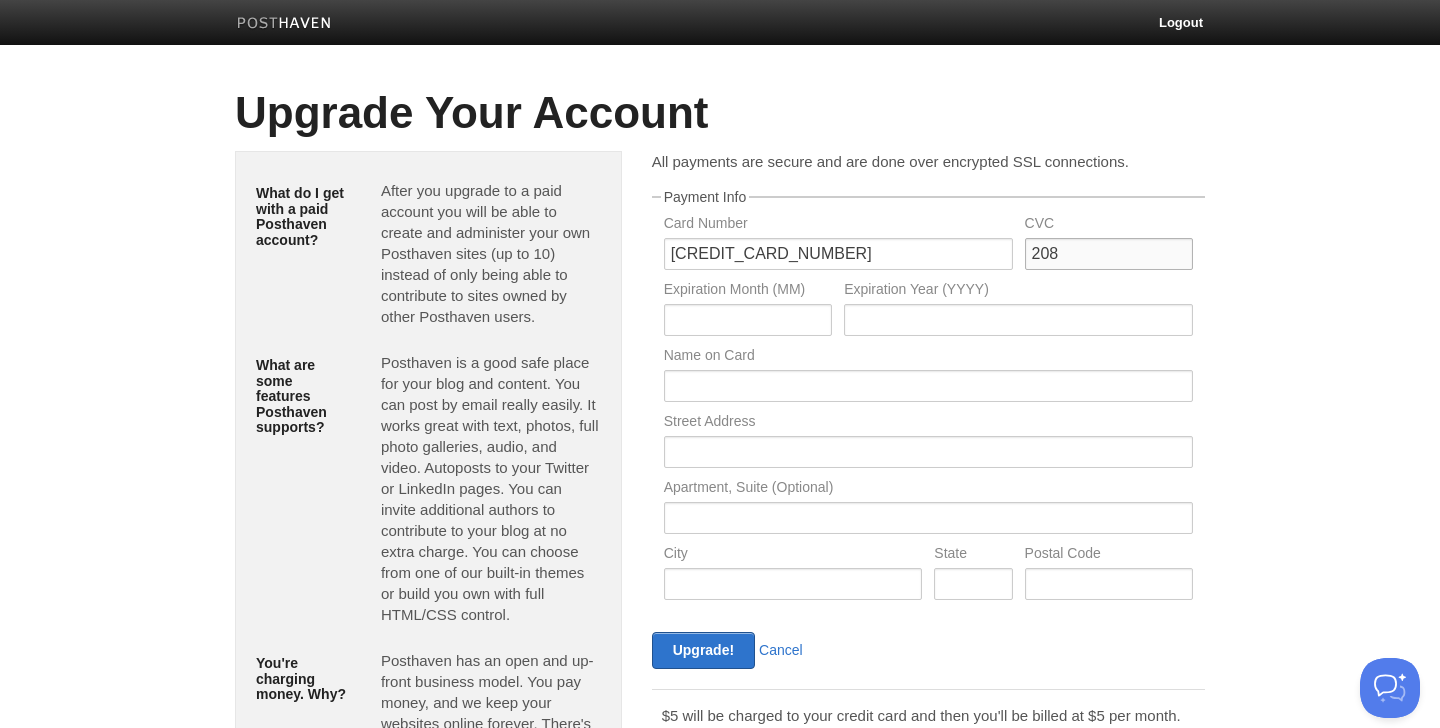 type on "208" 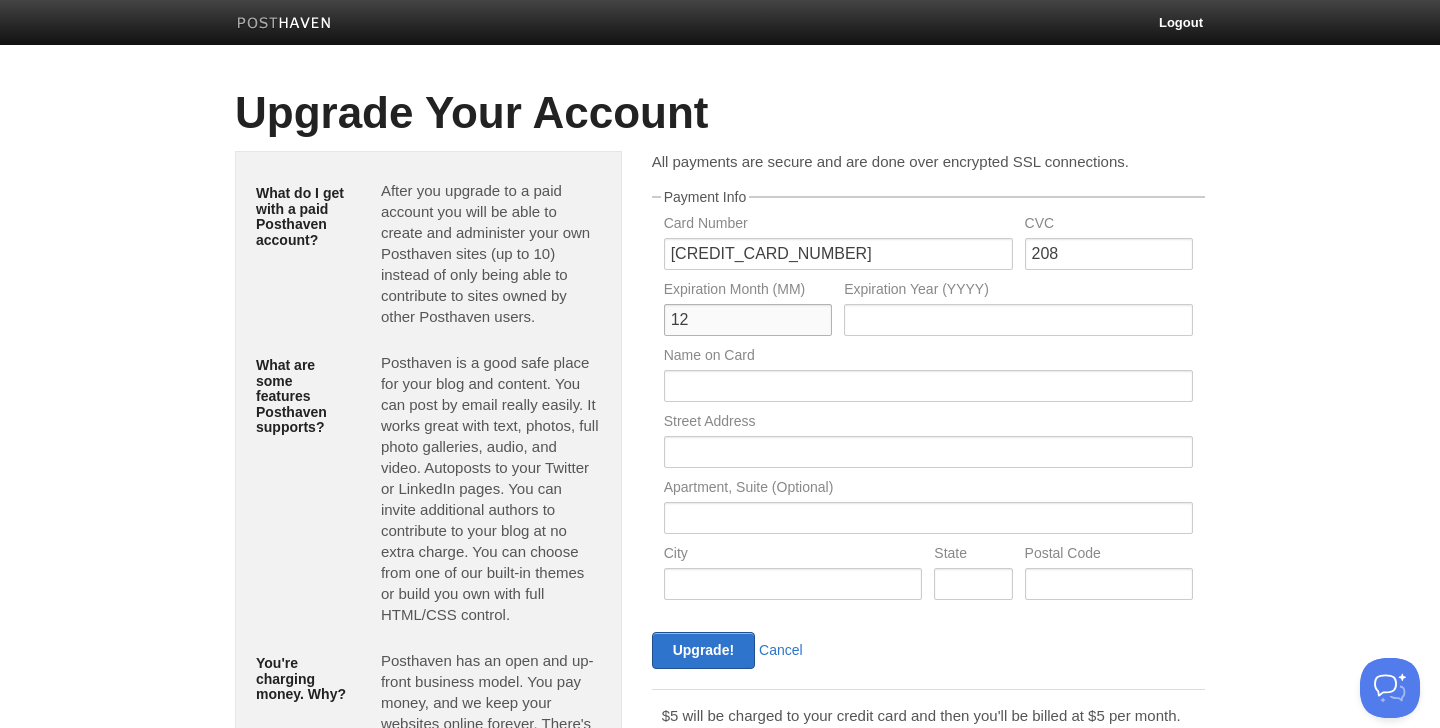type on "12" 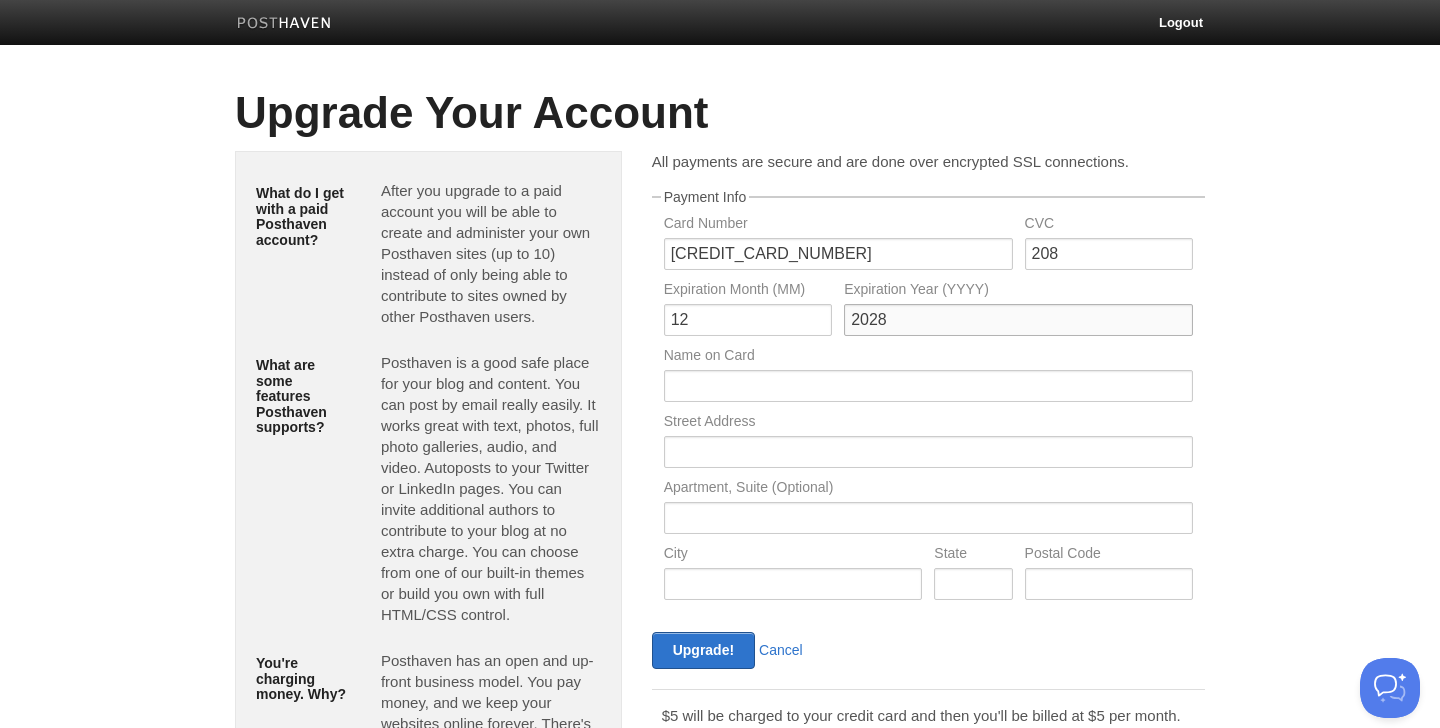 type on "2028" 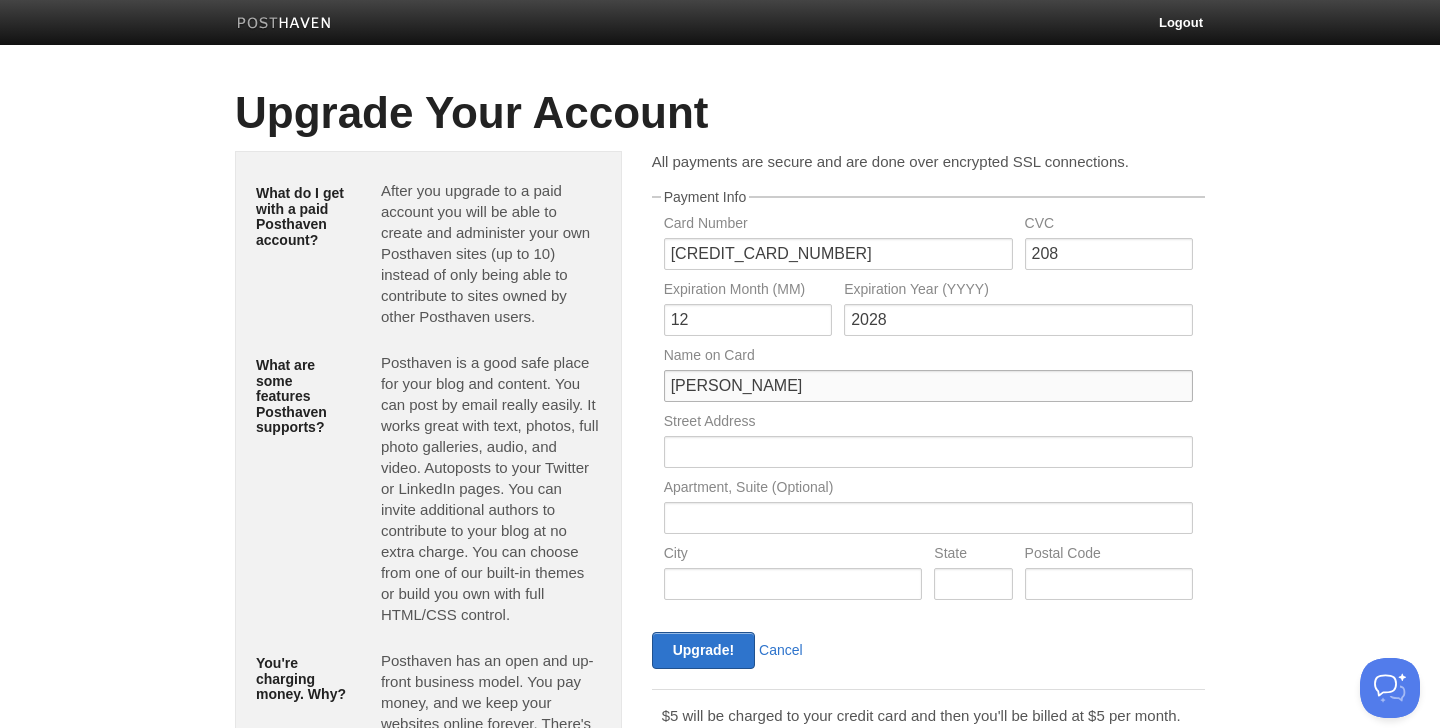 type on "[PERSON_NAME]" 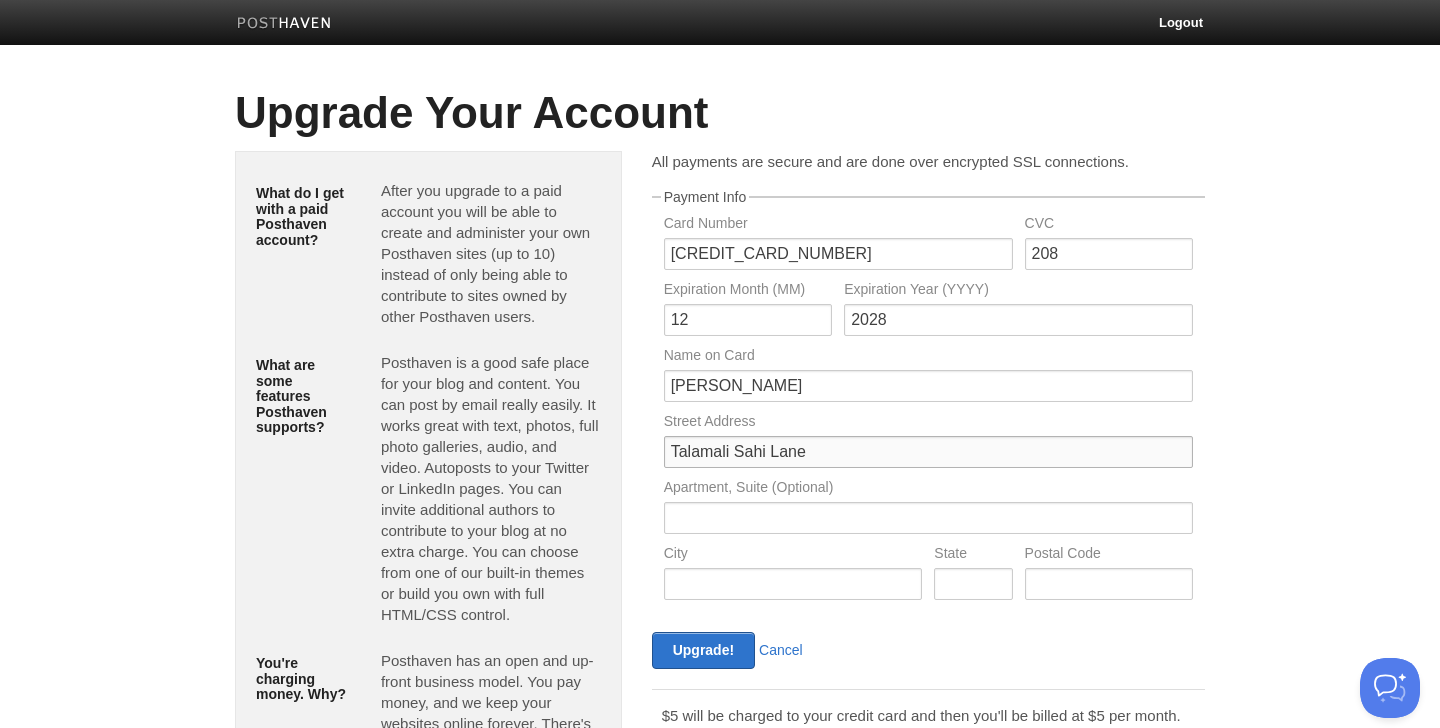 type on "Talamali Sahi Lane" 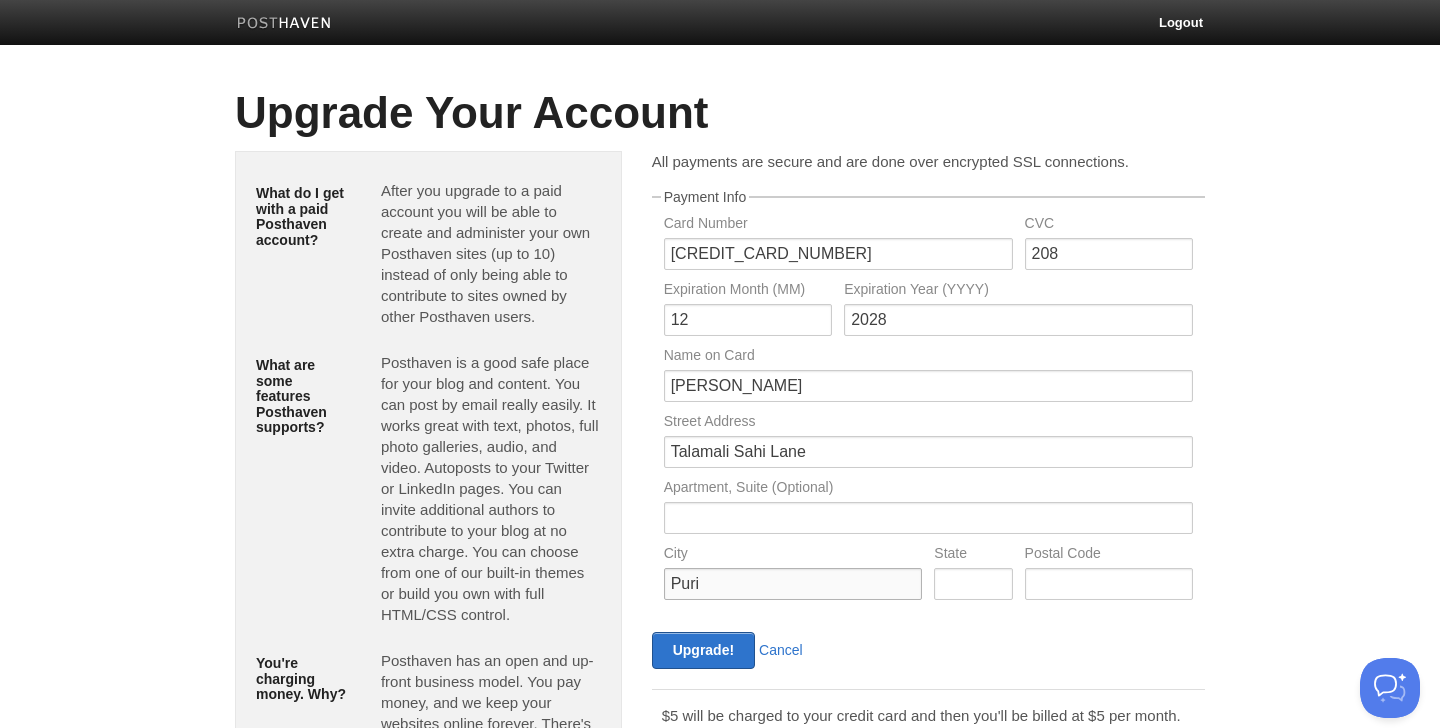 type on "Puri" 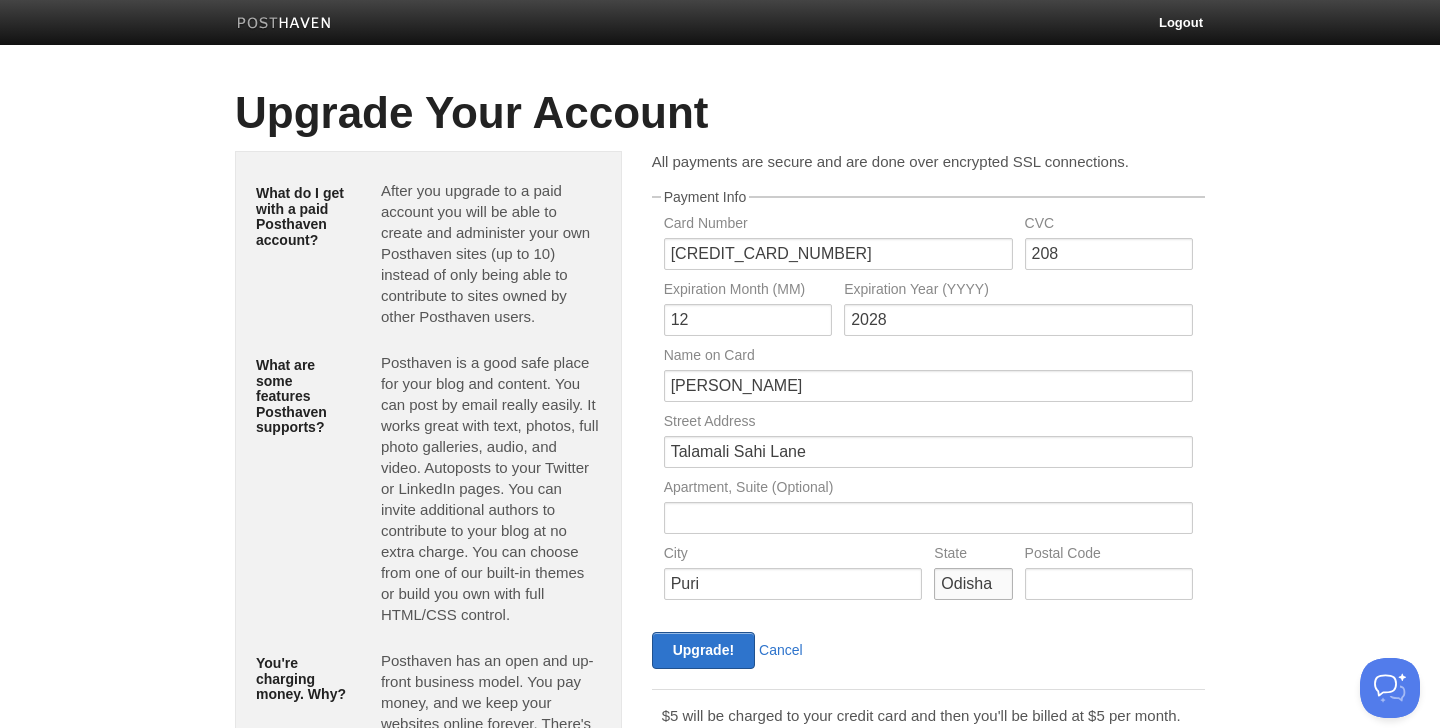 type on "Odisha" 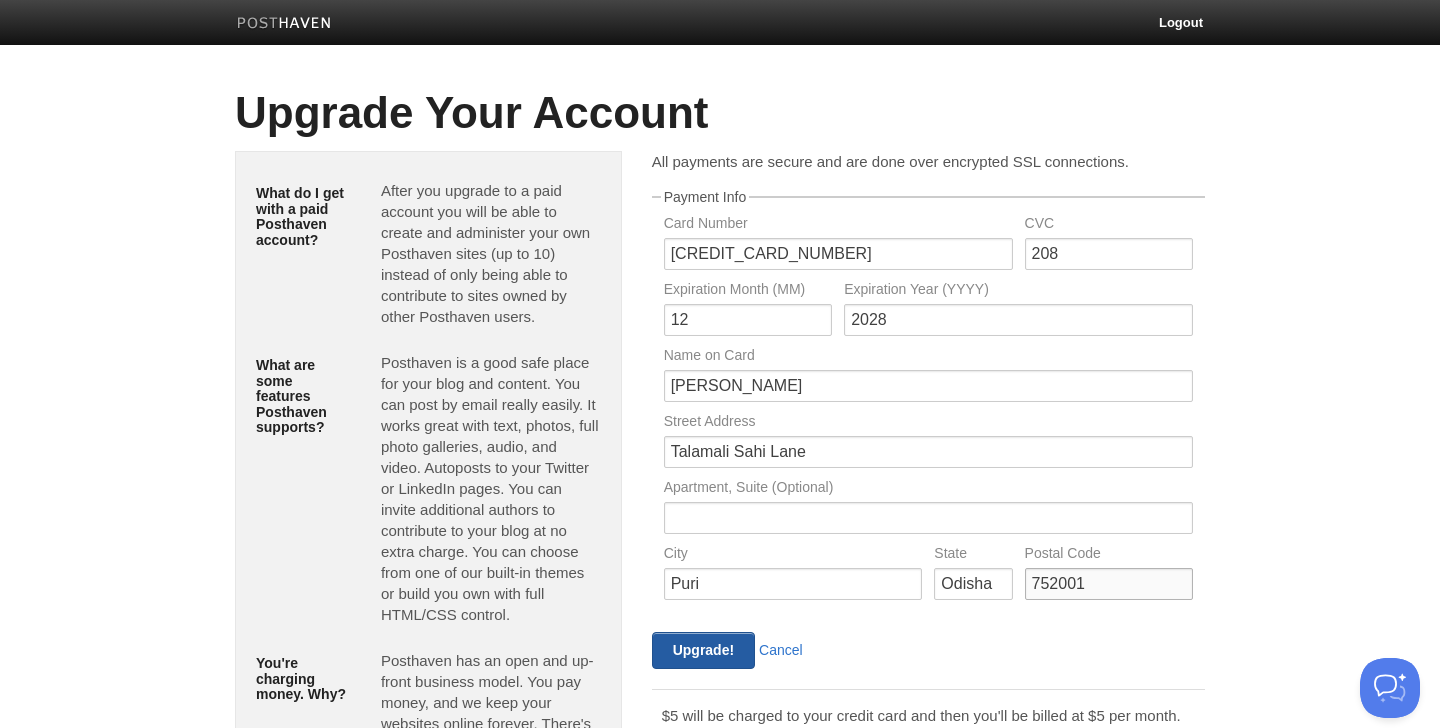type on "752001" 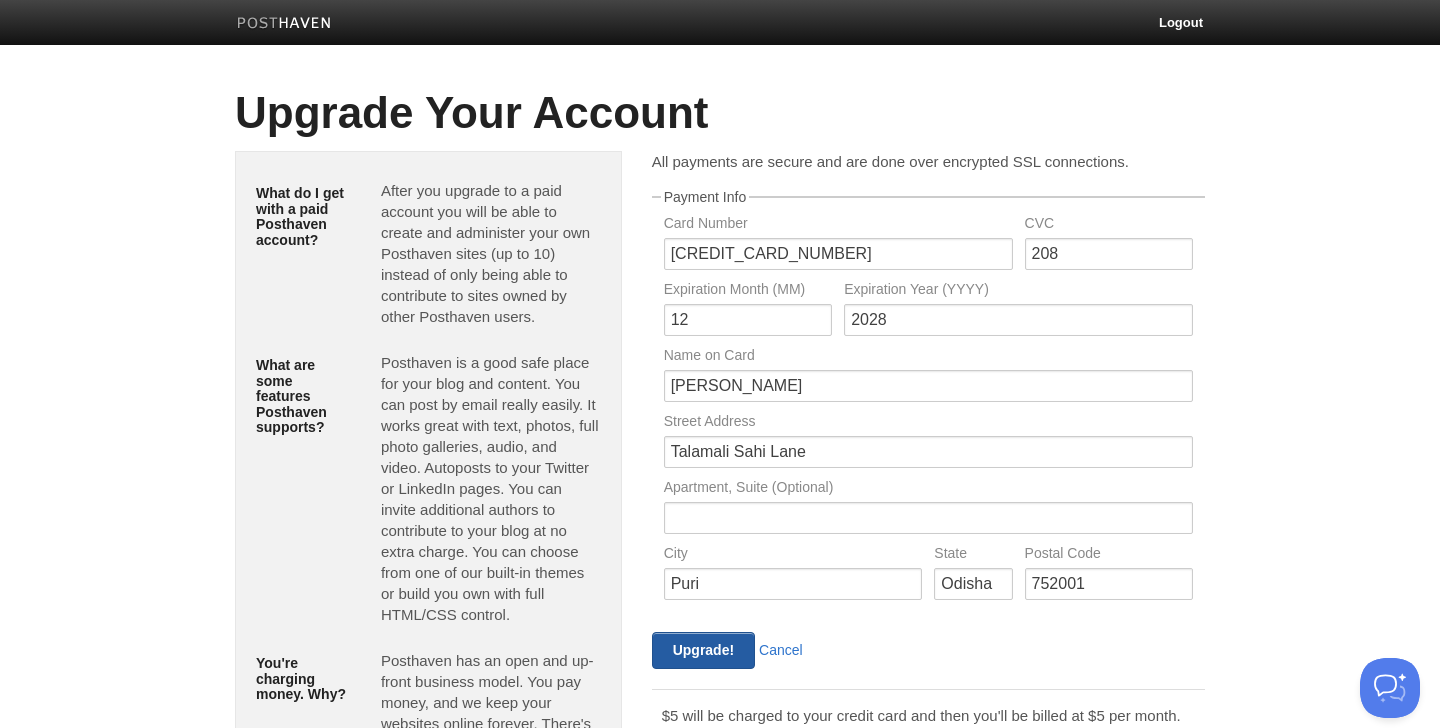 click on "Upgrade!" at bounding box center [703, 650] 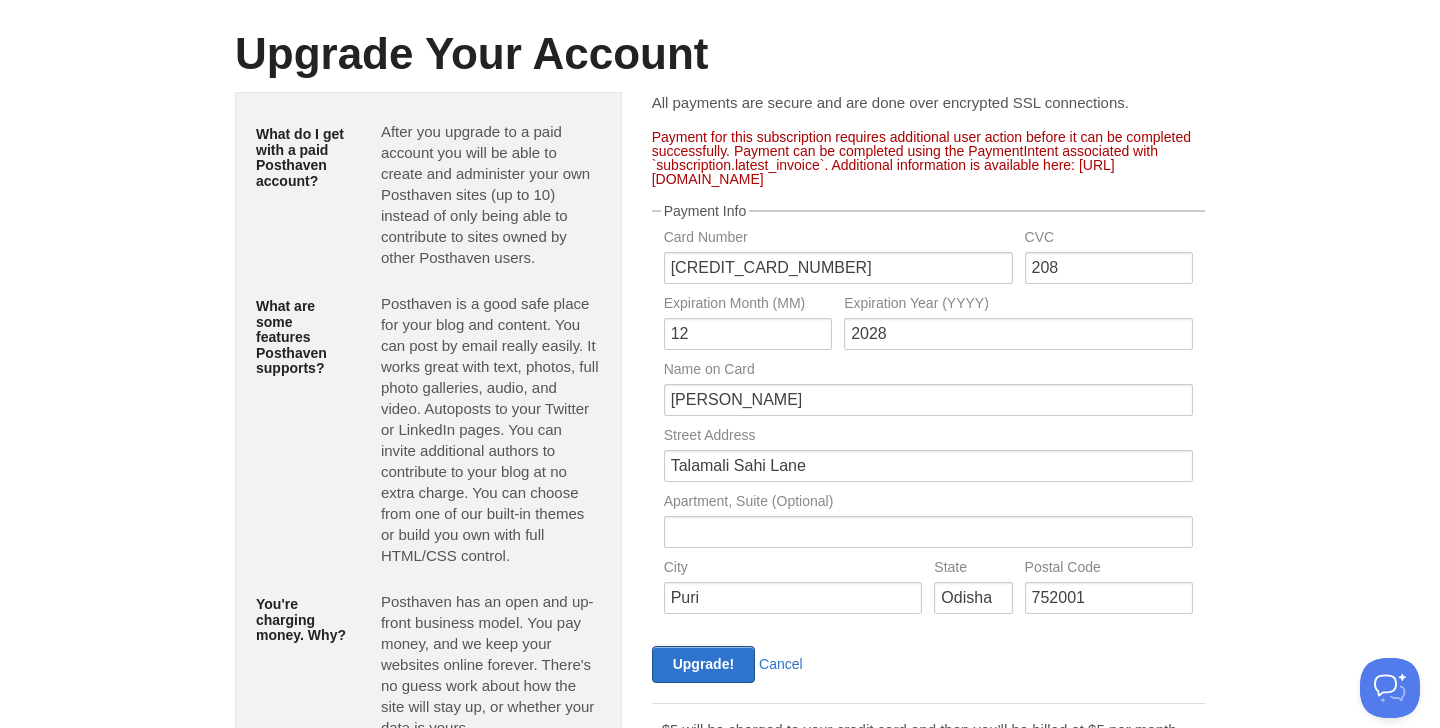 scroll, scrollTop: 53, scrollLeft: 0, axis: vertical 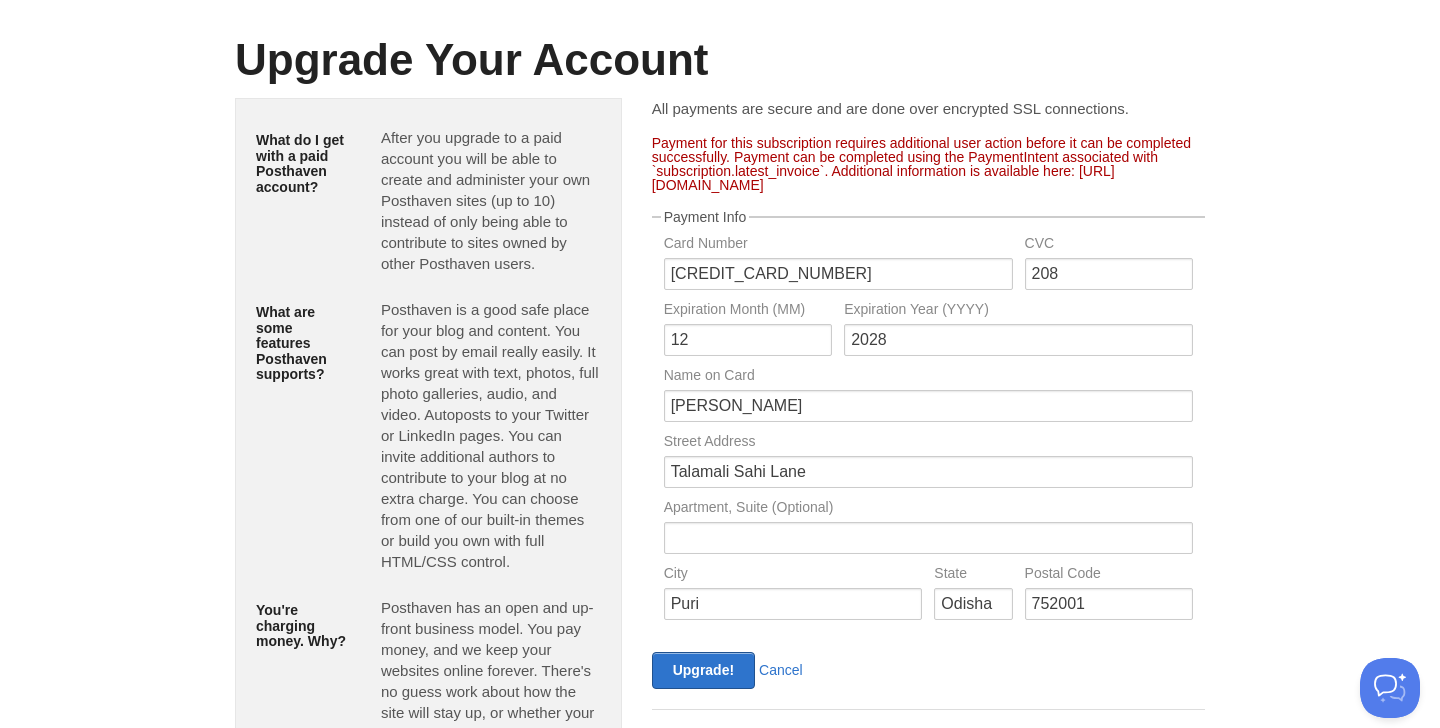 click on "Payment for this subscription requires additional user action before it can be completed successfully. Payment can be completed using the PaymentIntent associated with `subscription.latest_invoice`. Additional information is available here: [URL][DOMAIN_NAME]" at bounding box center [928, 164] 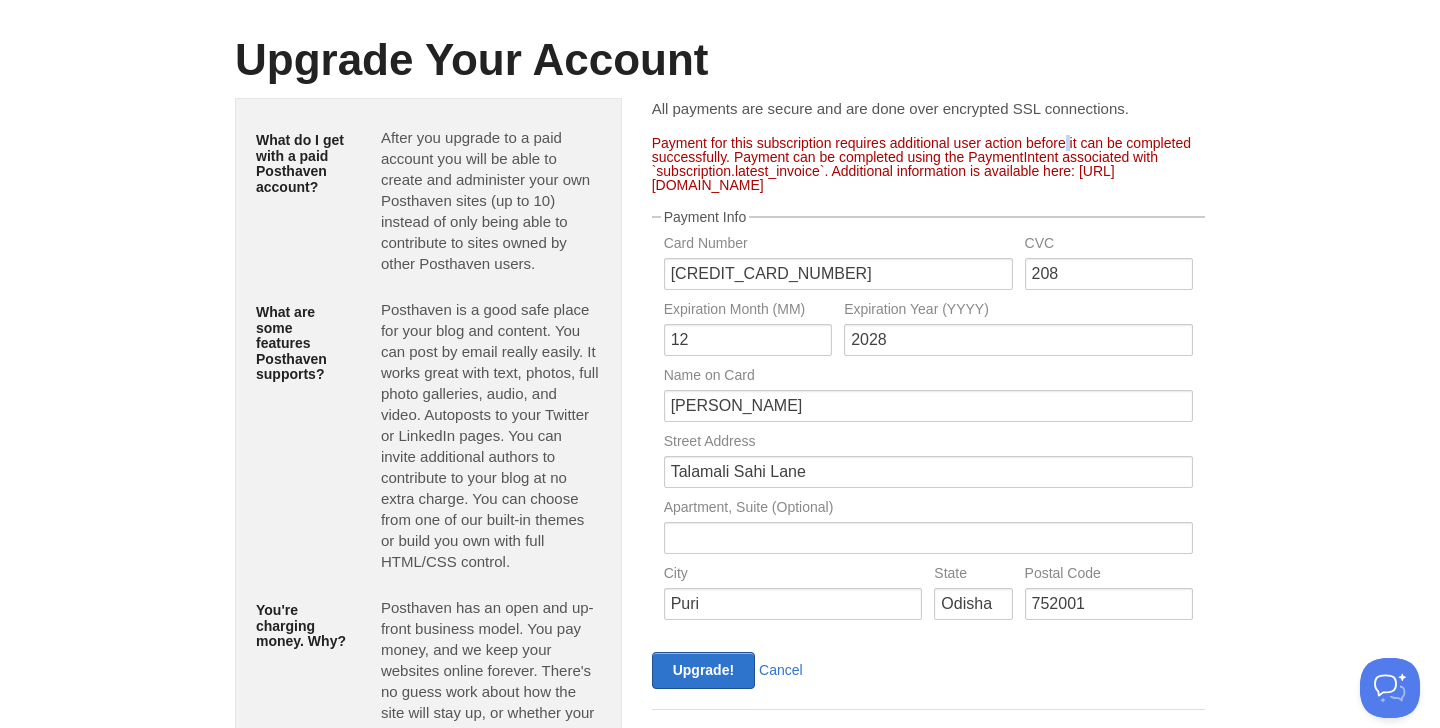 click on "Payment for this subscription requires additional user action before it can be completed successfully. Payment can be completed using the PaymentIntent associated with `subscription.latest_invoice`. Additional information is available here: [URL][DOMAIN_NAME]" at bounding box center (928, 164) 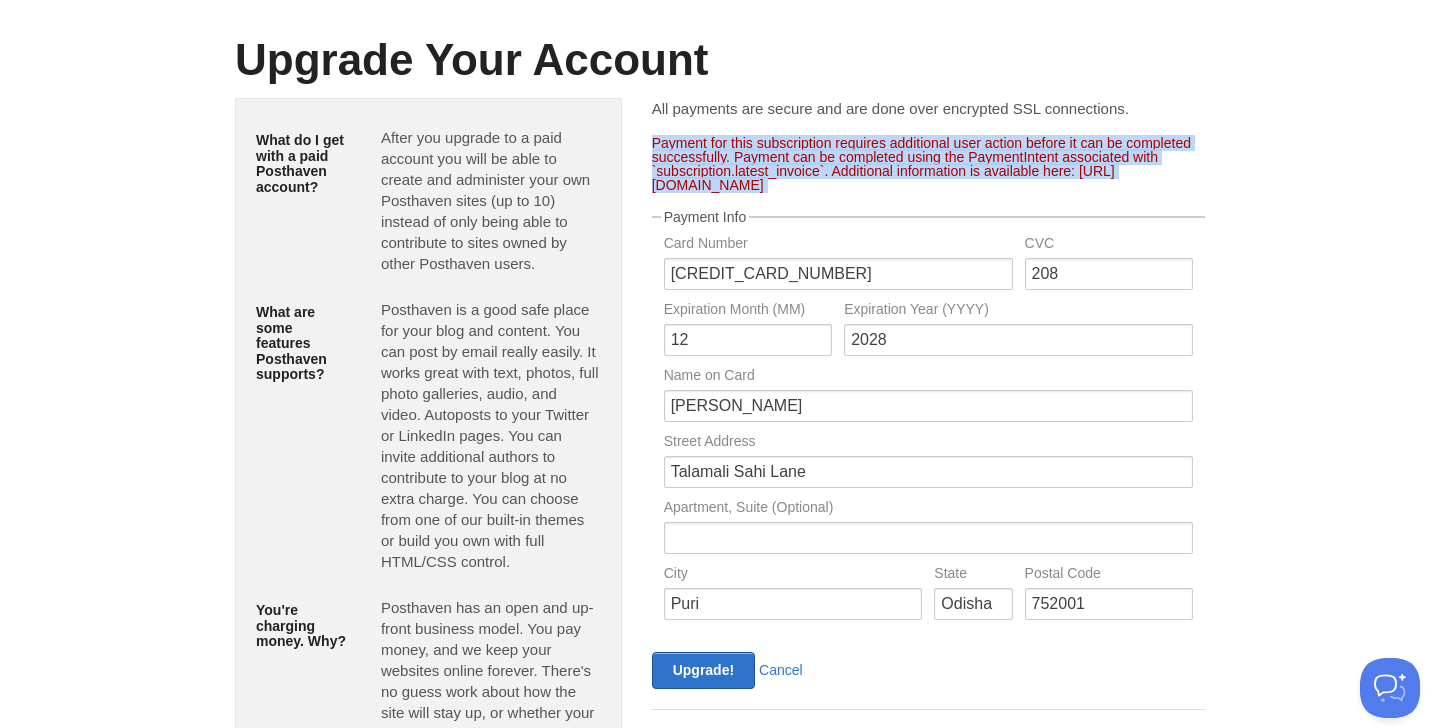 click on "Payment for this subscription requires additional user action before it can be completed successfully. Payment can be completed using the PaymentIntent associated with `subscription.latest_invoice`. Additional information is available here: [URL][DOMAIN_NAME]" at bounding box center [928, 164] 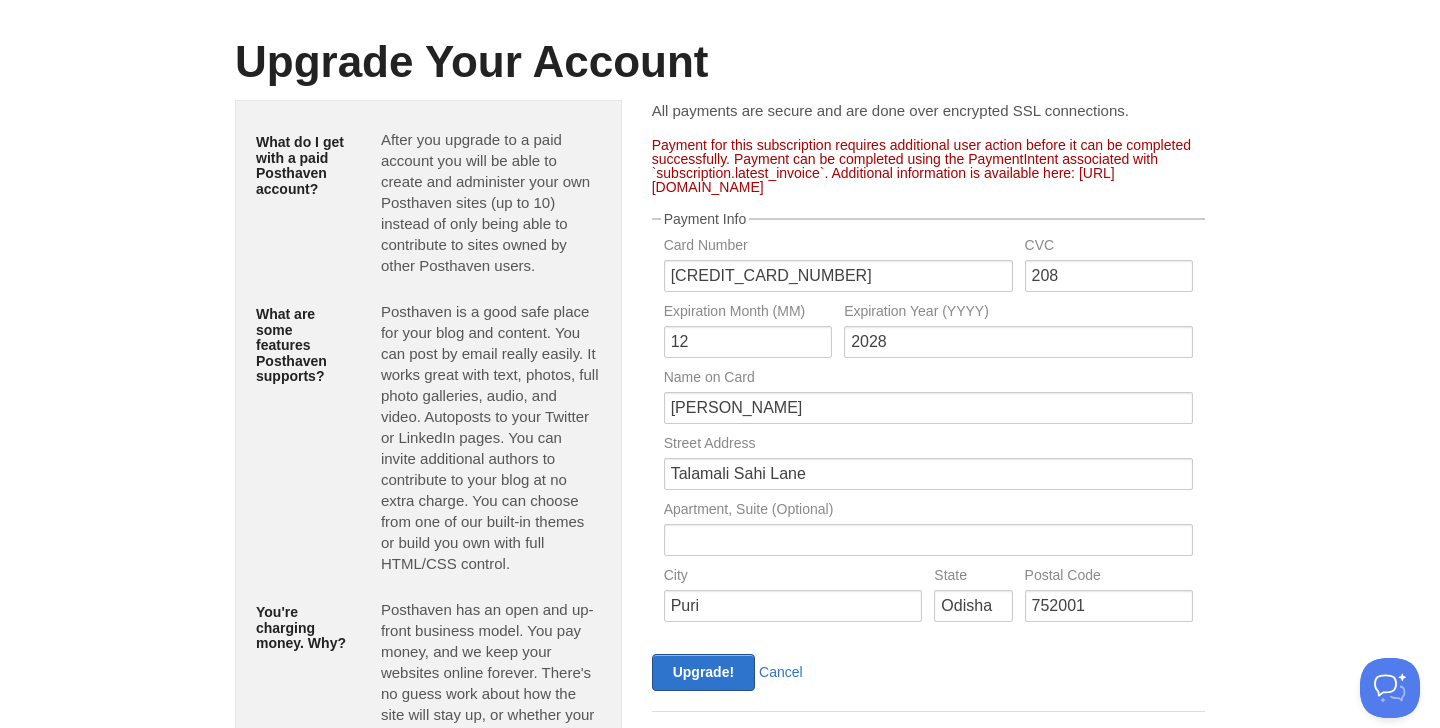scroll, scrollTop: 34, scrollLeft: 0, axis: vertical 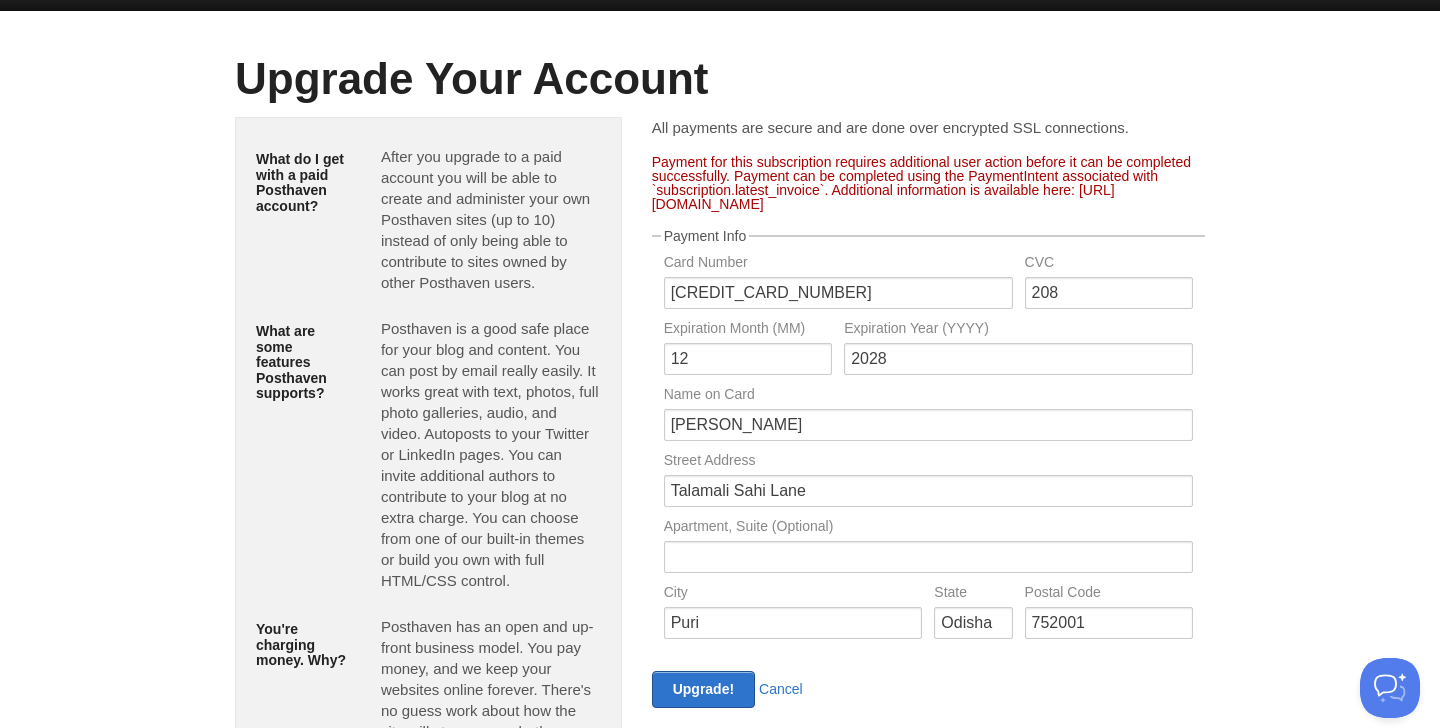 click on "Payment for this subscription requires additional user action before it can be completed successfully. Payment can be completed using the PaymentIntent associated with `subscription.latest_invoice`. Additional information is available here: [URL][DOMAIN_NAME]" at bounding box center (928, 183) 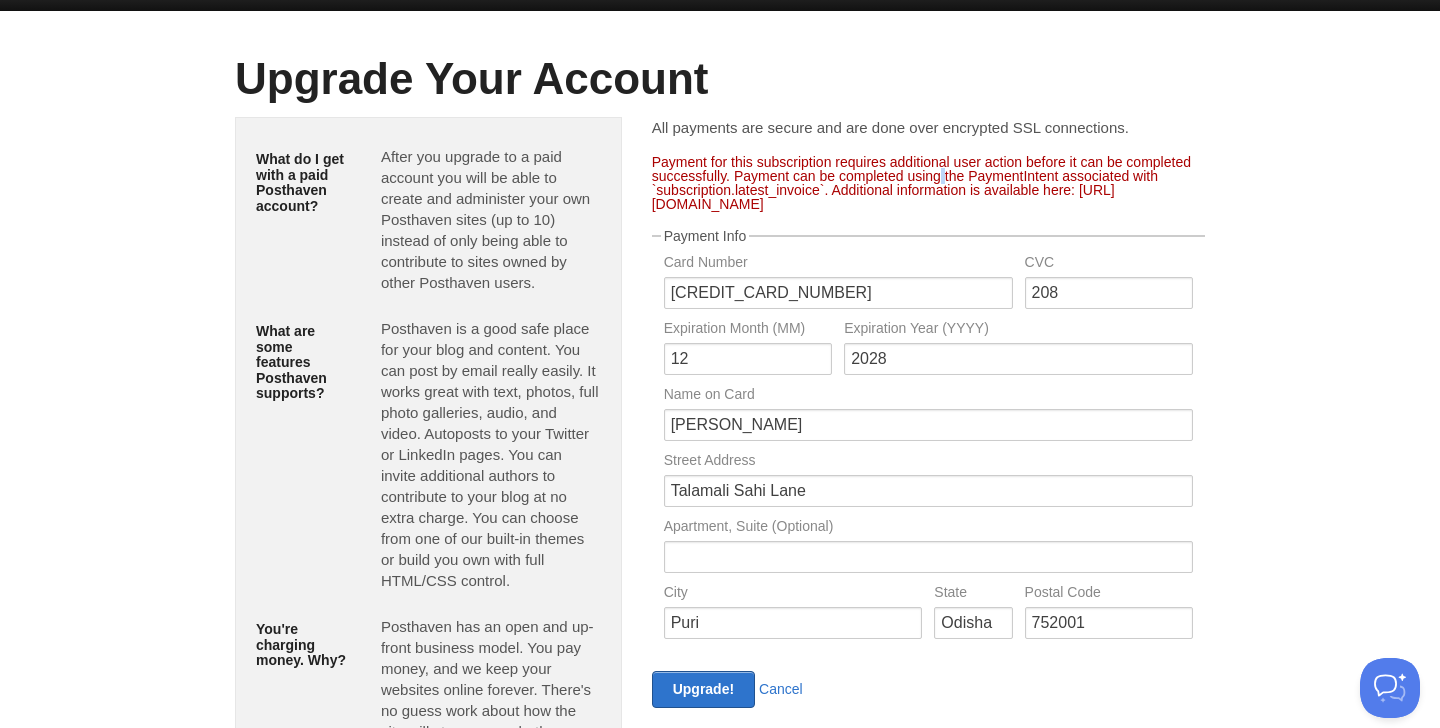 click on "Payment for this subscription requires additional user action before it can be completed successfully. Payment can be completed using the PaymentIntent associated with `subscription.latest_invoice`. Additional information is available here: [URL][DOMAIN_NAME]" at bounding box center [928, 183] 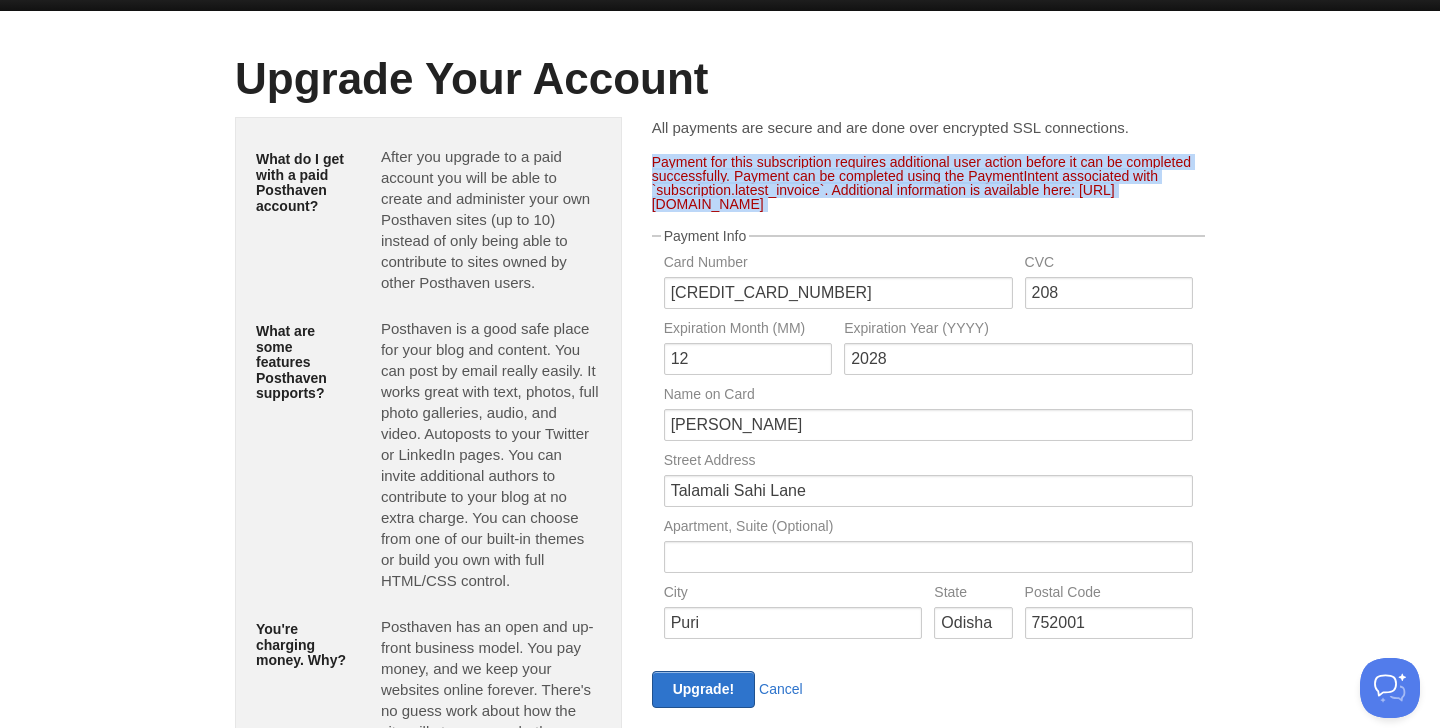 click on "Payment for this subscription requires additional user action before it can be completed successfully. Payment can be completed using the PaymentIntent associated with `subscription.latest_invoice`. Additional information is available here: [URL][DOMAIN_NAME]" at bounding box center (928, 183) 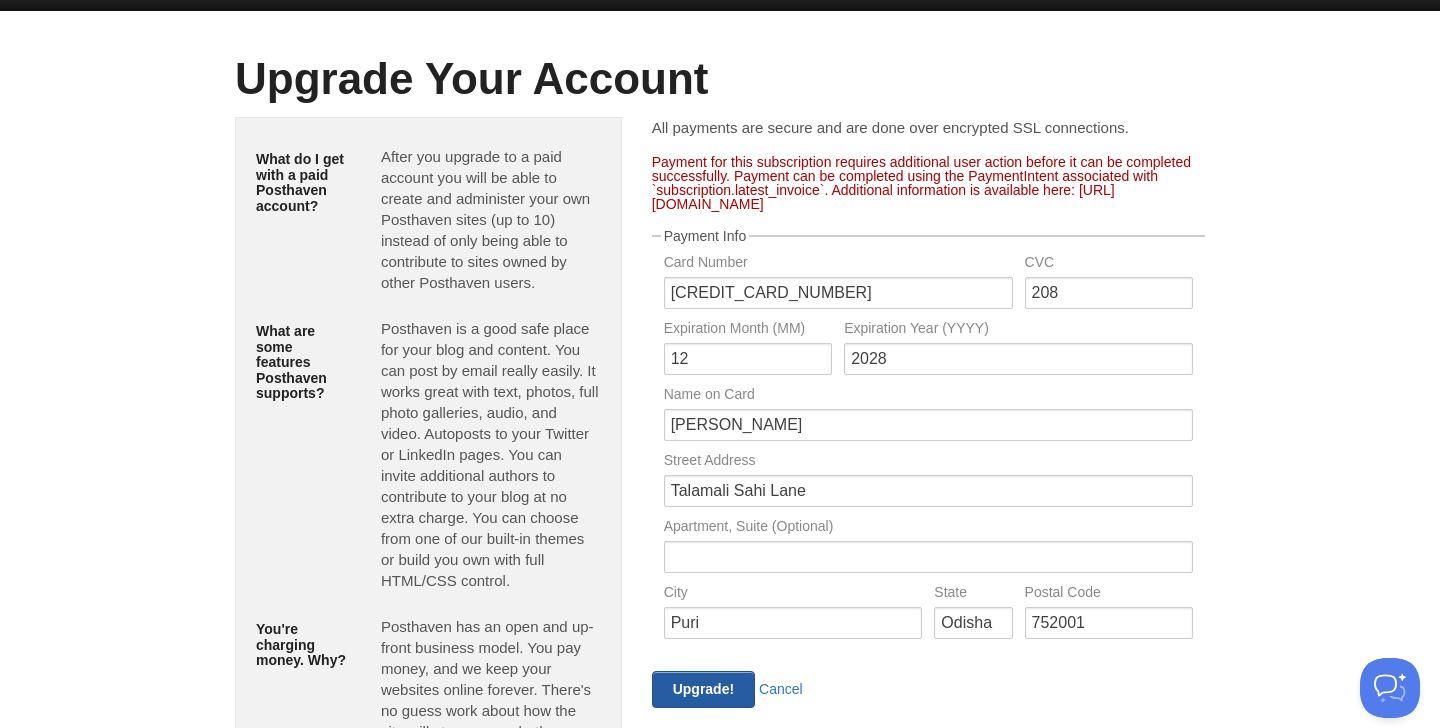 click on "Upgrade!" at bounding box center (703, 689) 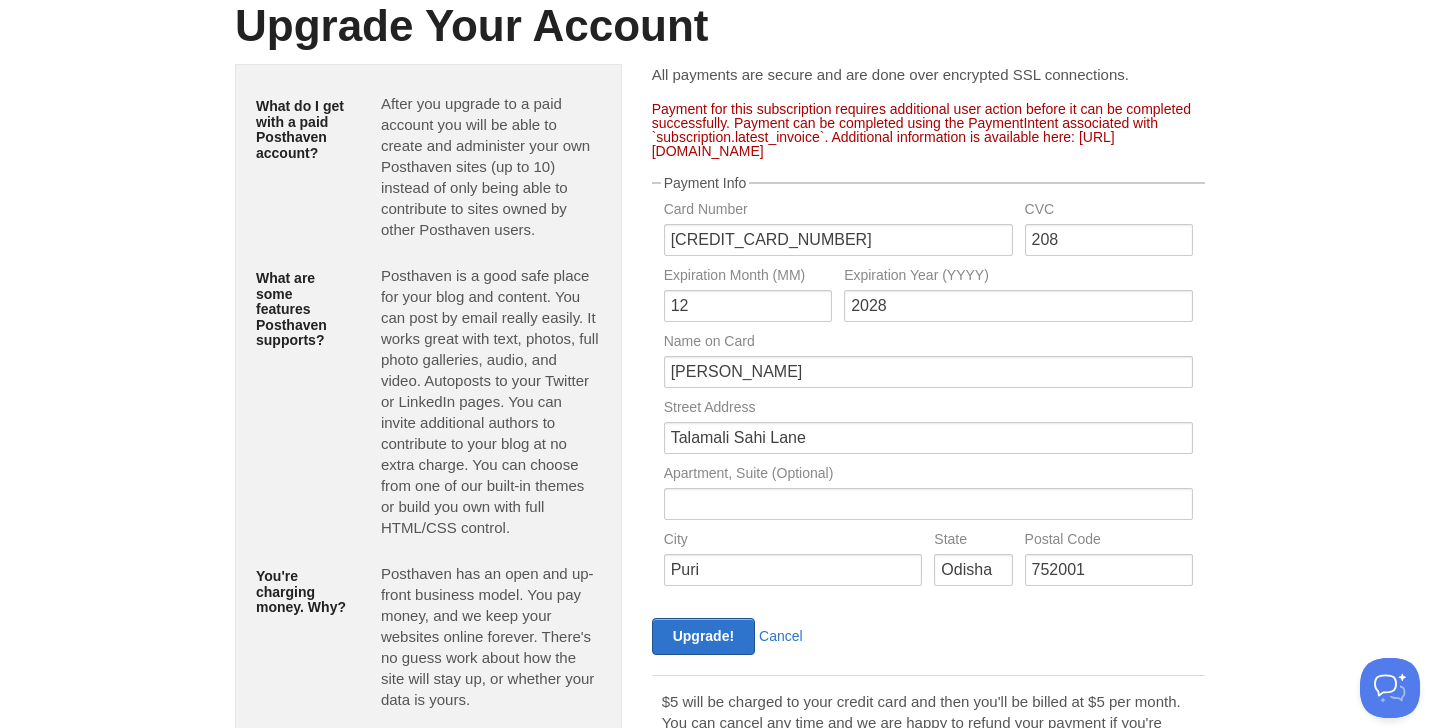 scroll, scrollTop: 83, scrollLeft: 0, axis: vertical 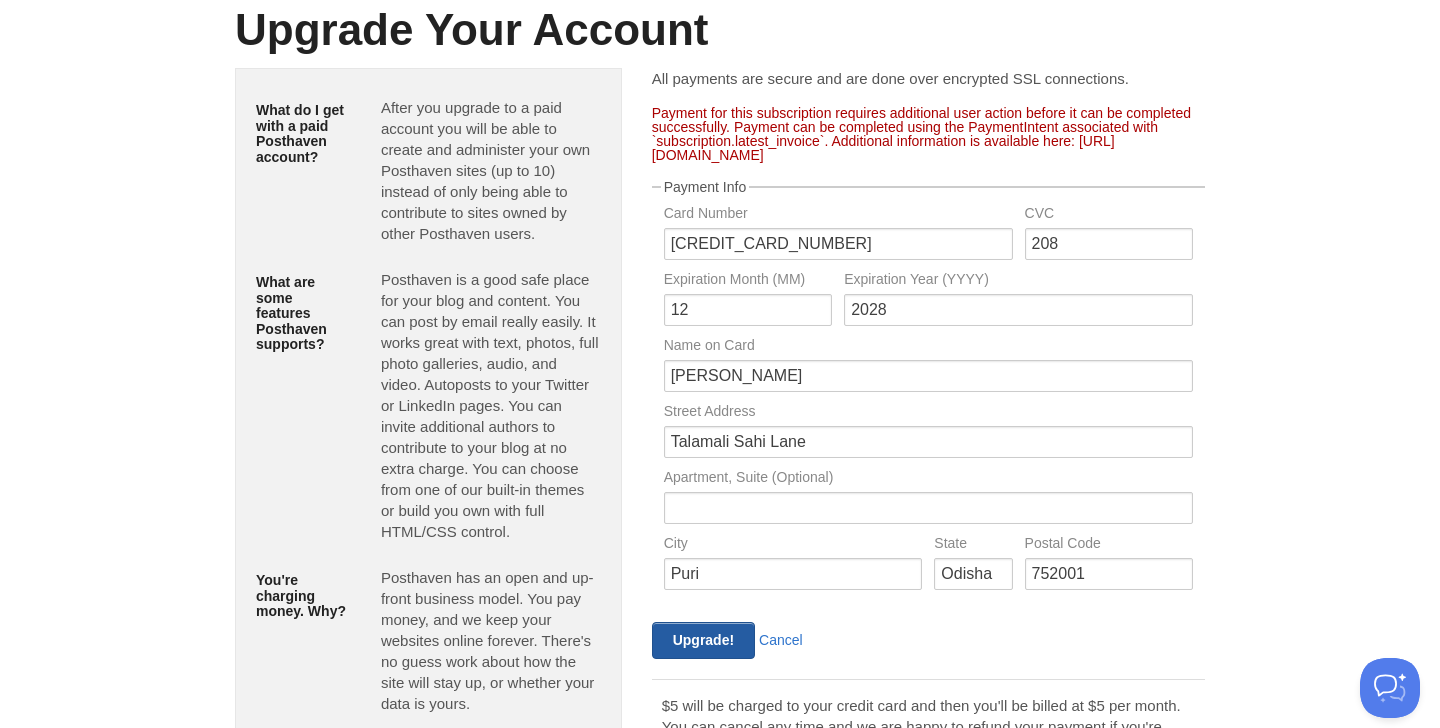 click on "Upgrade!" at bounding box center [703, 640] 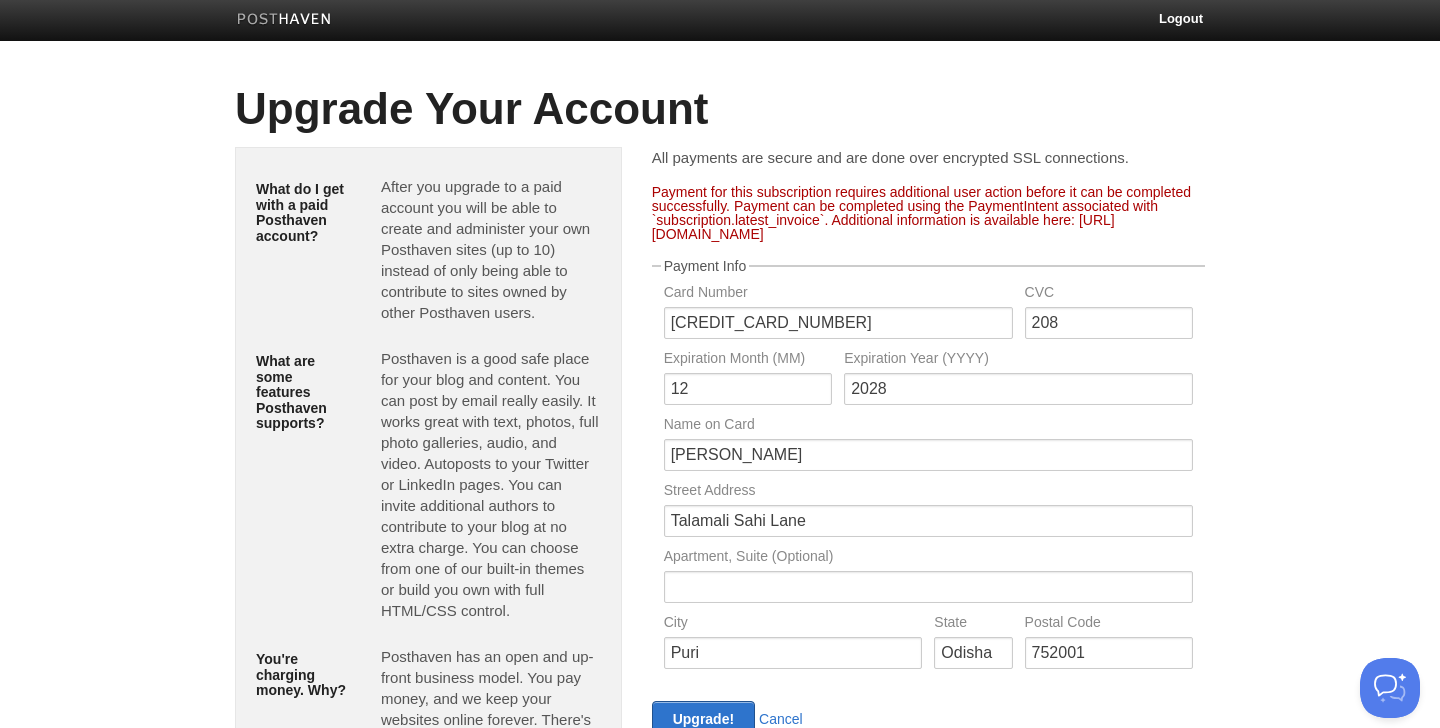 scroll, scrollTop: 0, scrollLeft: 0, axis: both 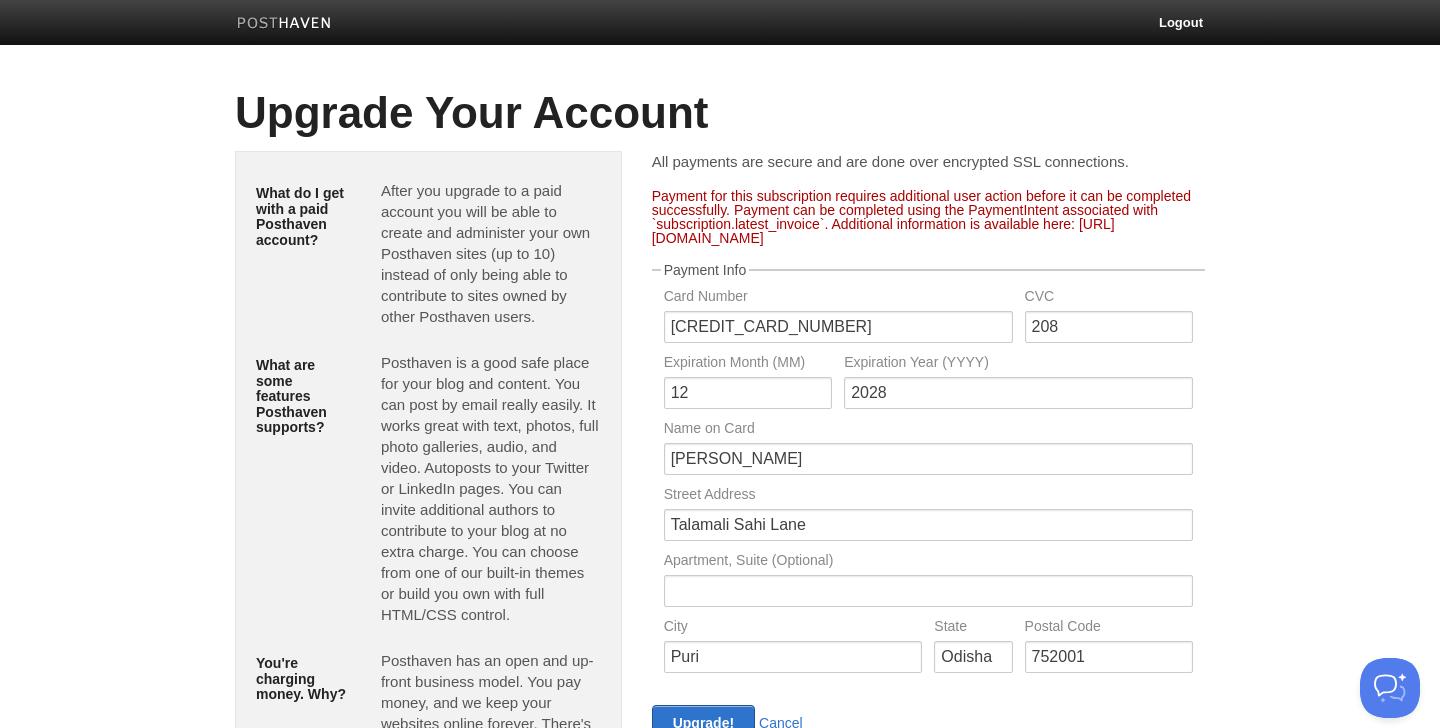 click on "Payment for this subscription requires additional user action before it can be completed successfully. Payment can be completed using the PaymentIntent associated with `subscription.latest_invoice`. Additional information is available here: [URL][DOMAIN_NAME]" at bounding box center (928, 217) 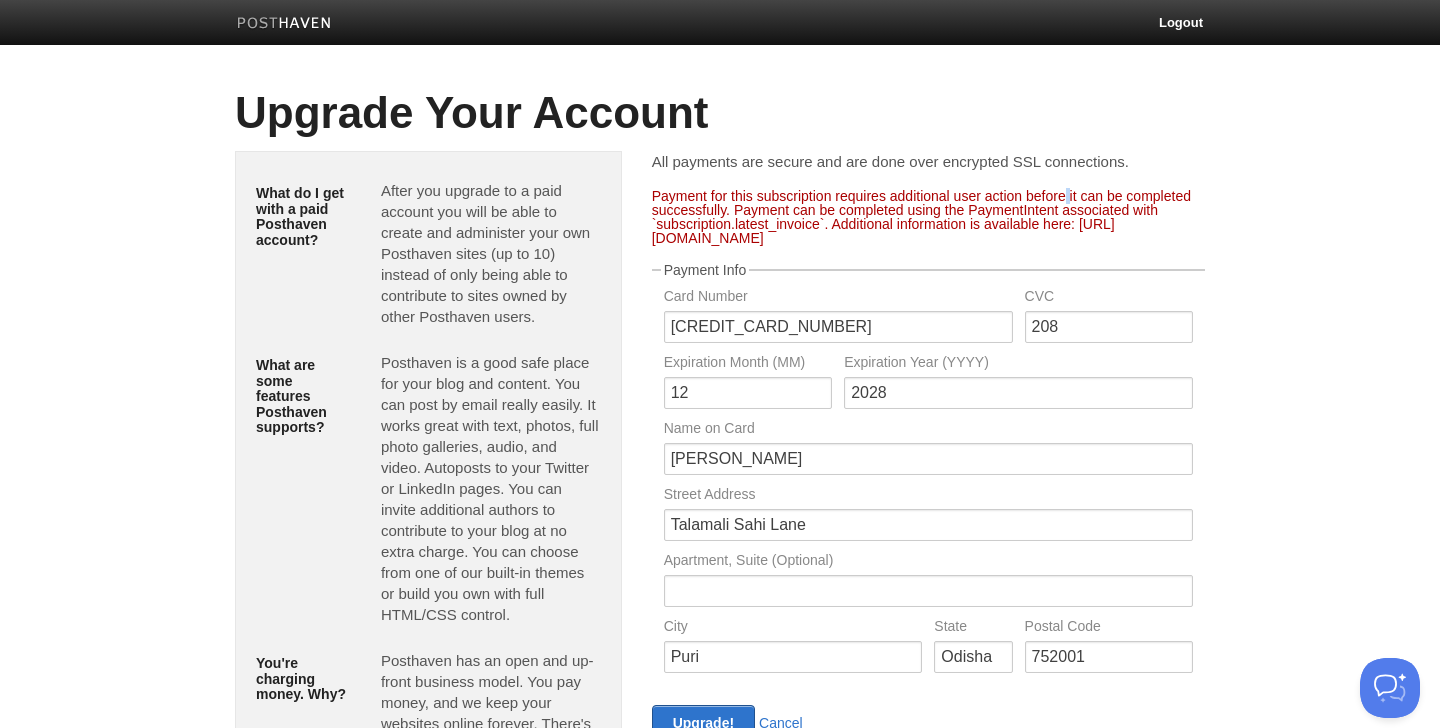 click on "Payment for this subscription requires additional user action before it can be completed successfully. Payment can be completed using the PaymentIntent associated with `subscription.latest_invoice`. Additional information is available here: [URL][DOMAIN_NAME]" at bounding box center [928, 217] 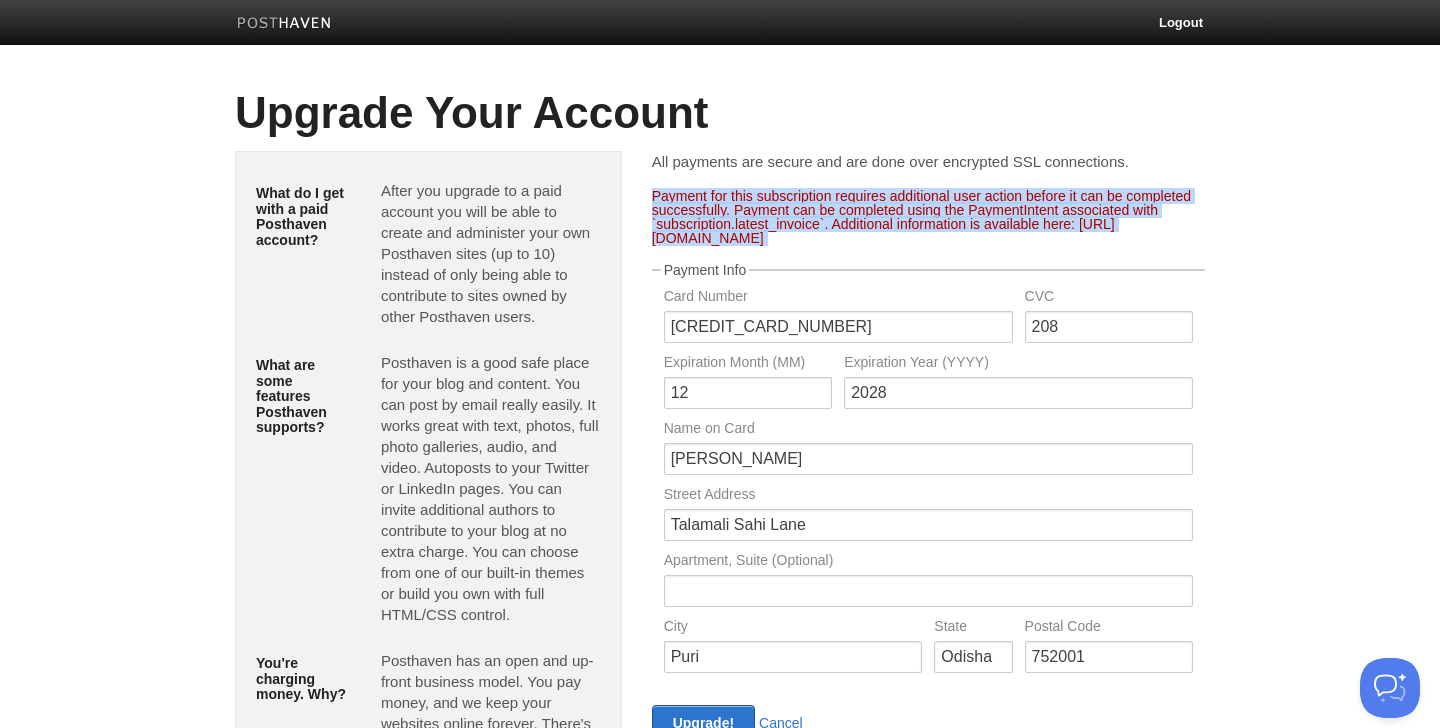 click on "Payment for this subscription requires additional user action before it can be completed successfully. Payment can be completed using the PaymentIntent associated with `subscription.latest_invoice`. Additional information is available here: [URL][DOMAIN_NAME]" at bounding box center [928, 217] 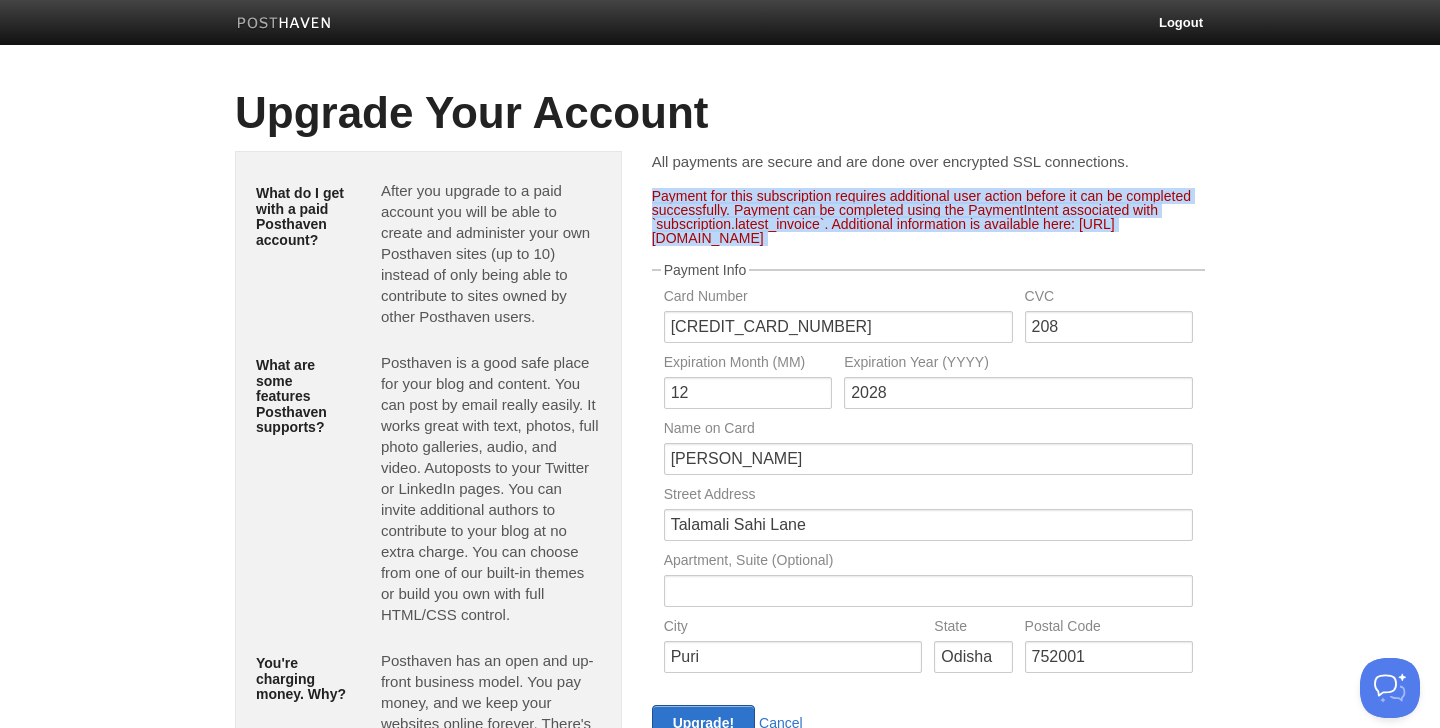 copy on "Payment for this subscription requires additional user action before it can be completed successfully. Payment can be completed using the PaymentIntent associated with `subscription.latest_invoice`. Additional information is available here: [URL][DOMAIN_NAME]" 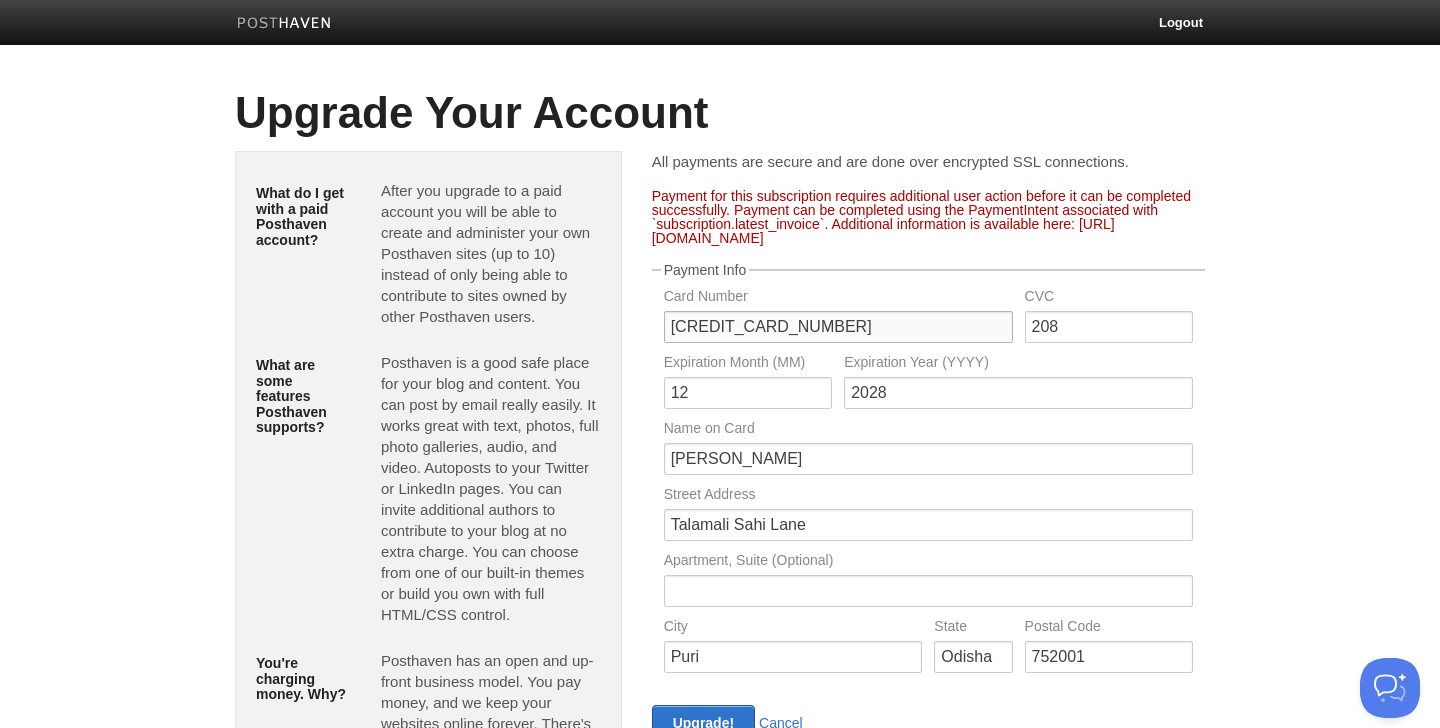 click on "[CREDIT_CARD_NUMBER]" at bounding box center [838, 327] 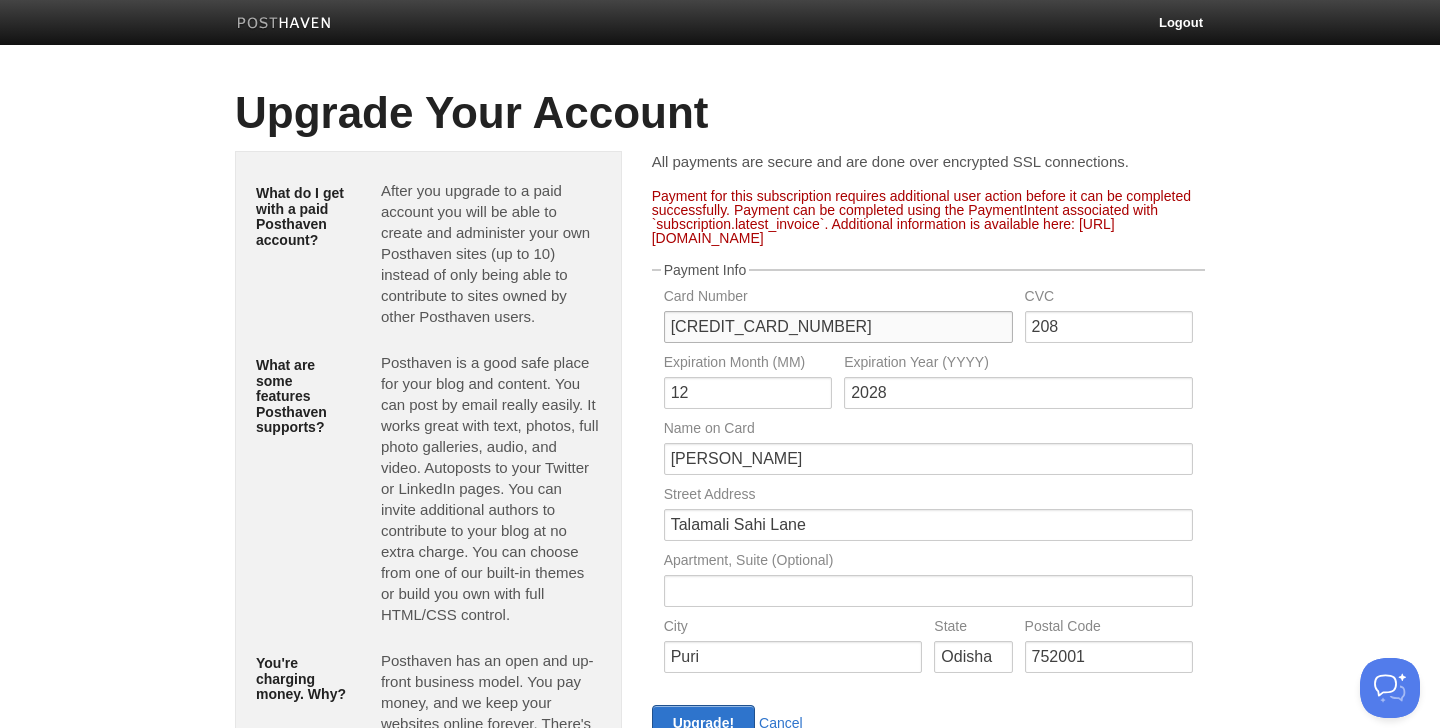 type on "[CREDIT_CARD_NUMBER]" 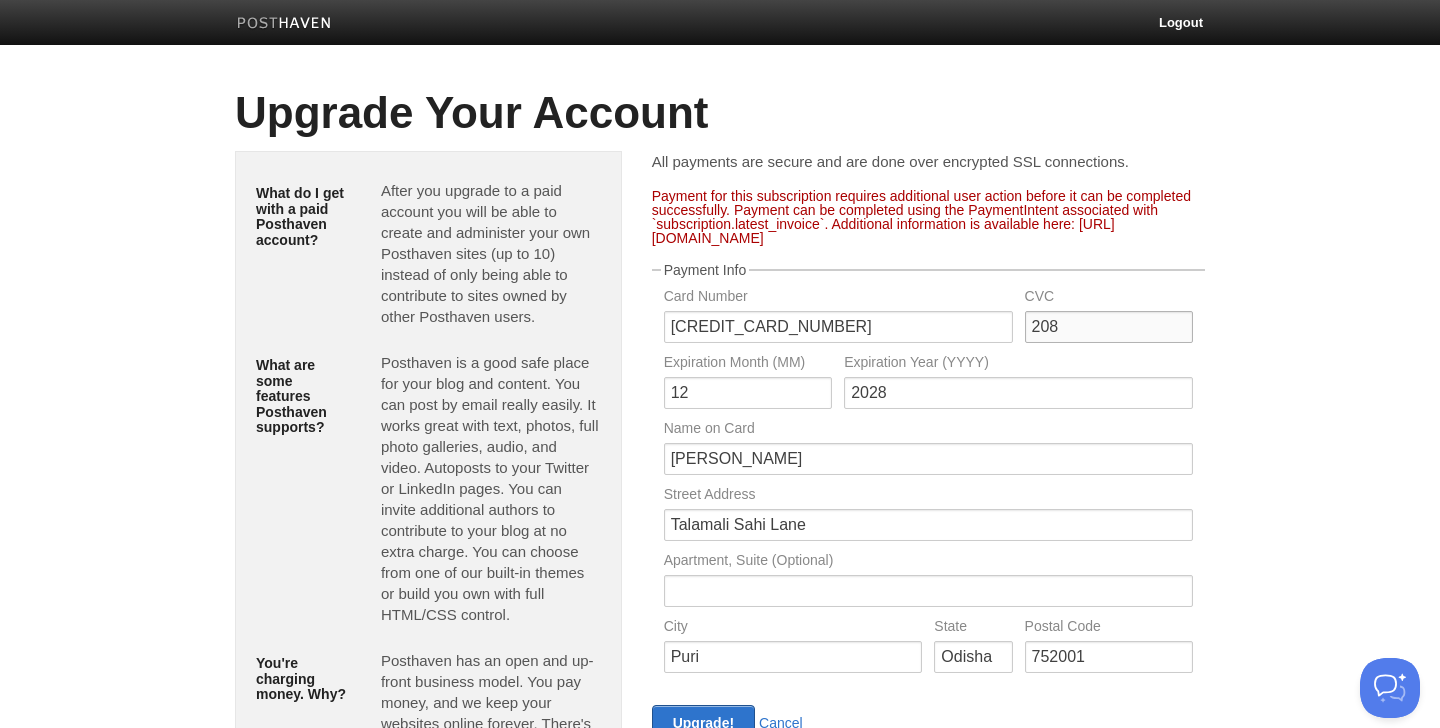 click on "208" at bounding box center [1109, 327] 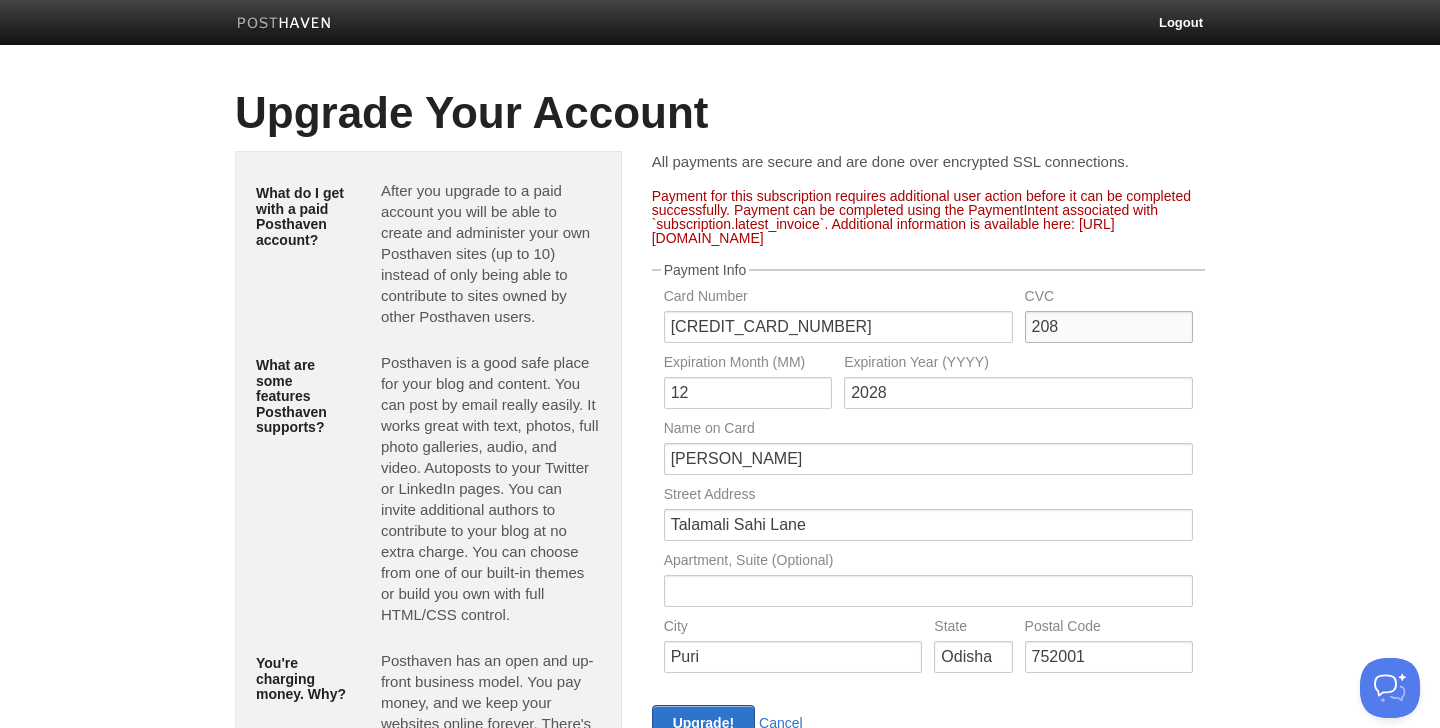 click on "208" at bounding box center (1109, 327) 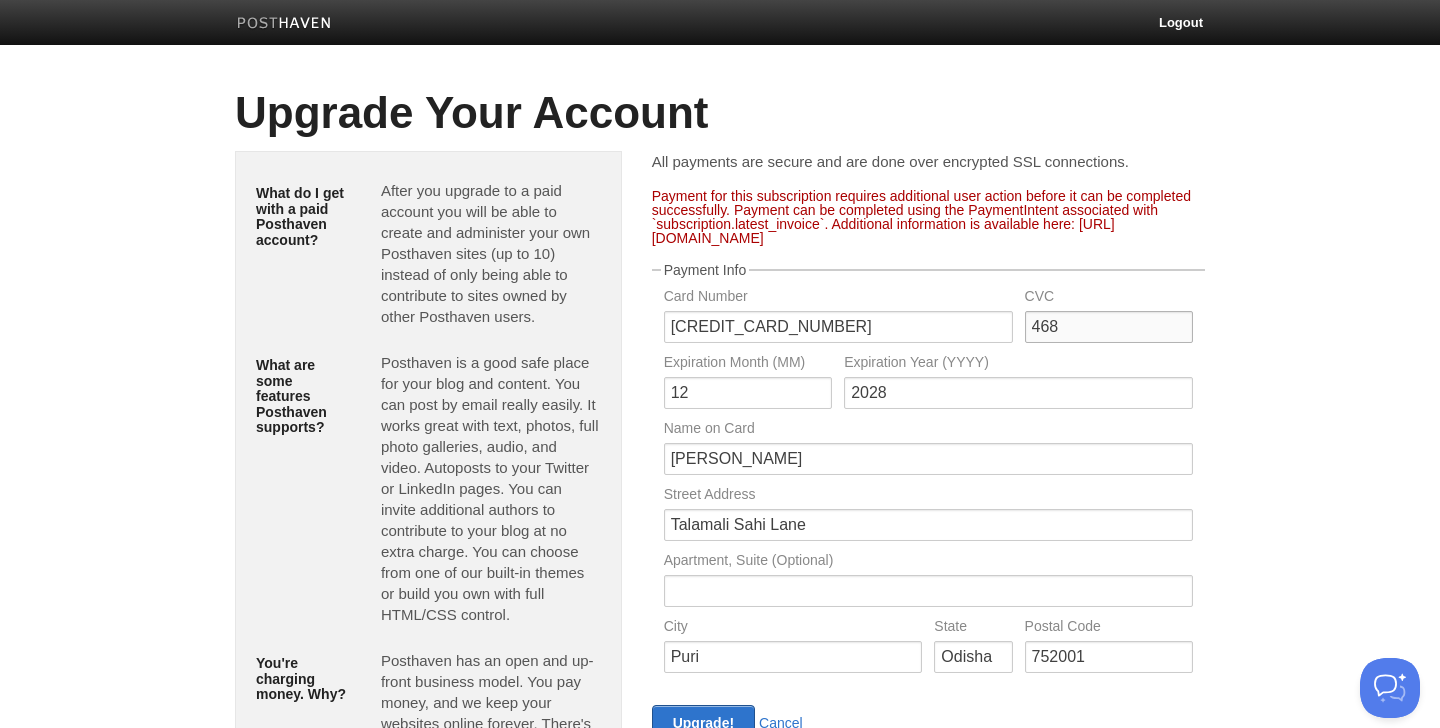 type on "468" 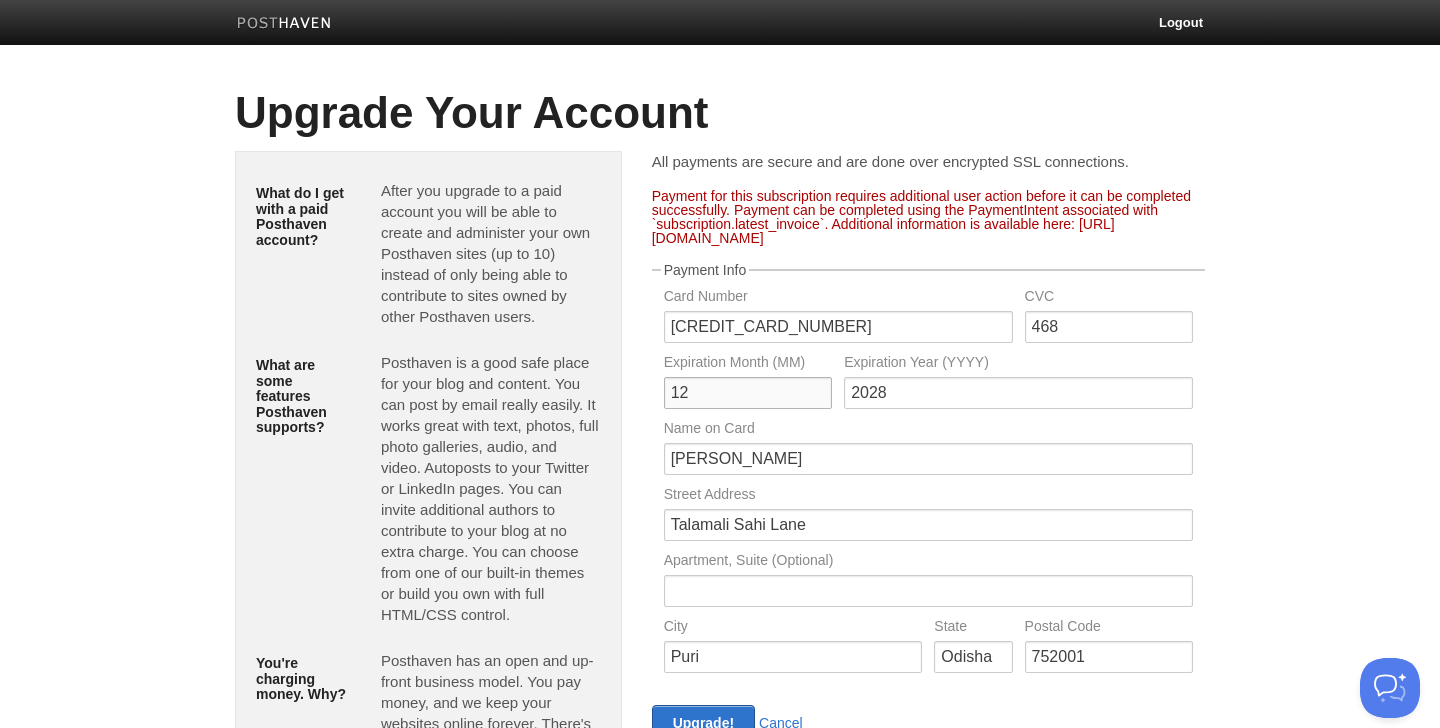 click on "12" at bounding box center [748, 393] 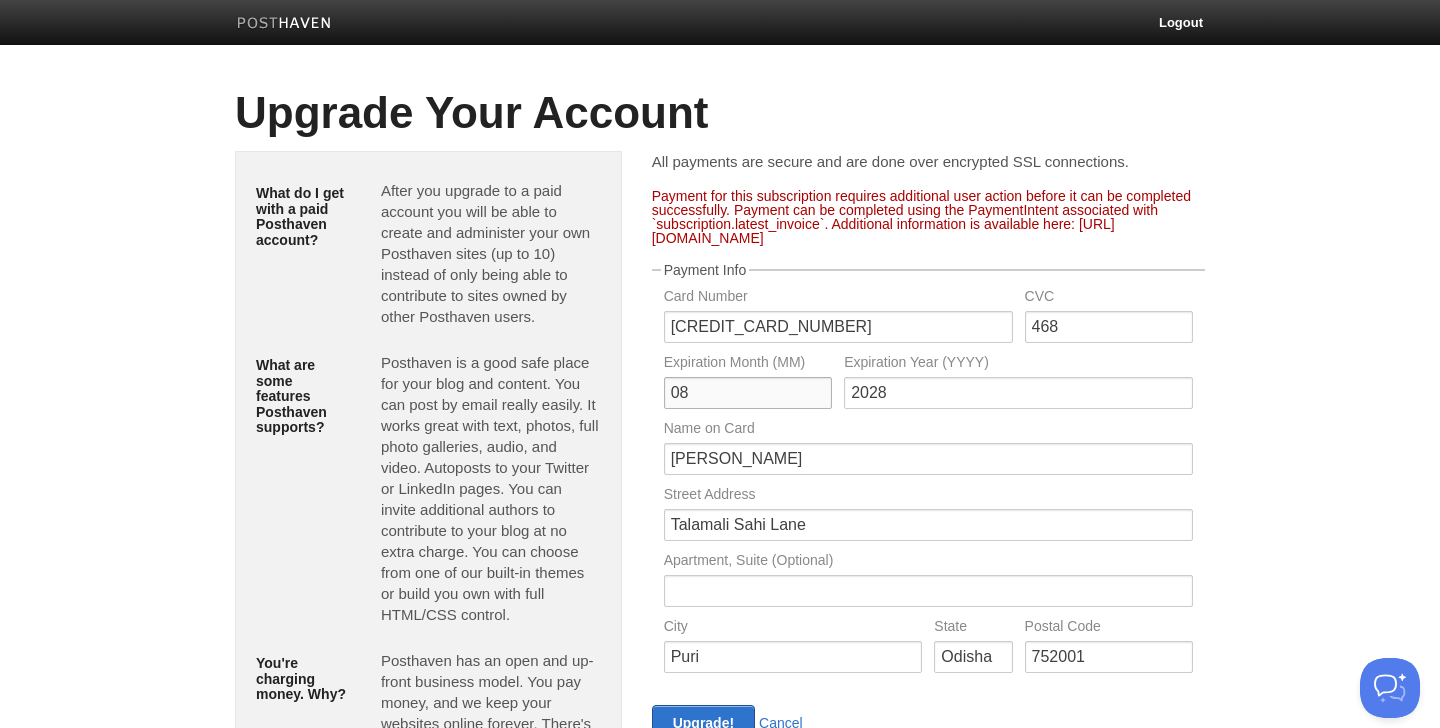 type on "08" 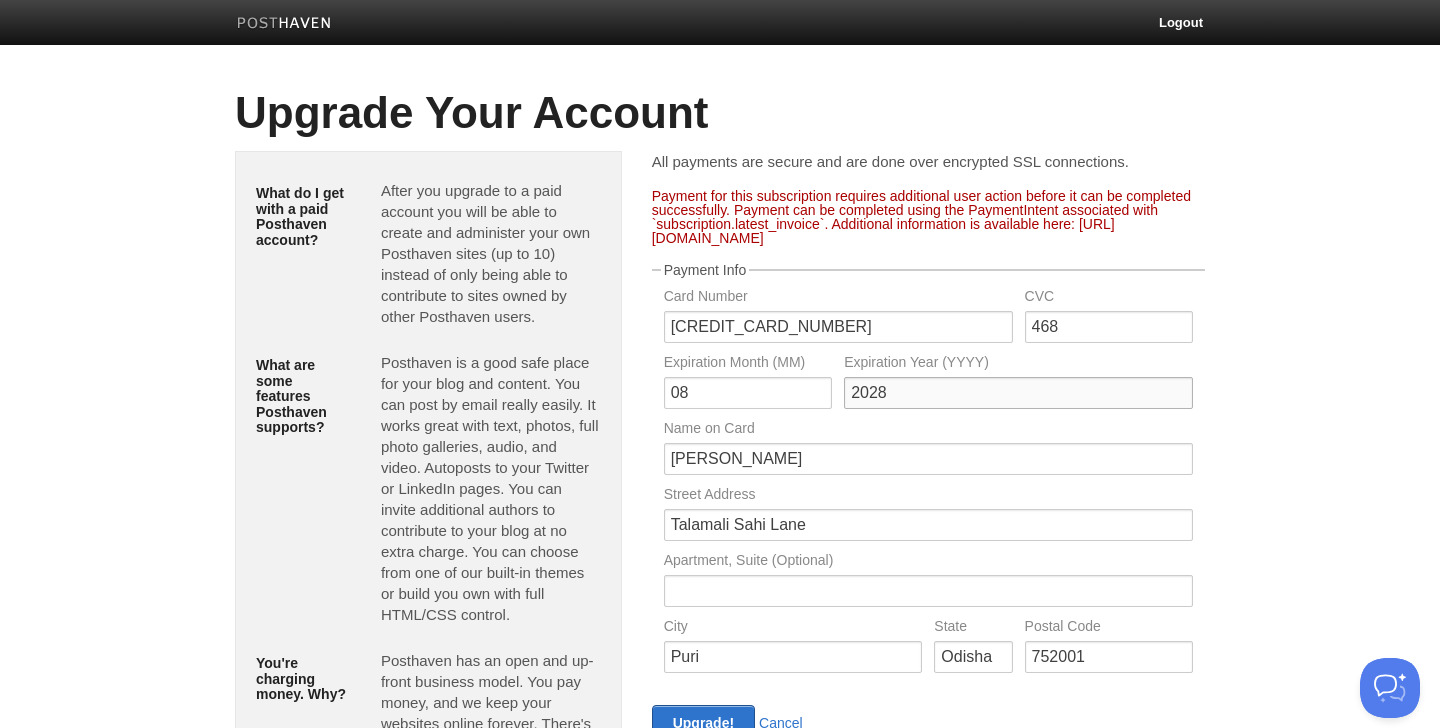 click on "2028" at bounding box center [1018, 393] 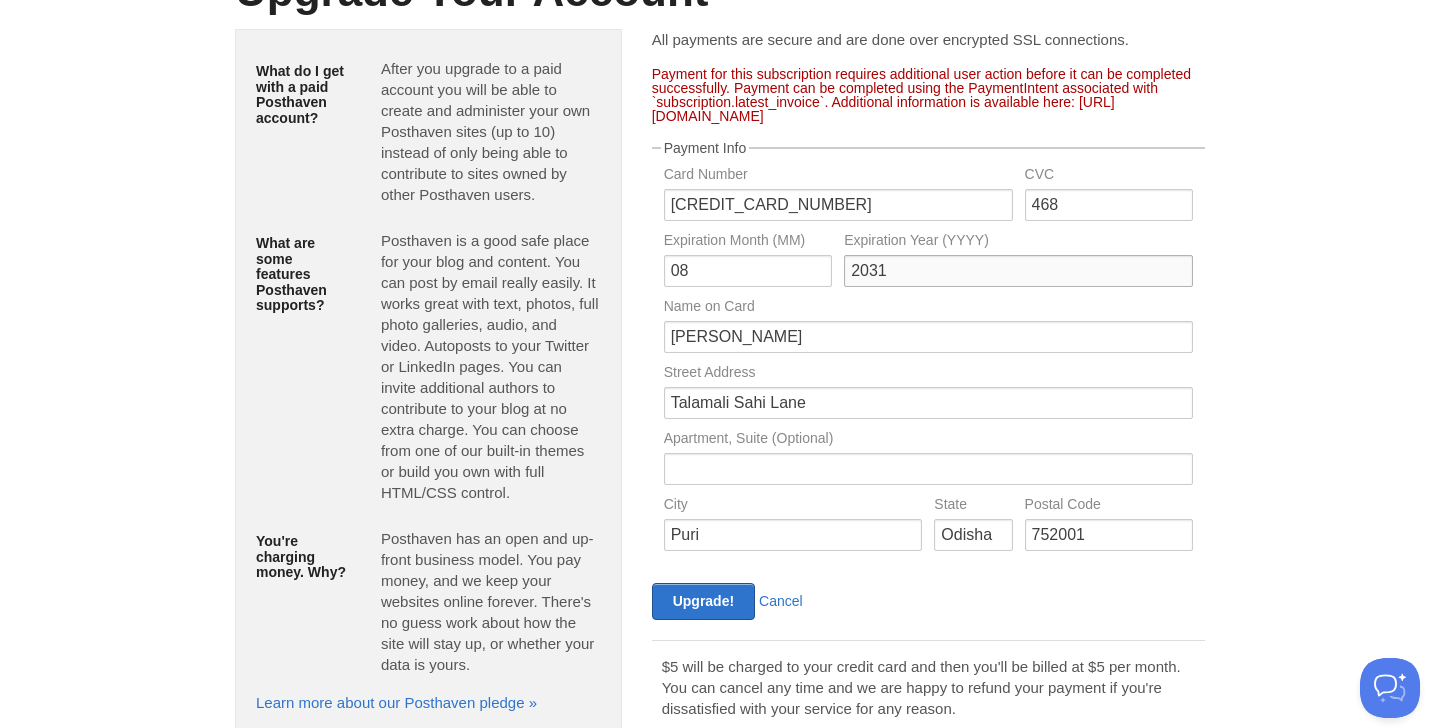scroll, scrollTop: 134, scrollLeft: 0, axis: vertical 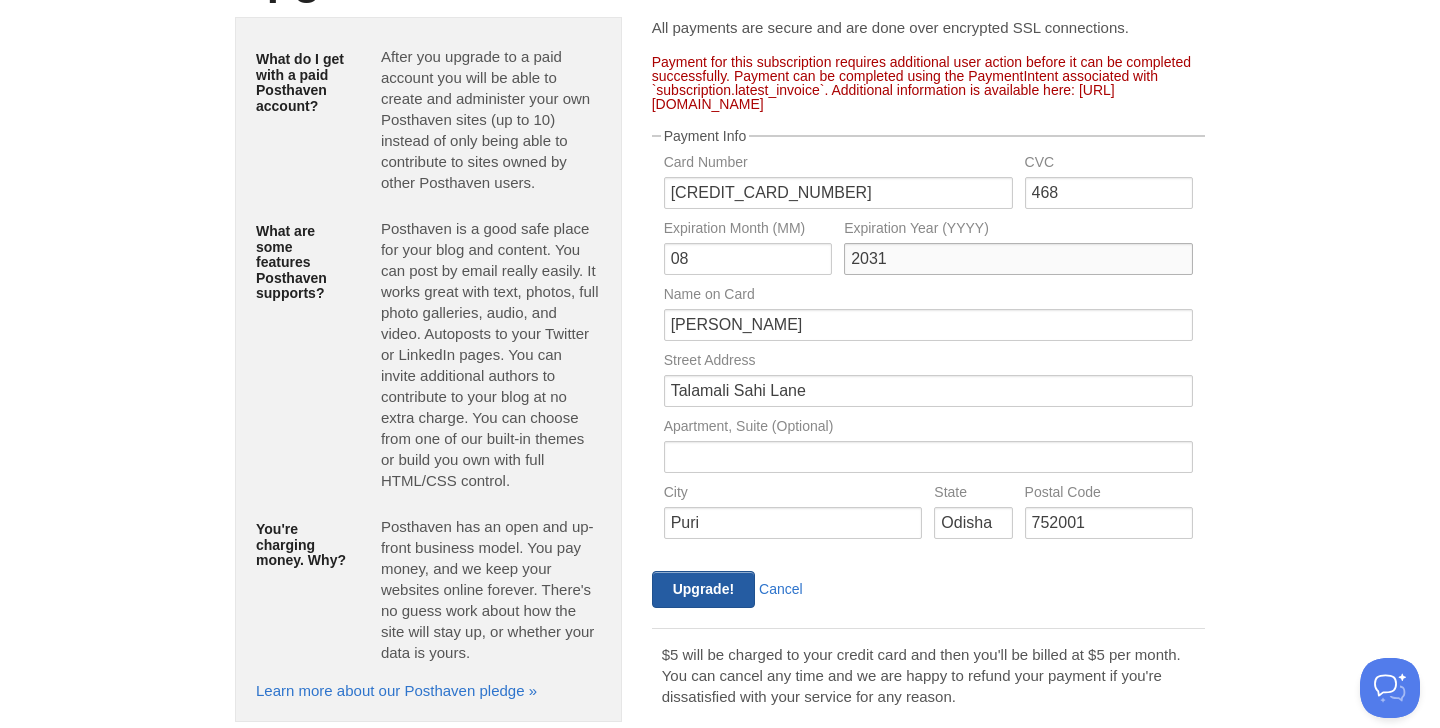 type on "2031" 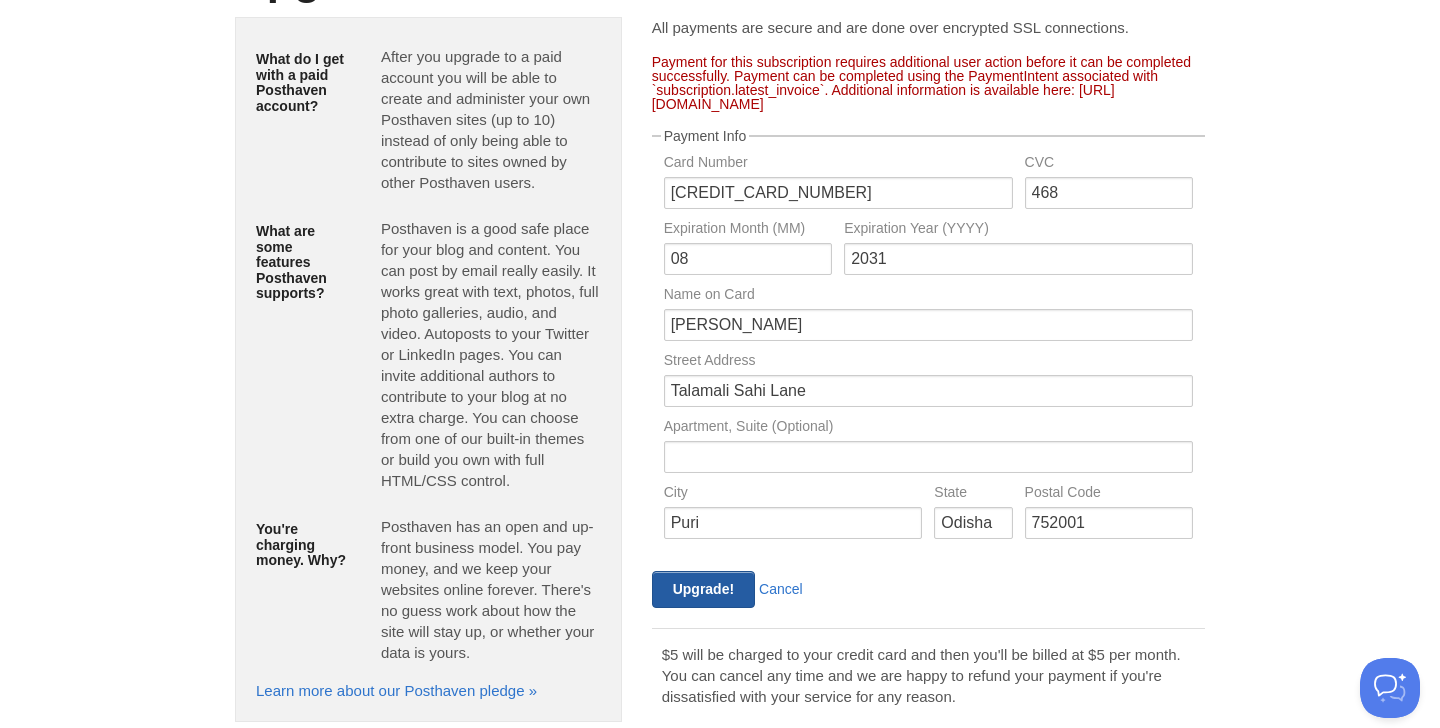 click on "Upgrade!" at bounding box center [703, 589] 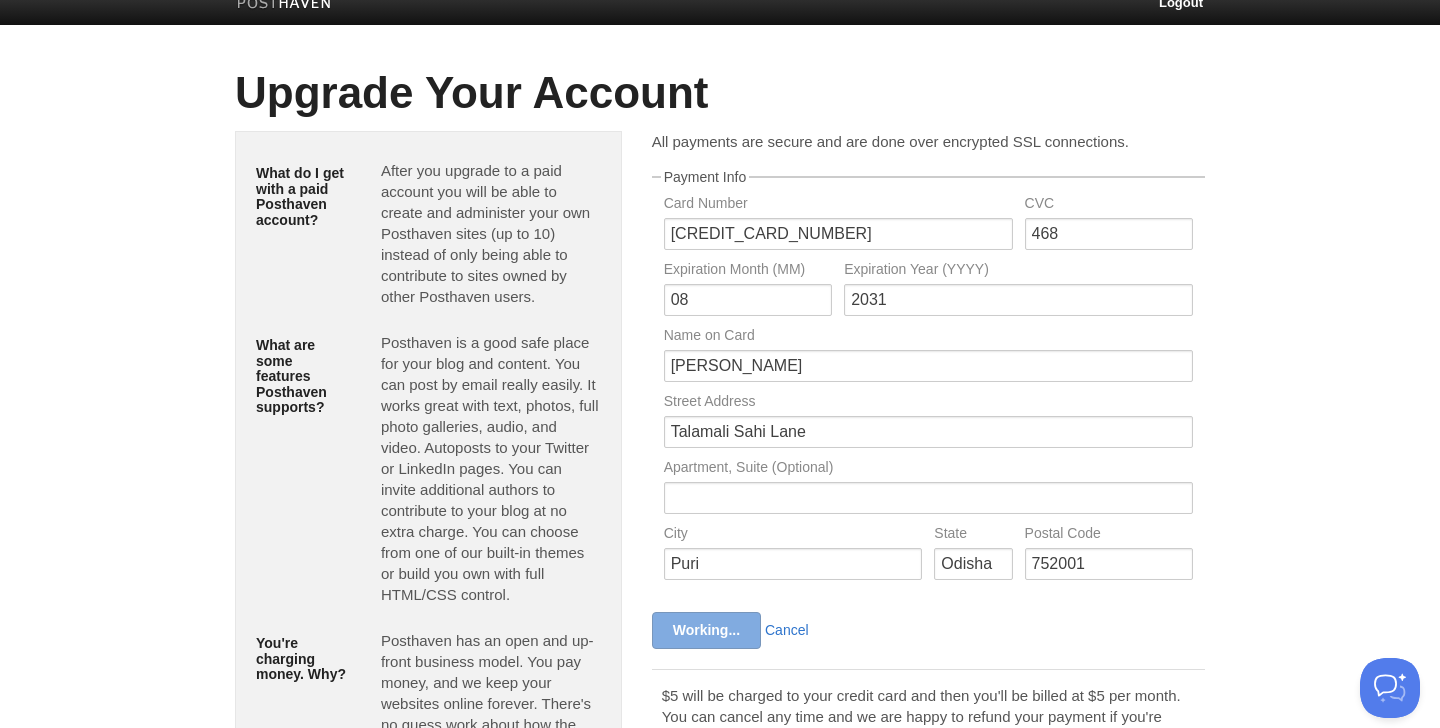 scroll, scrollTop: 0, scrollLeft: 0, axis: both 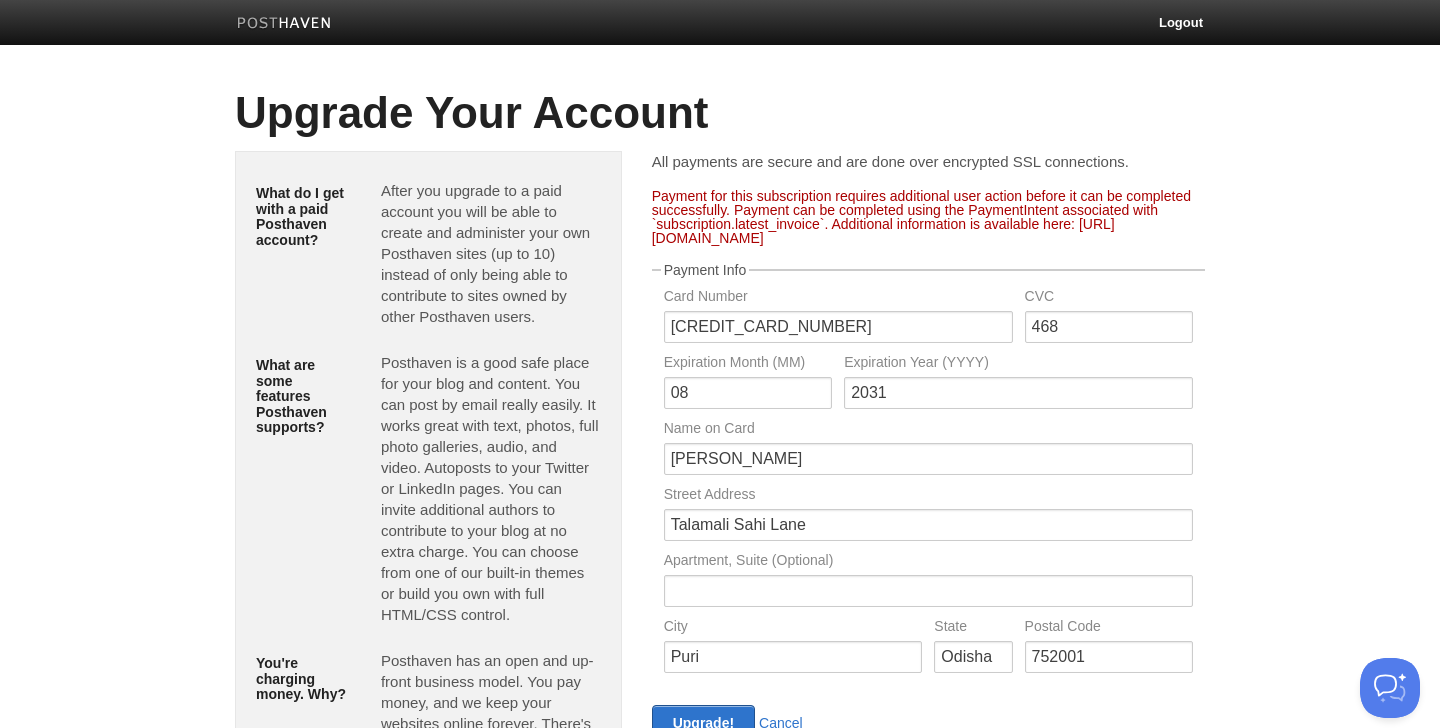 drag, startPoint x: 1088, startPoint y: 241, endPoint x: 643, endPoint y: 242, distance: 445.00113 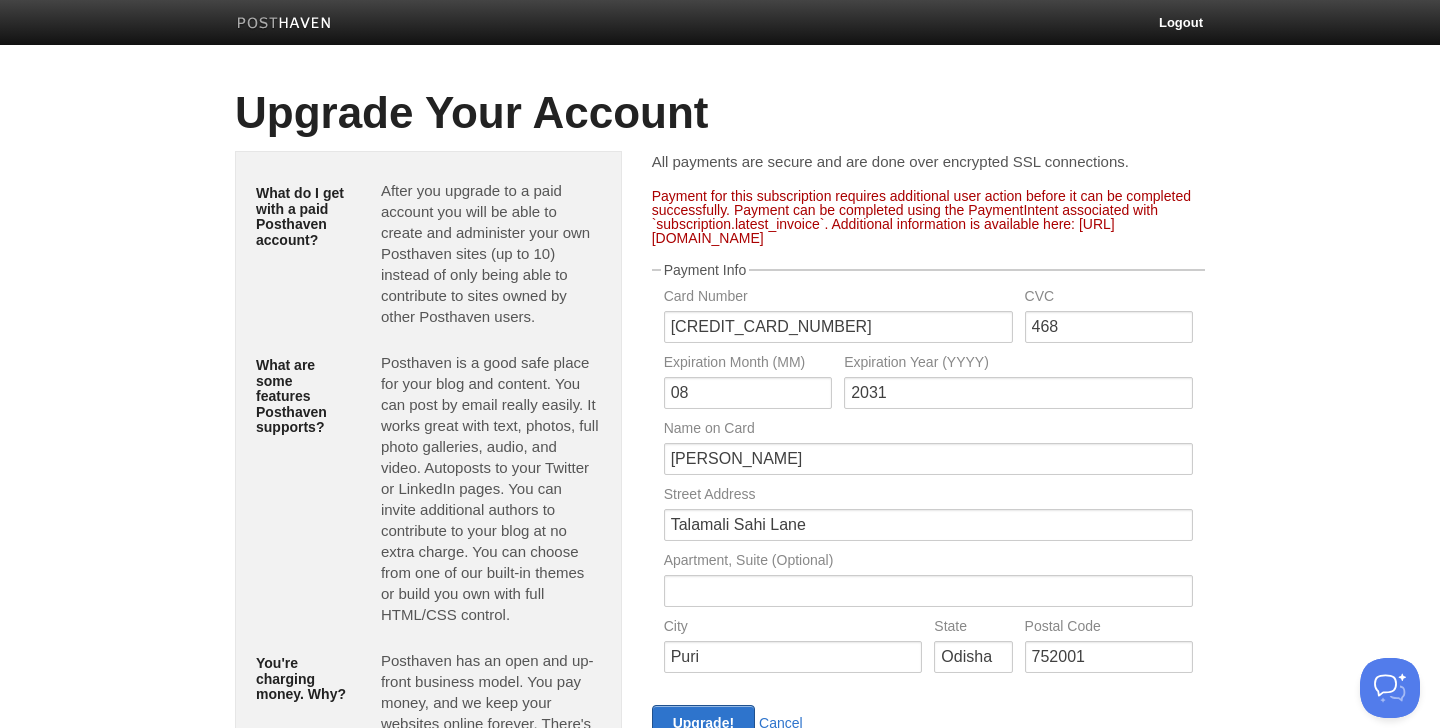 click on "All payments are secure and are done over encrypted SSL connections.
Payment for this subscription requires additional user action before it can be completed successfully. Payment can be completed using the PaymentIntent associated with `subscription.latest_invoice`. Additional information is available here: [URL][DOMAIN_NAME]
Payment Info
Card Number
[CREDIT_CARD_NUMBER]
CVC
468
Expiration Month (MM)
08
Expiration Year (YYYY)
2031
Name on Card
[PERSON_NAME]
Street Address
[GEOGRAPHIC_DATA]
Apartment, Suite (Optional)
City
[GEOGRAPHIC_DATA]
State
Odisha
752001" at bounding box center (928, 554) 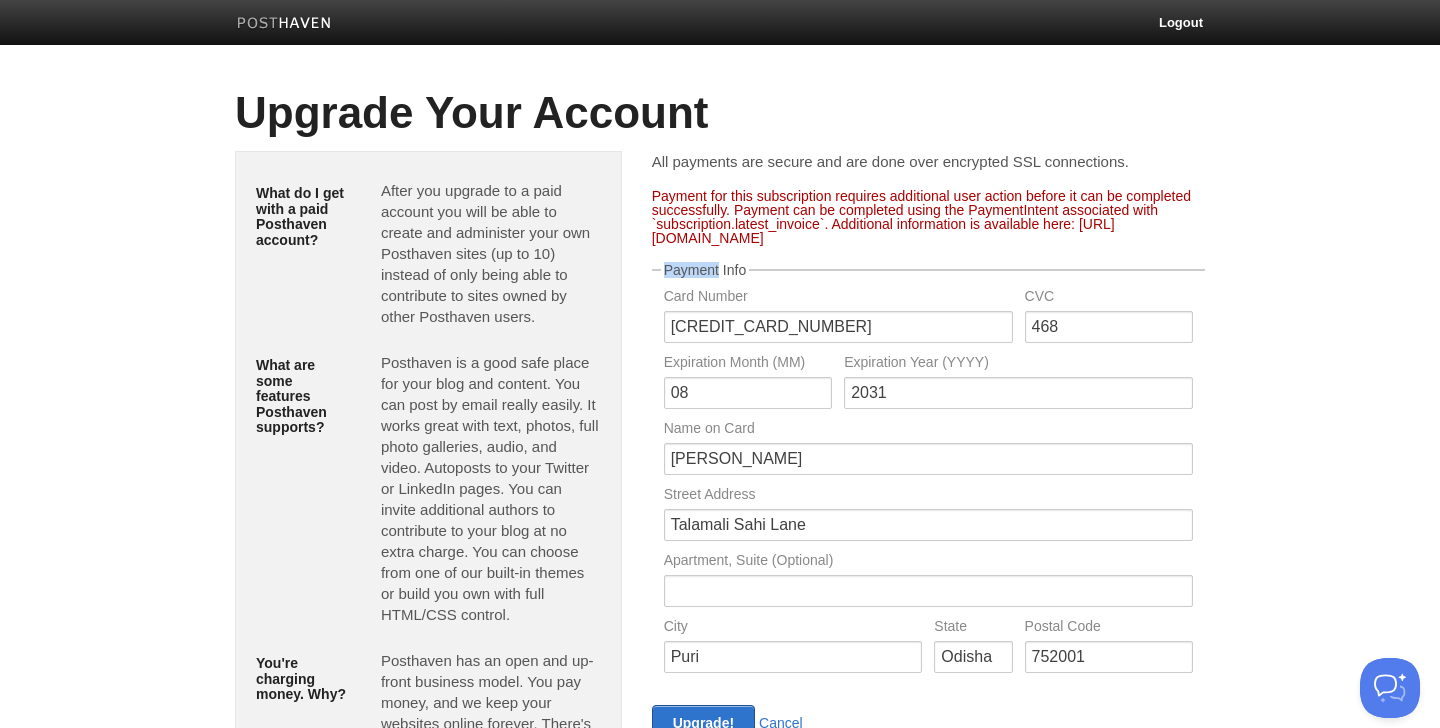click on "Payment for this subscription requires additional user action before it can be completed successfully. Payment can be completed using the PaymentIntent associated with `subscription.latest_invoice`. Additional information is available here: [URL][DOMAIN_NAME]
Payment Info
Card Number
[CREDIT_CARD_NUMBER]
CVC
468
Expiration Month (MM)
08
Expiration Year (YYYY)
2031
Name on Card
[PERSON_NAME]
Street Address
[GEOGRAPHIC_DATA]
Apartment, Suite (Optional)
City
[GEOGRAPHIC_DATA]
State
Odisha
Postal Code
752001
Upgrade!" at bounding box center [928, 465] 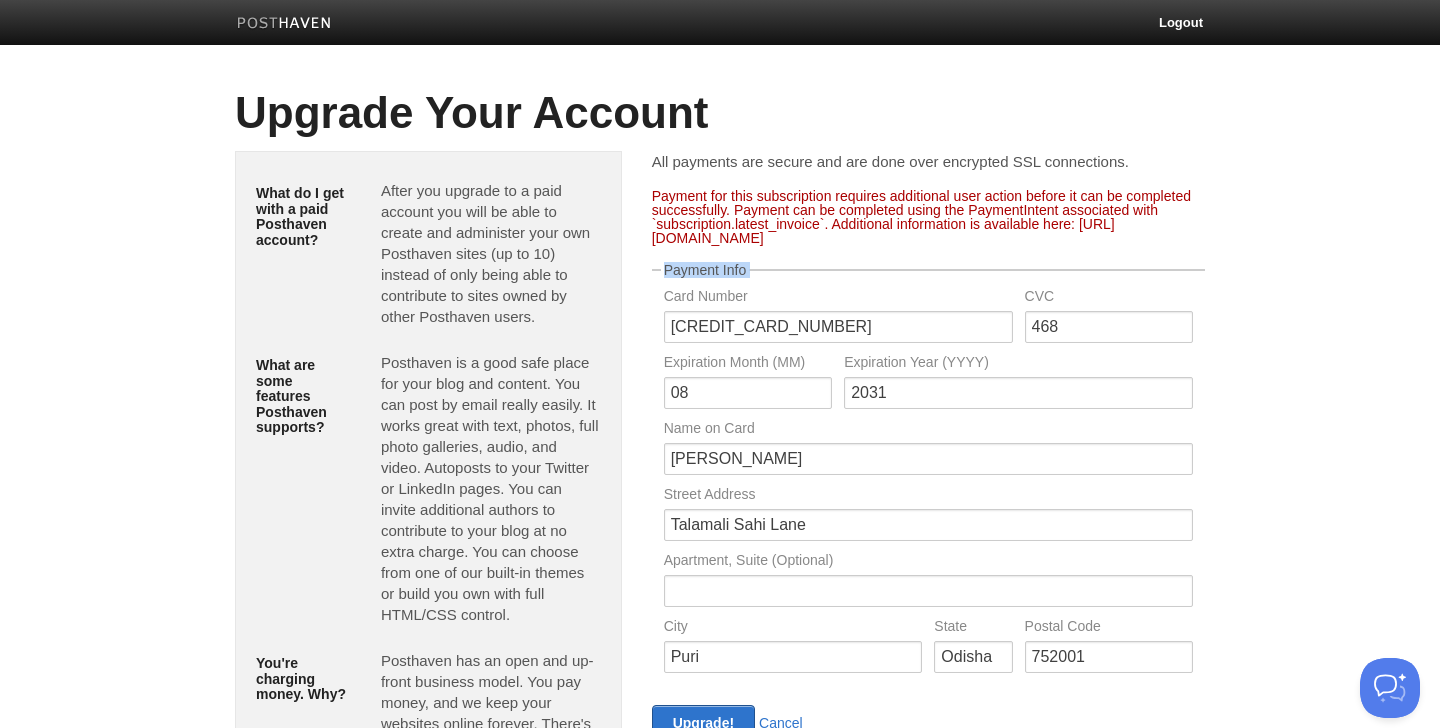 click on "Payment for this subscription requires additional user action before it can be completed successfully. Payment can be completed using the PaymentIntent associated with `subscription.latest_invoice`. Additional information is available here: [URL][DOMAIN_NAME]
Payment Info
Card Number
[CREDIT_CARD_NUMBER]
CVC
468
Expiration Month (MM)
08
Expiration Year (YYYY)
2031
Name on Card
[PERSON_NAME]
Street Address
[GEOGRAPHIC_DATA]
Apartment, Suite (Optional)
City
[GEOGRAPHIC_DATA]
State
Odisha
Postal Code
752001
Upgrade!" at bounding box center (928, 465) 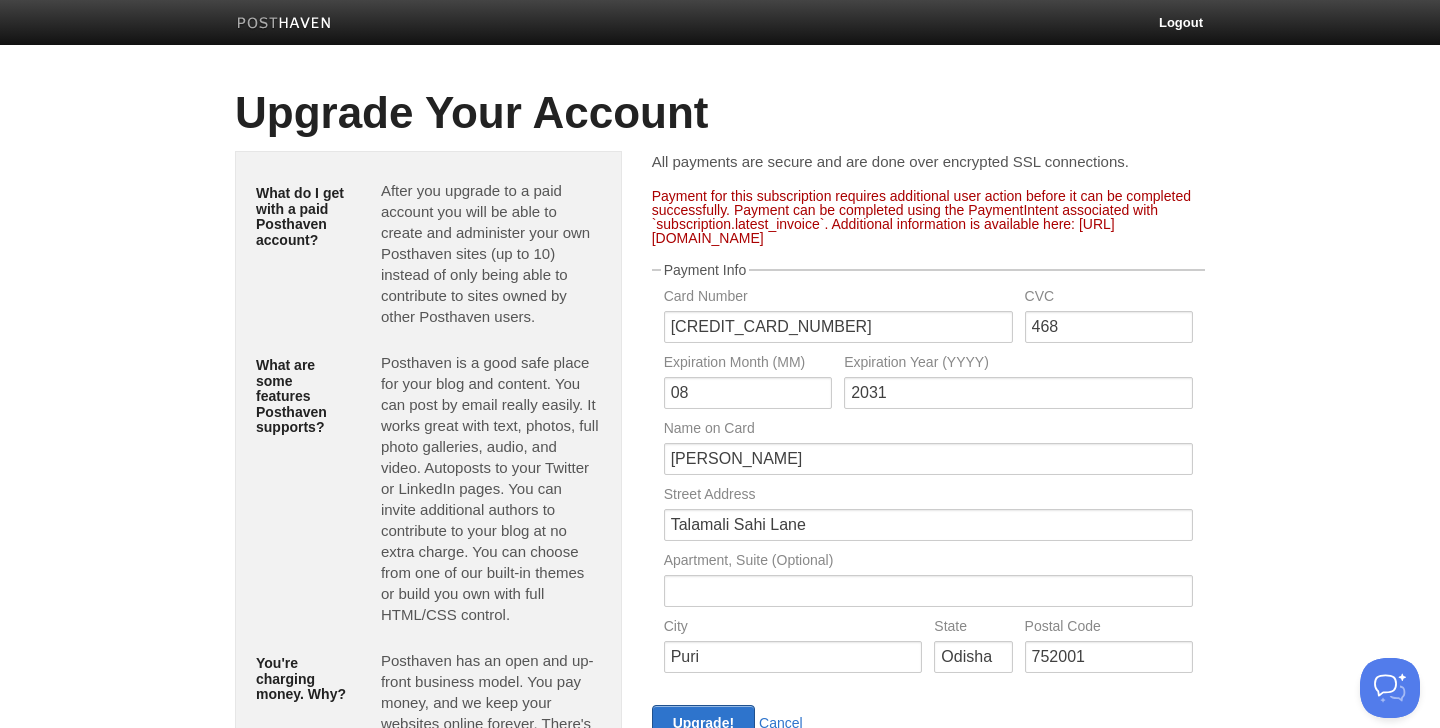 click on "Payment for this subscription requires additional user action before it can be completed successfully. Payment can be completed using the PaymentIntent associated with `subscription.latest_invoice`. Additional information is available here: [URL][DOMAIN_NAME]" at bounding box center [928, 217] 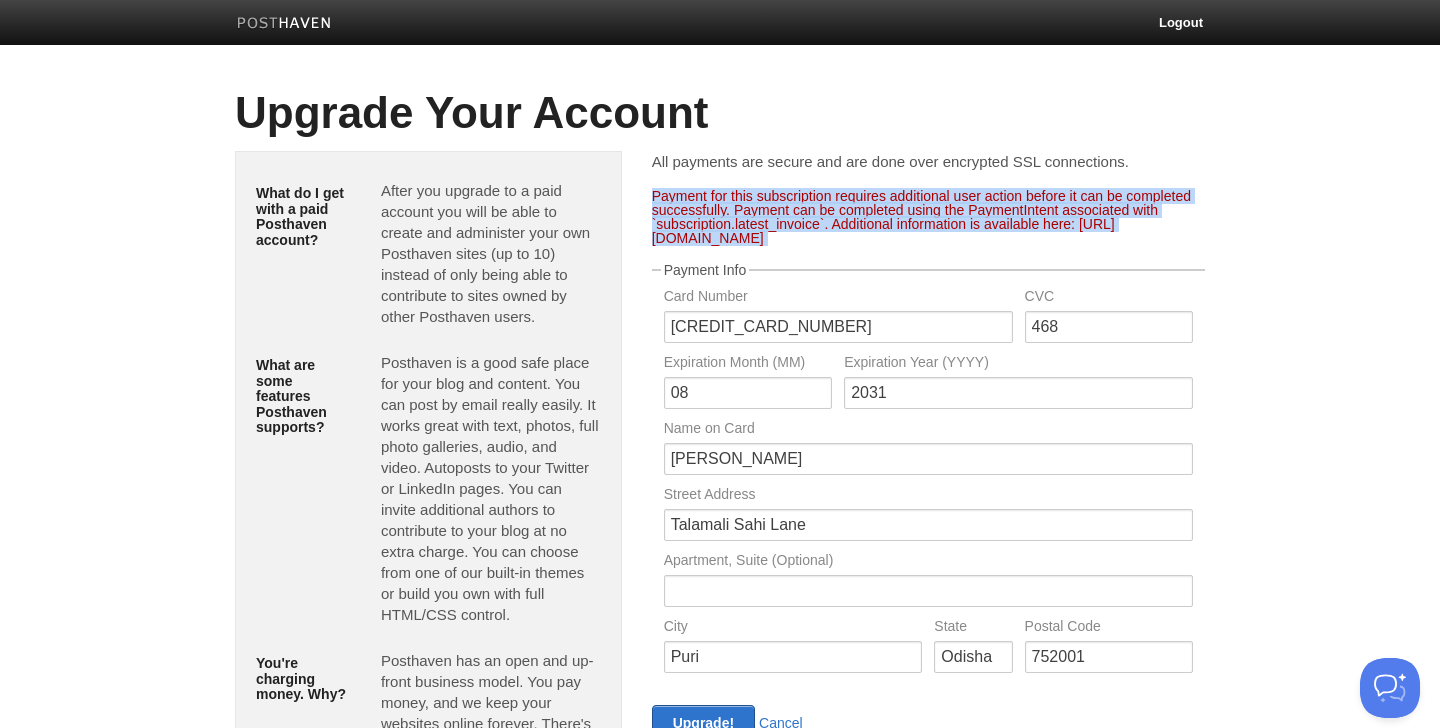 click on "Payment for this subscription requires additional user action before it can be completed successfully. Payment can be completed using the PaymentIntent associated with `subscription.latest_invoice`. Additional information is available here: [URL][DOMAIN_NAME]" at bounding box center [928, 217] 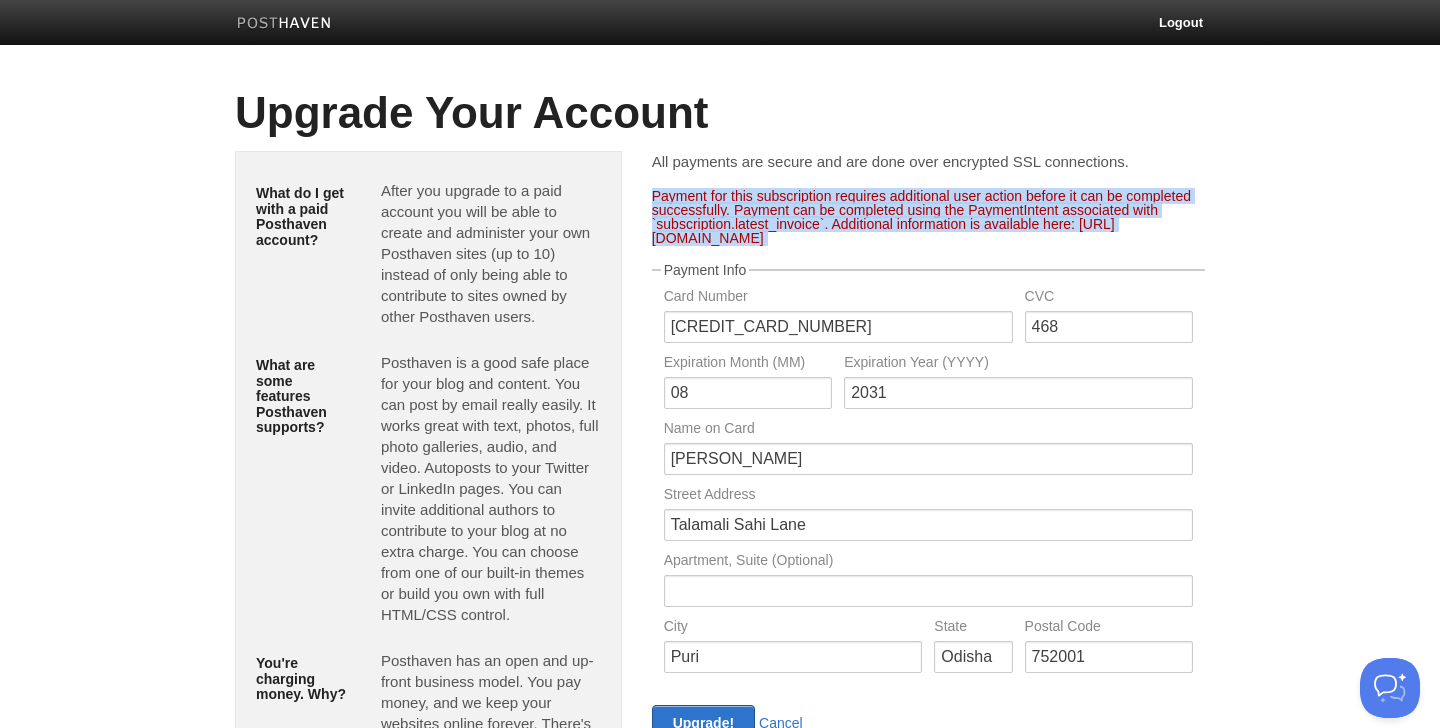 click on "Payment for this subscription requires additional user action before it can be completed successfully. Payment can be completed using the PaymentIntent associated with `subscription.latest_invoice`. Additional information is available here: [URL][DOMAIN_NAME]" at bounding box center (928, 217) 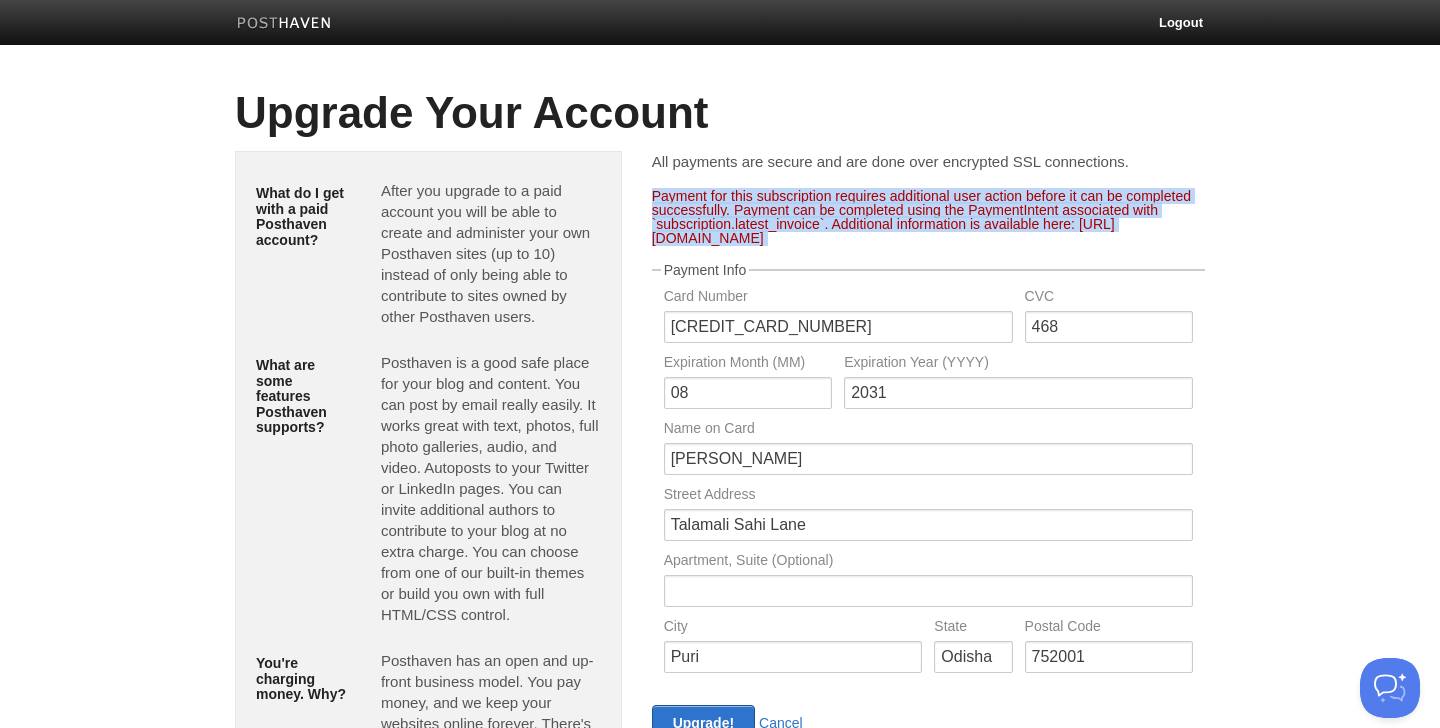 click on "Payment for this subscription requires additional user action before it can be completed successfully. Payment can be completed using the PaymentIntent associated with `subscription.latest_invoice`. Additional information is available here: [URL][DOMAIN_NAME]" at bounding box center (928, 217) 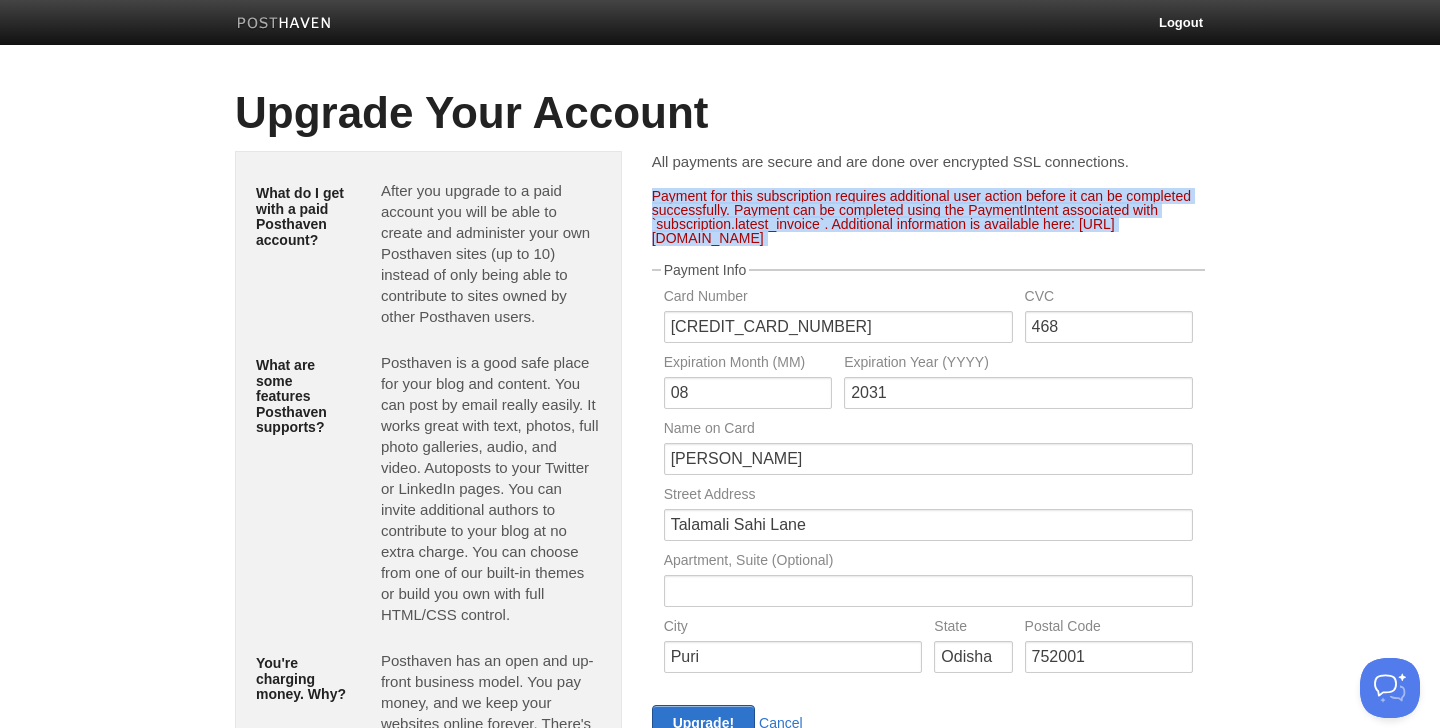 drag, startPoint x: 1092, startPoint y: 237, endPoint x: 648, endPoint y: 241, distance: 444.018 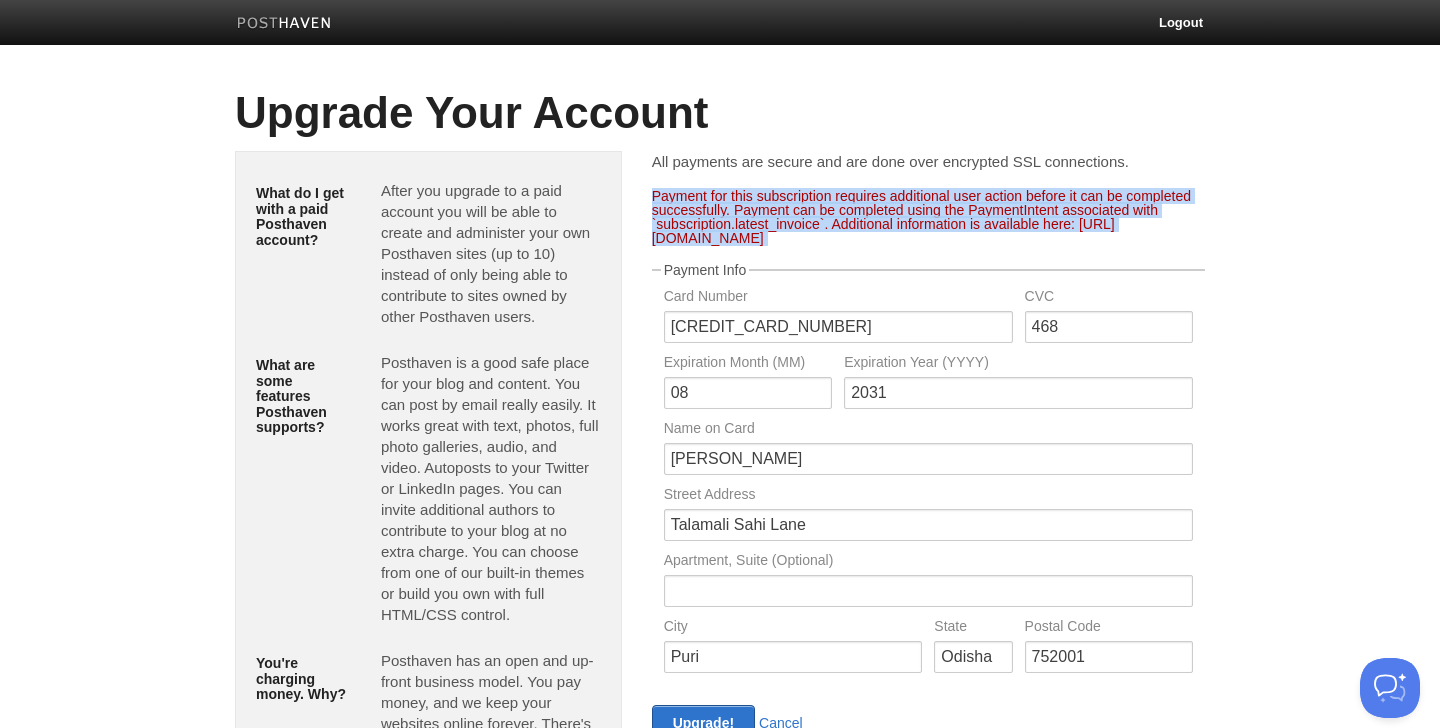 click on "All payments are secure and are done over encrypted SSL connections.
Payment for this subscription requires additional user action before it can be completed successfully. Payment can be completed using the PaymentIntent associated with `subscription.latest_invoice`. Additional information is available here: [URL][DOMAIN_NAME]
Payment Info
Card Number
[CREDIT_CARD_NUMBER]
CVC
468
Expiration Month (MM)
08
Expiration Year (YYYY)
2031
Name on Card
[PERSON_NAME]
Street Address
[GEOGRAPHIC_DATA]
Apartment, Suite (Optional)
City
[GEOGRAPHIC_DATA]
State
Odisha
752001" at bounding box center (928, 554) 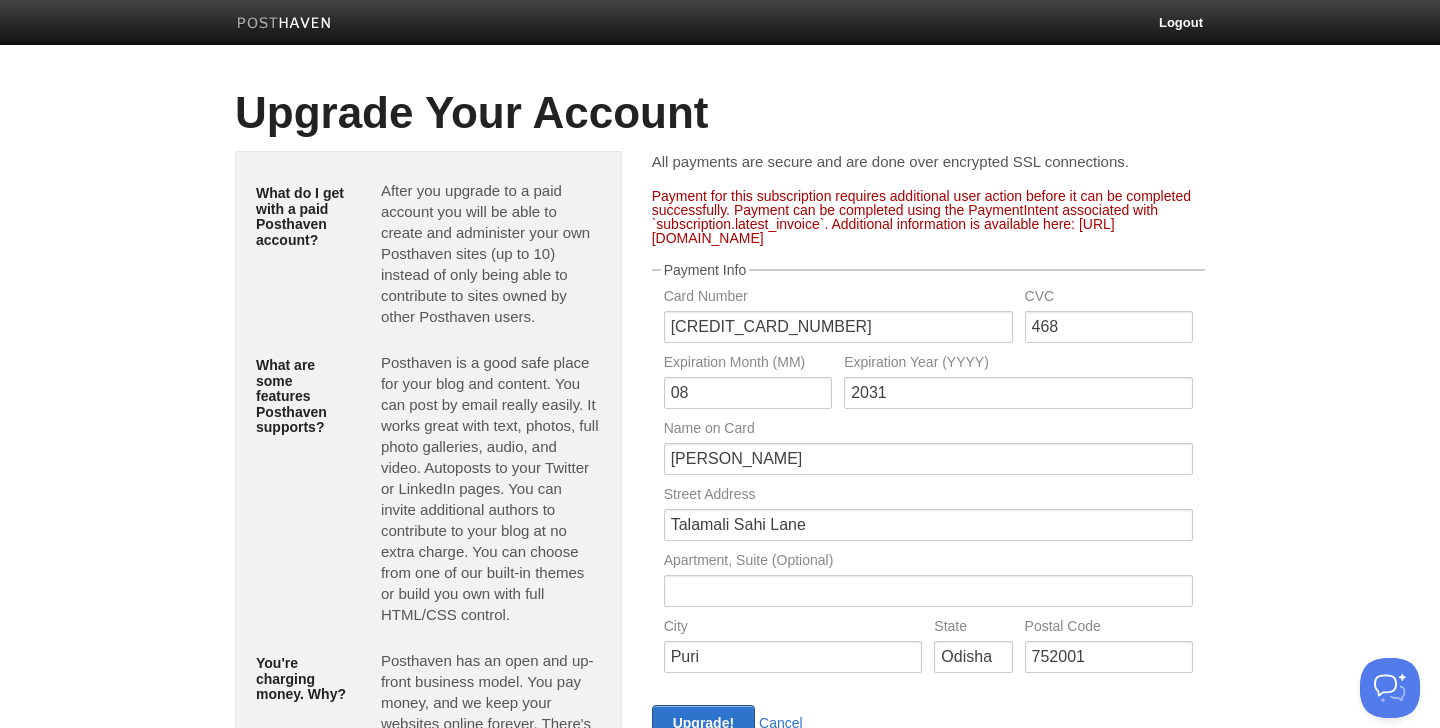 click on "Payment for this subscription requires additional user action before it can be completed successfully. Payment can be completed using the PaymentIntent associated with `subscription.latest_invoice`. Additional information is available here: [URL][DOMAIN_NAME]" at bounding box center [928, 217] 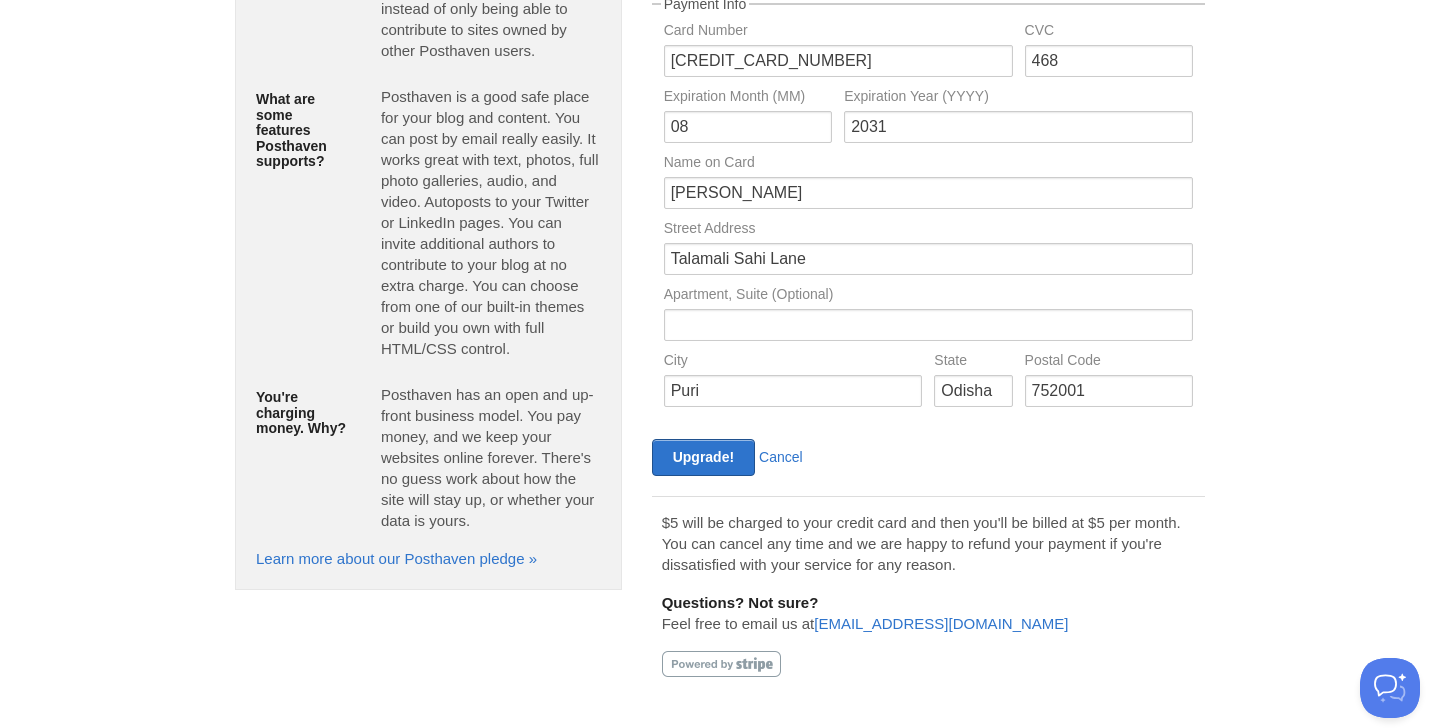 scroll, scrollTop: 270, scrollLeft: 0, axis: vertical 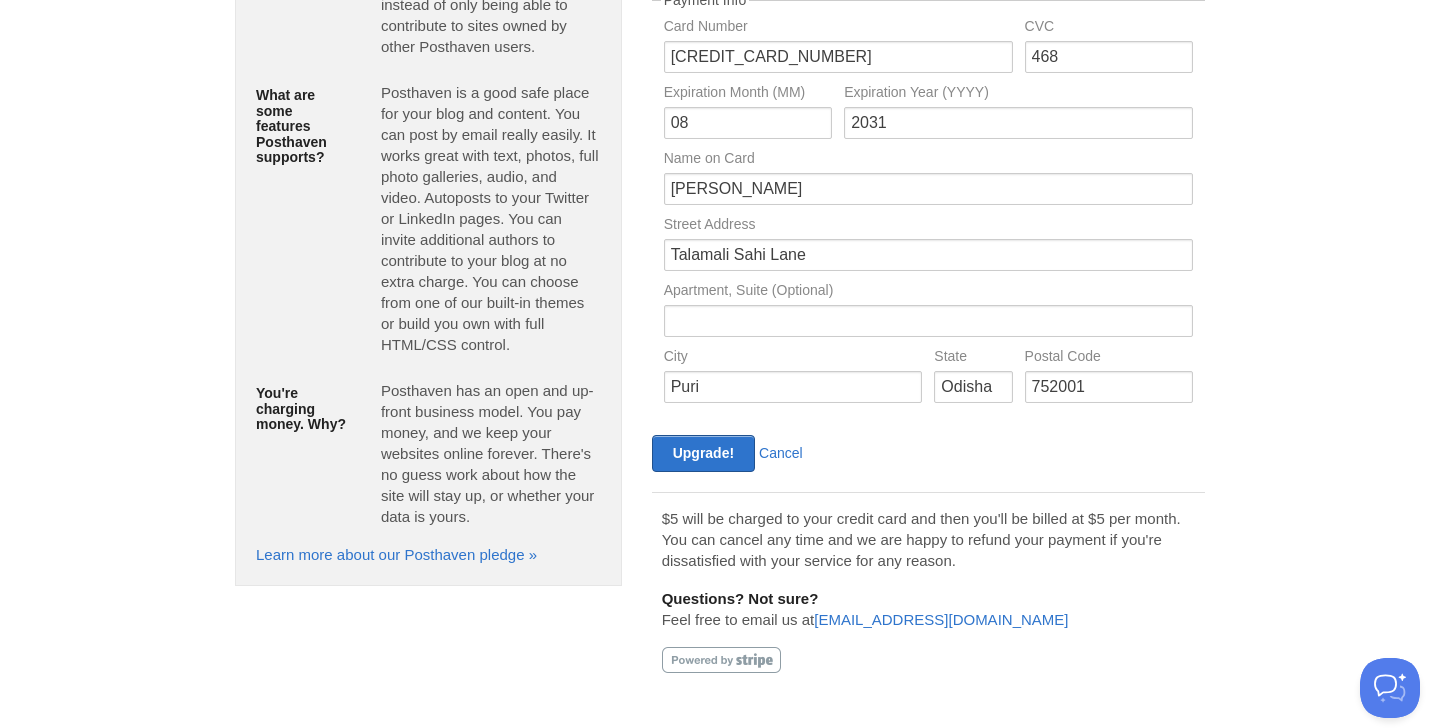 click at bounding box center [721, 660] 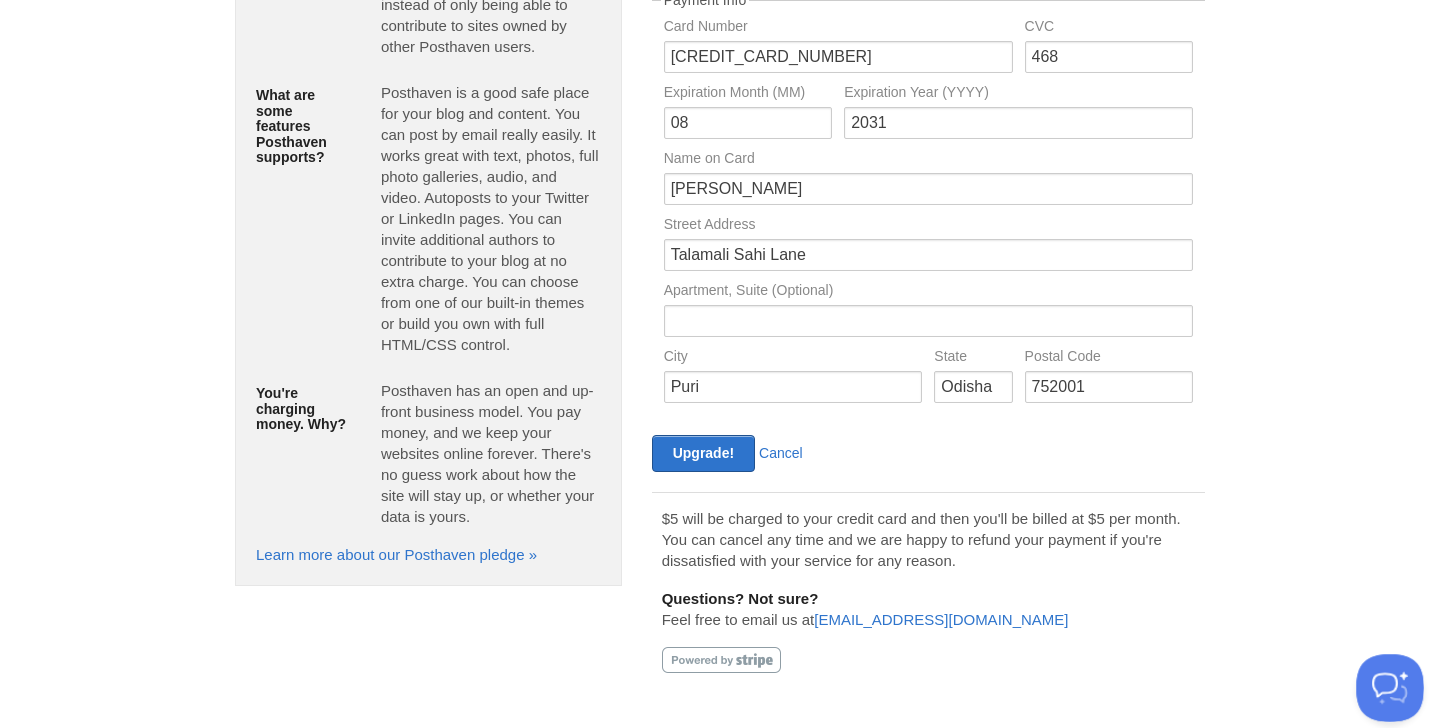 click at bounding box center [1386, 684] 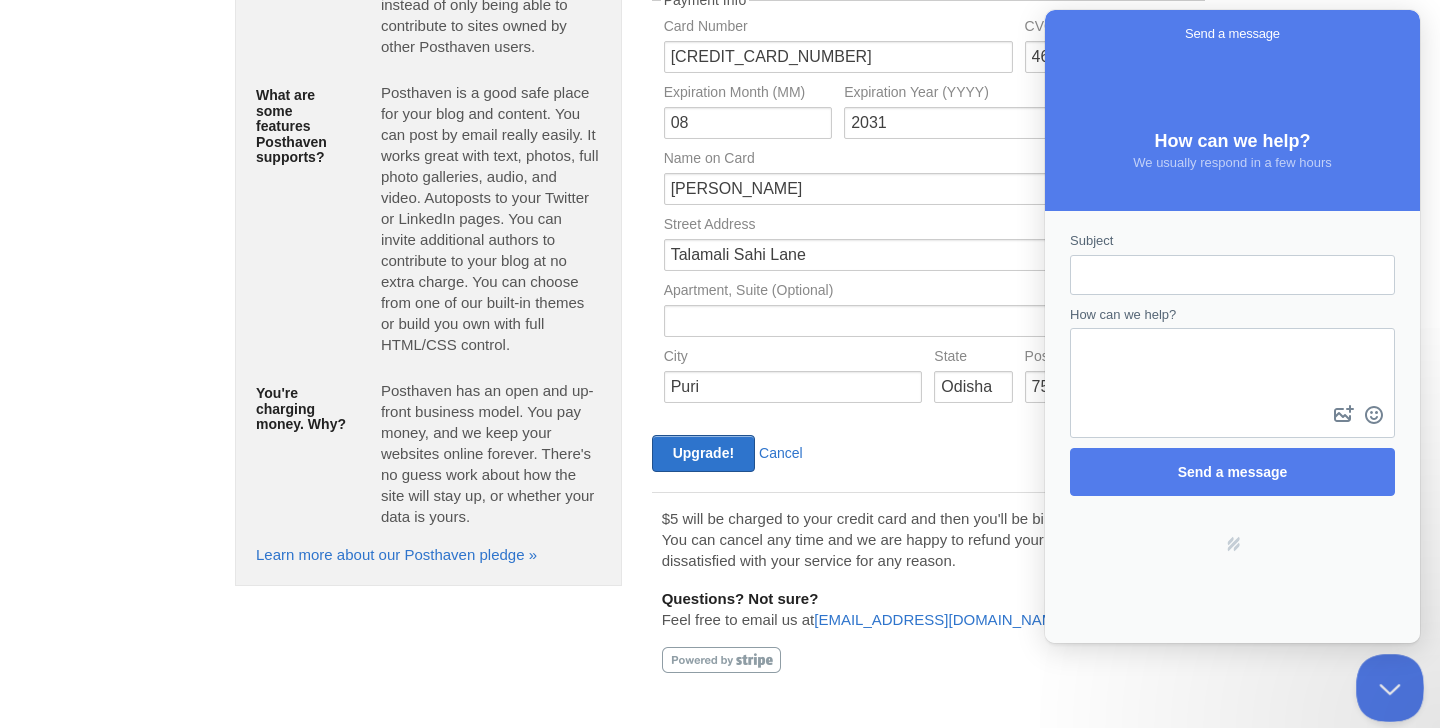 scroll, scrollTop: 0, scrollLeft: 0, axis: both 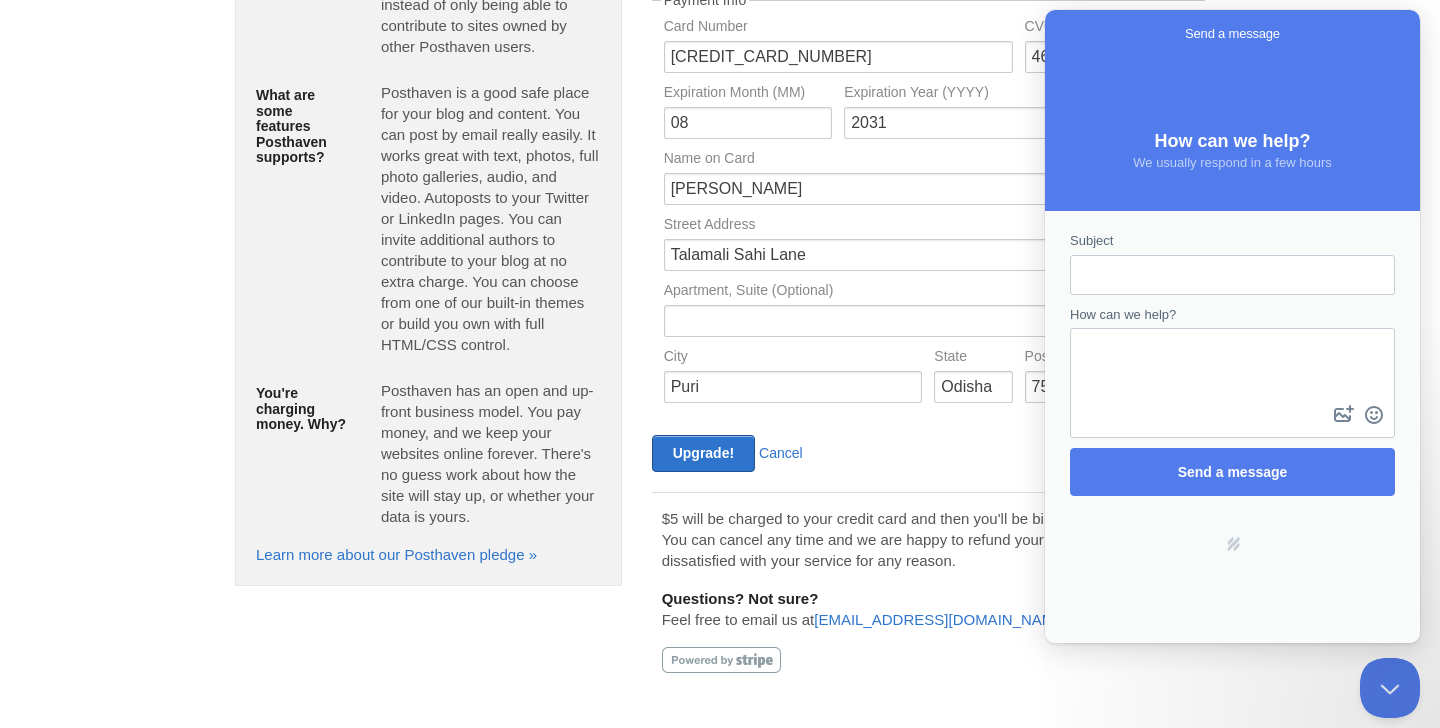 click on "Subject" at bounding box center [1232, 275] 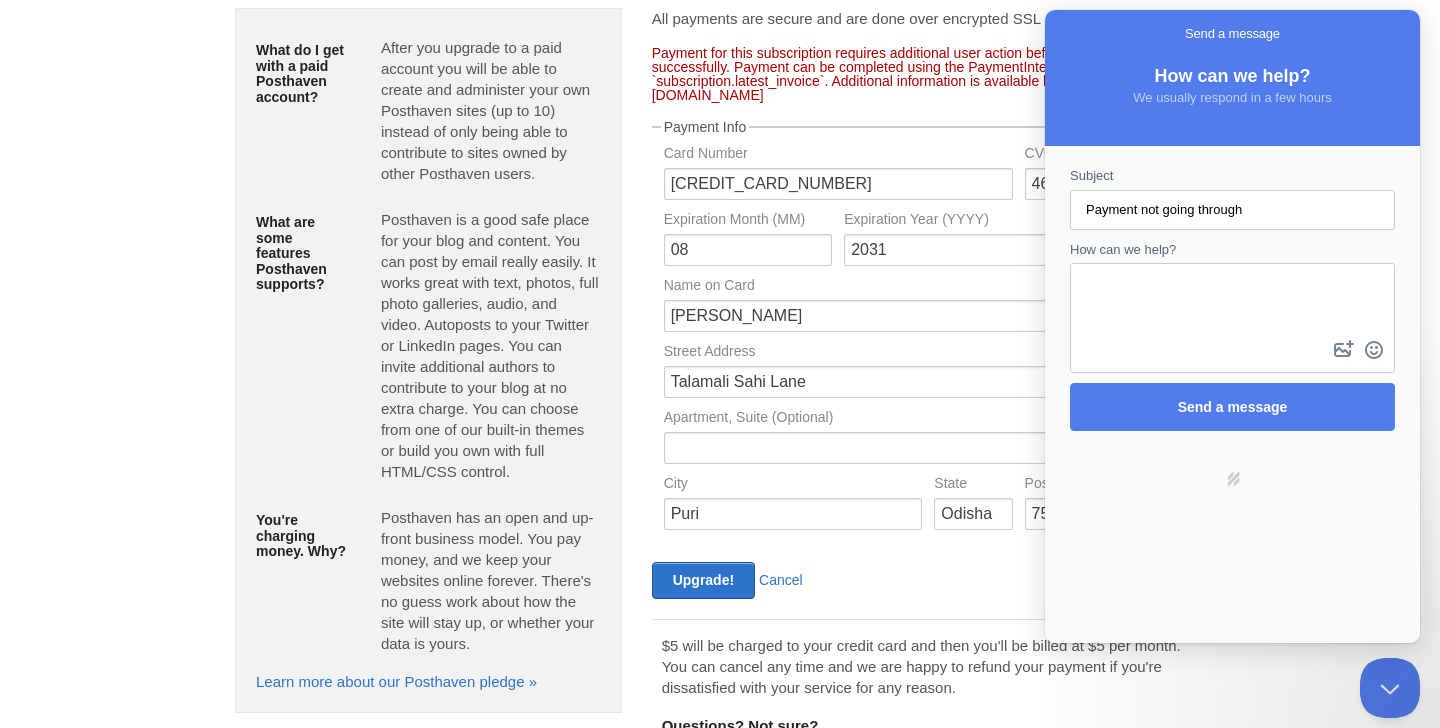 scroll, scrollTop: 0, scrollLeft: 0, axis: both 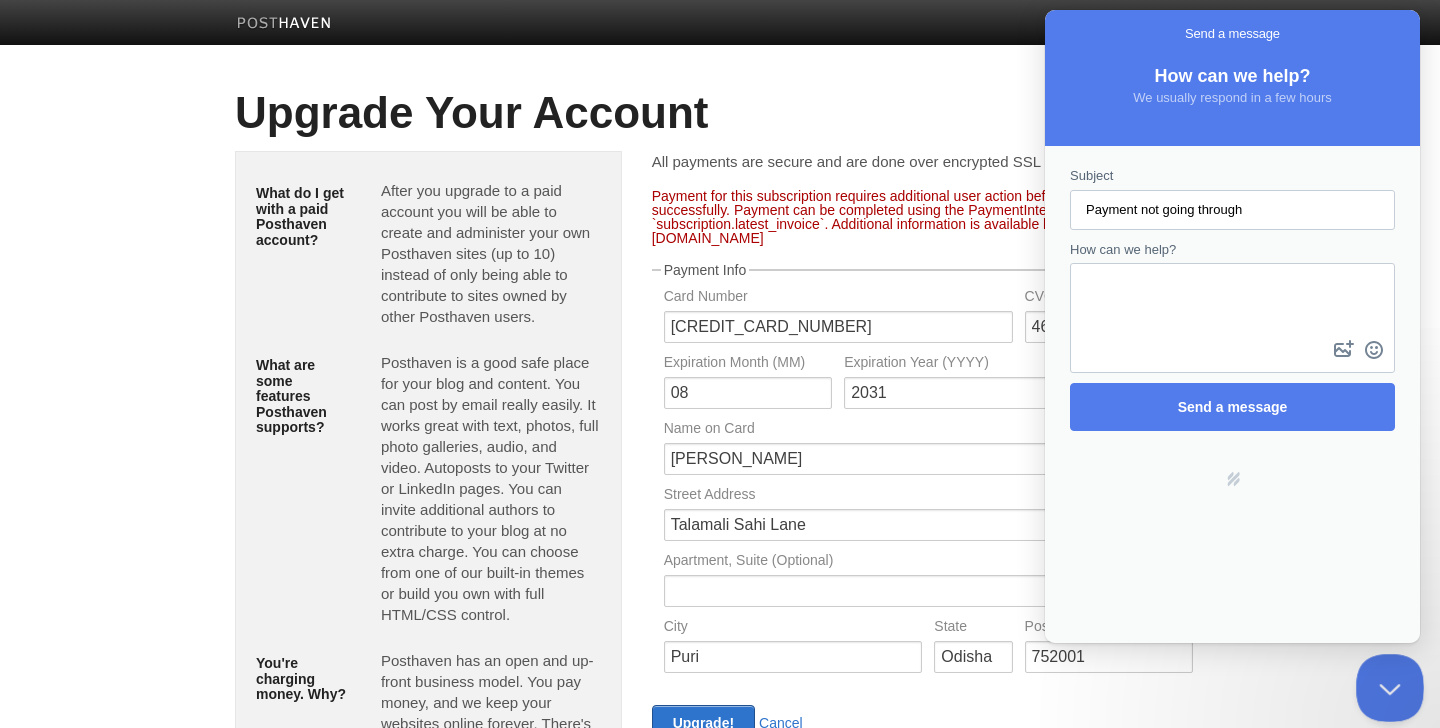 type on "Payment not going through" 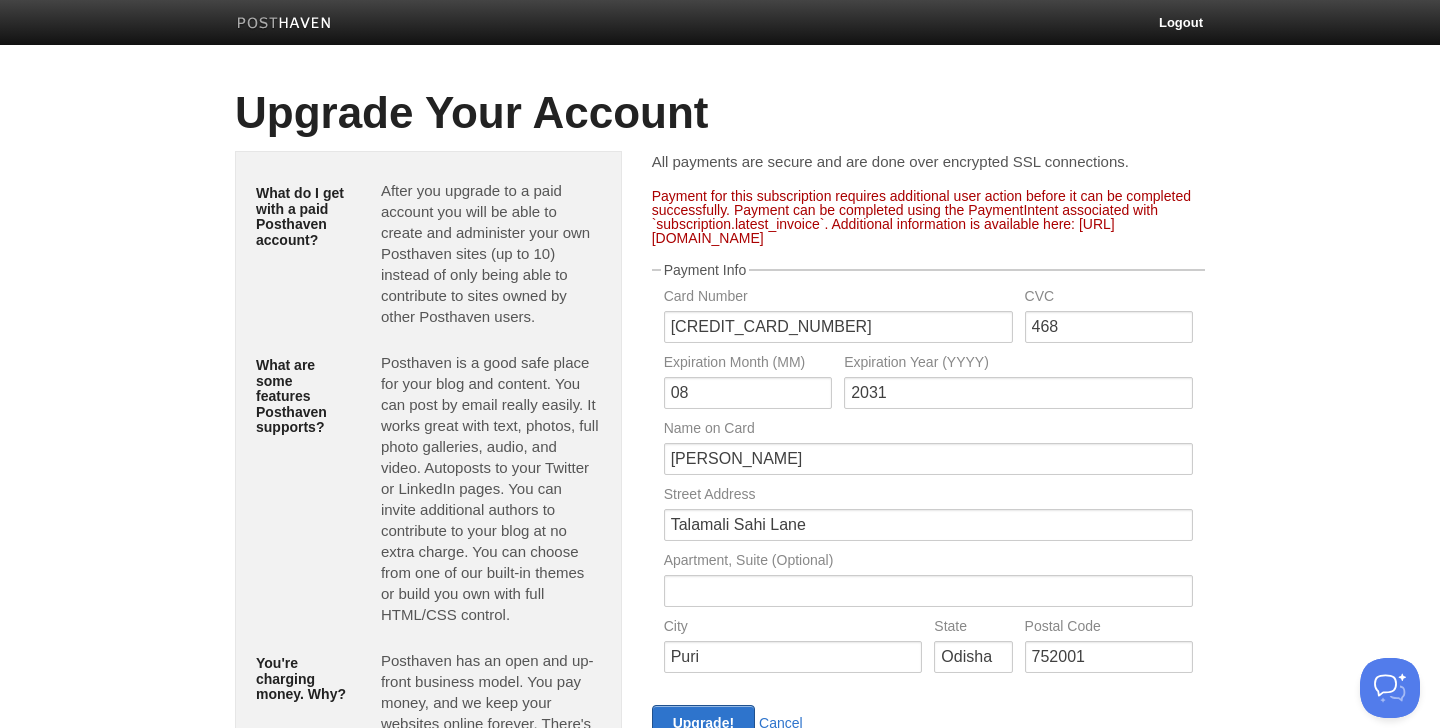 type 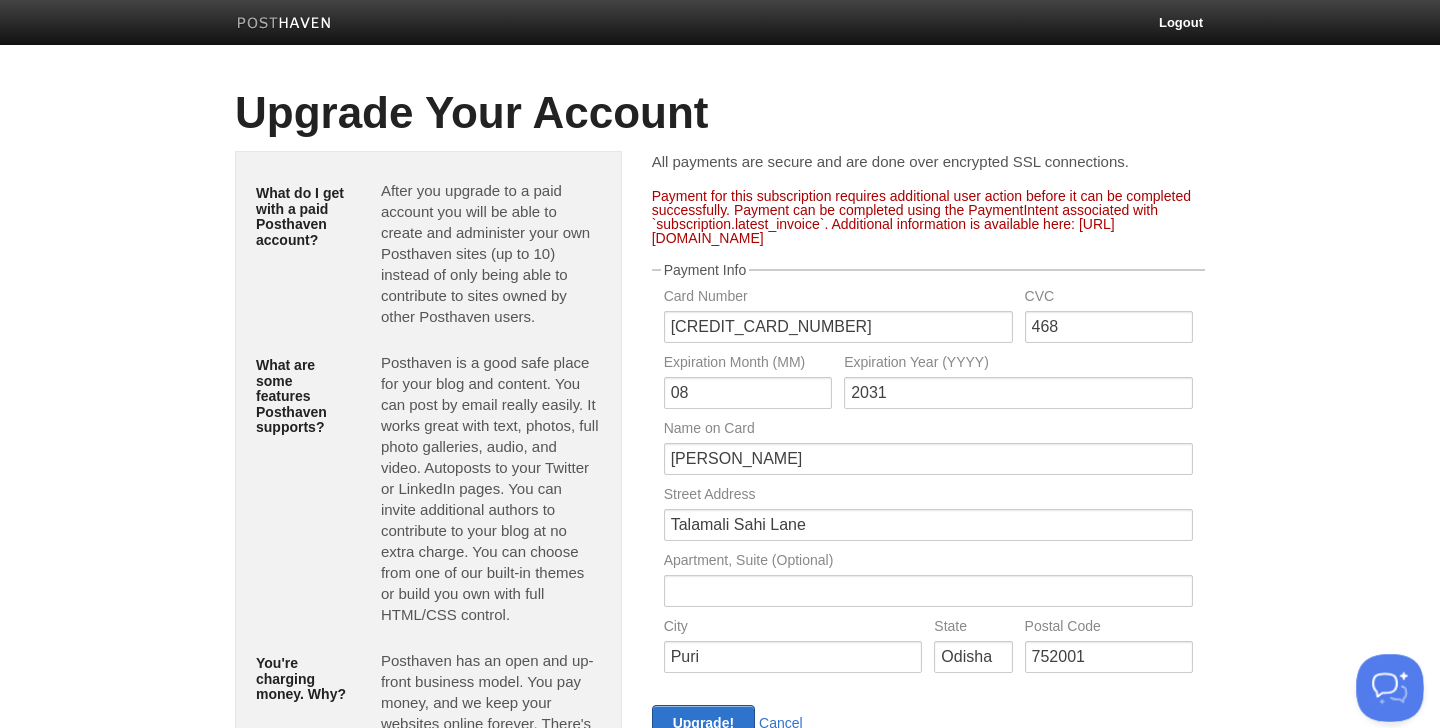 click at bounding box center (1386, 684) 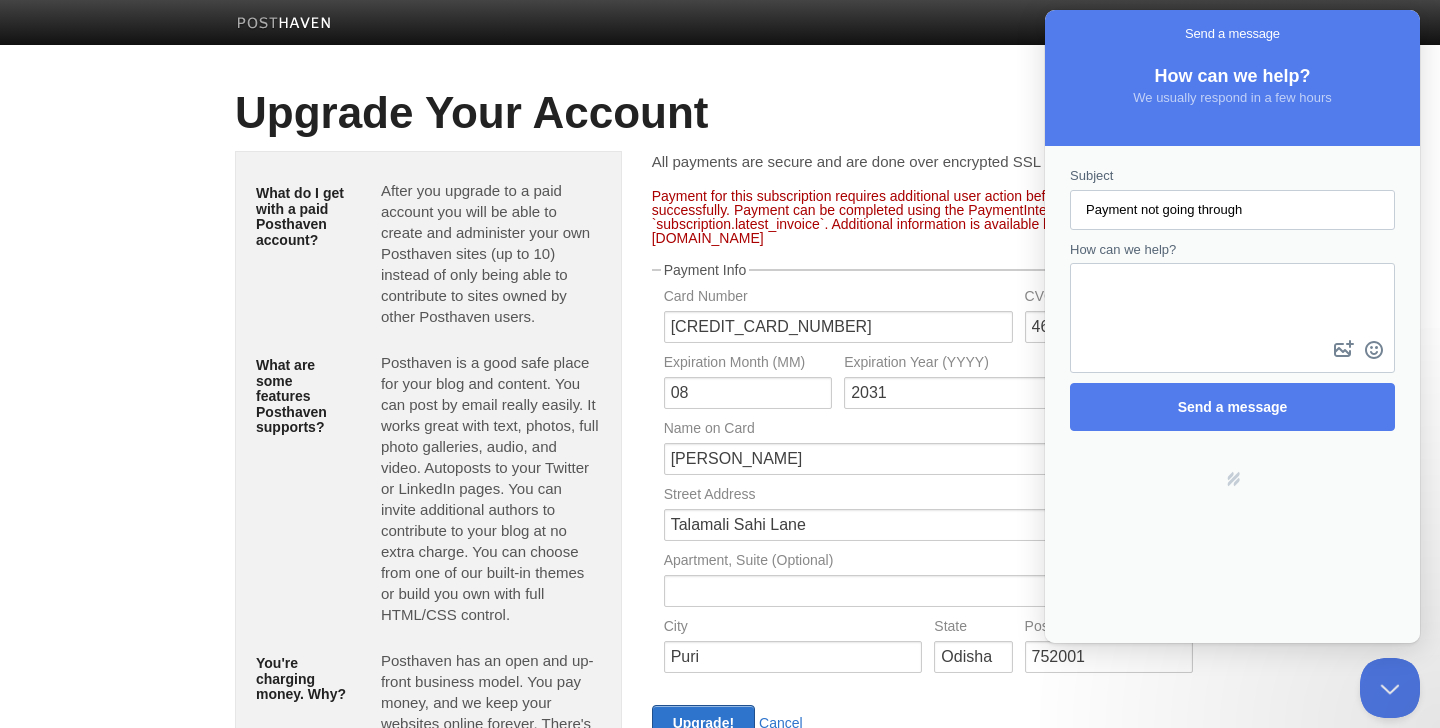 click on "How can we help?" at bounding box center [1232, 300] 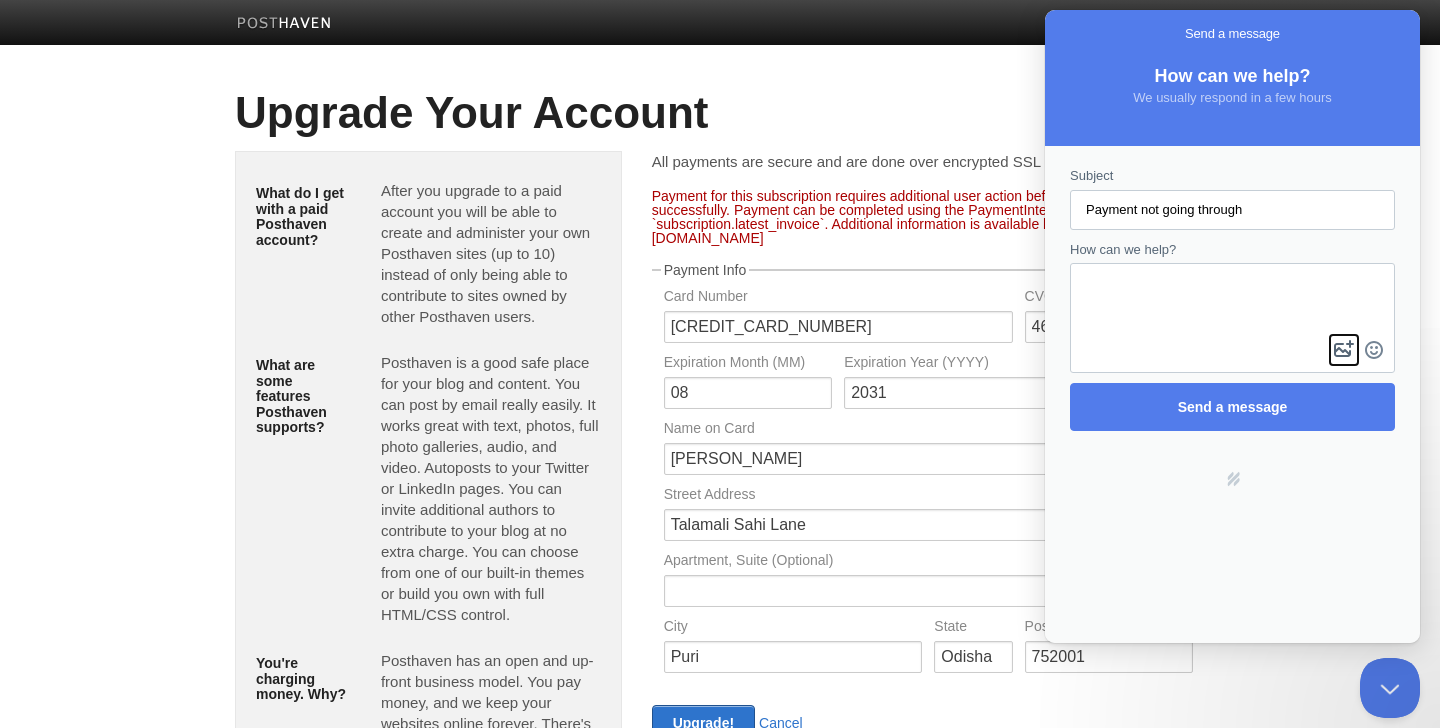click on "image-plus" at bounding box center (1344, 350) 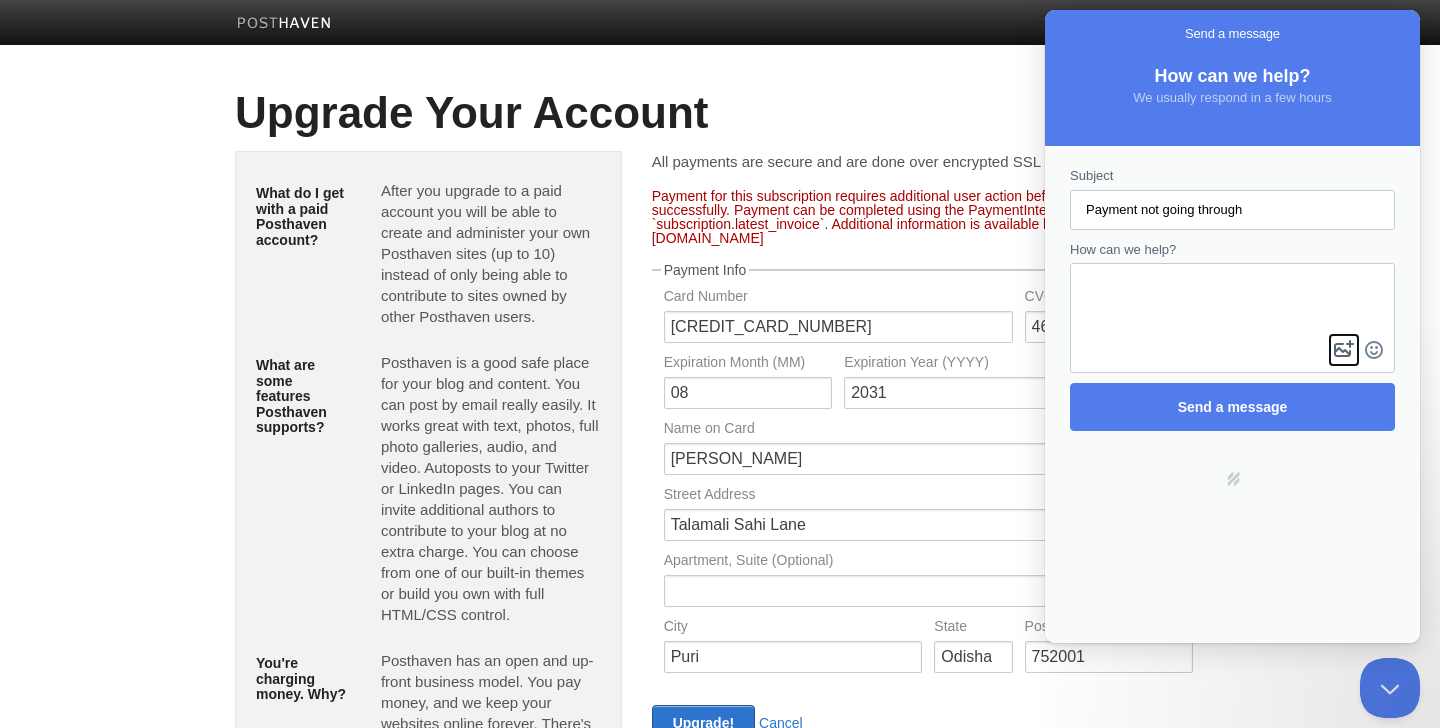 type on "C:\fakepath\Screenshot [DATE] 7.25.24 PM.png" 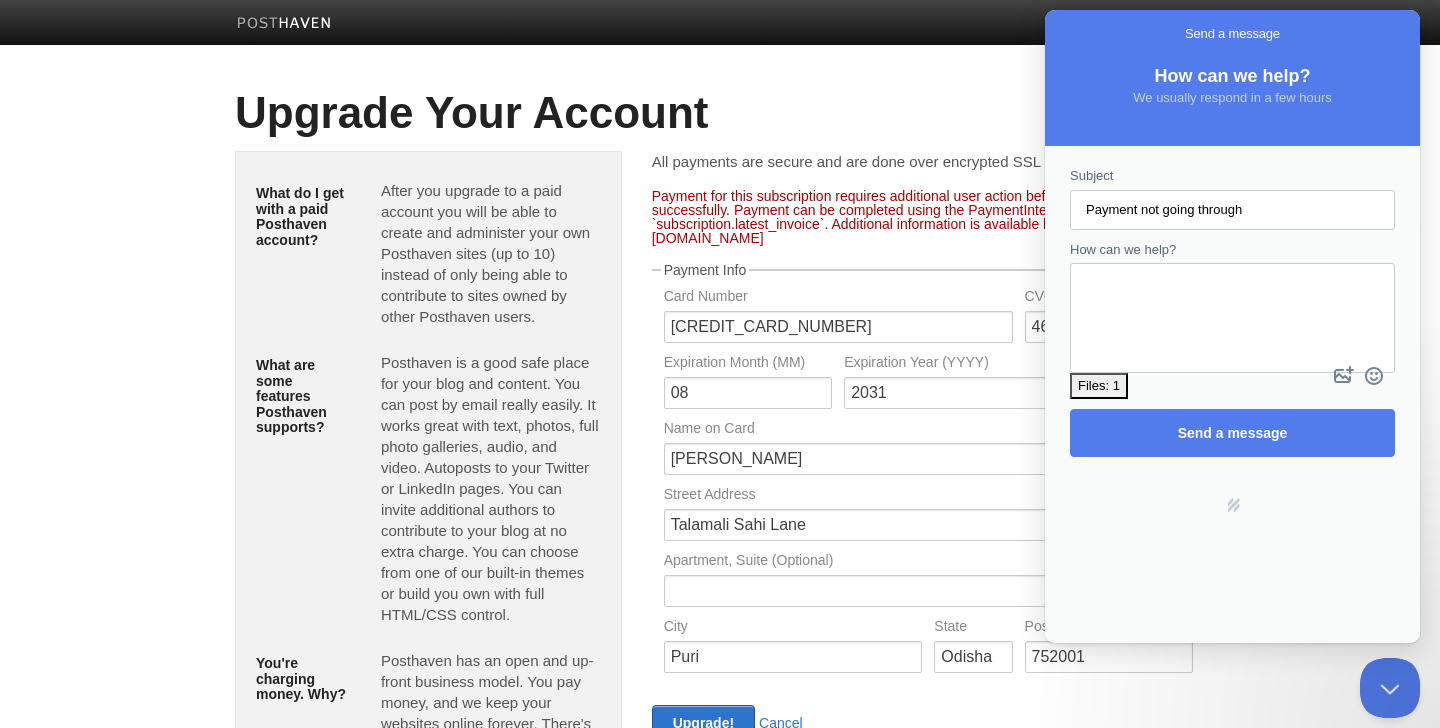 click on "How can we help?" at bounding box center (1232, 300) 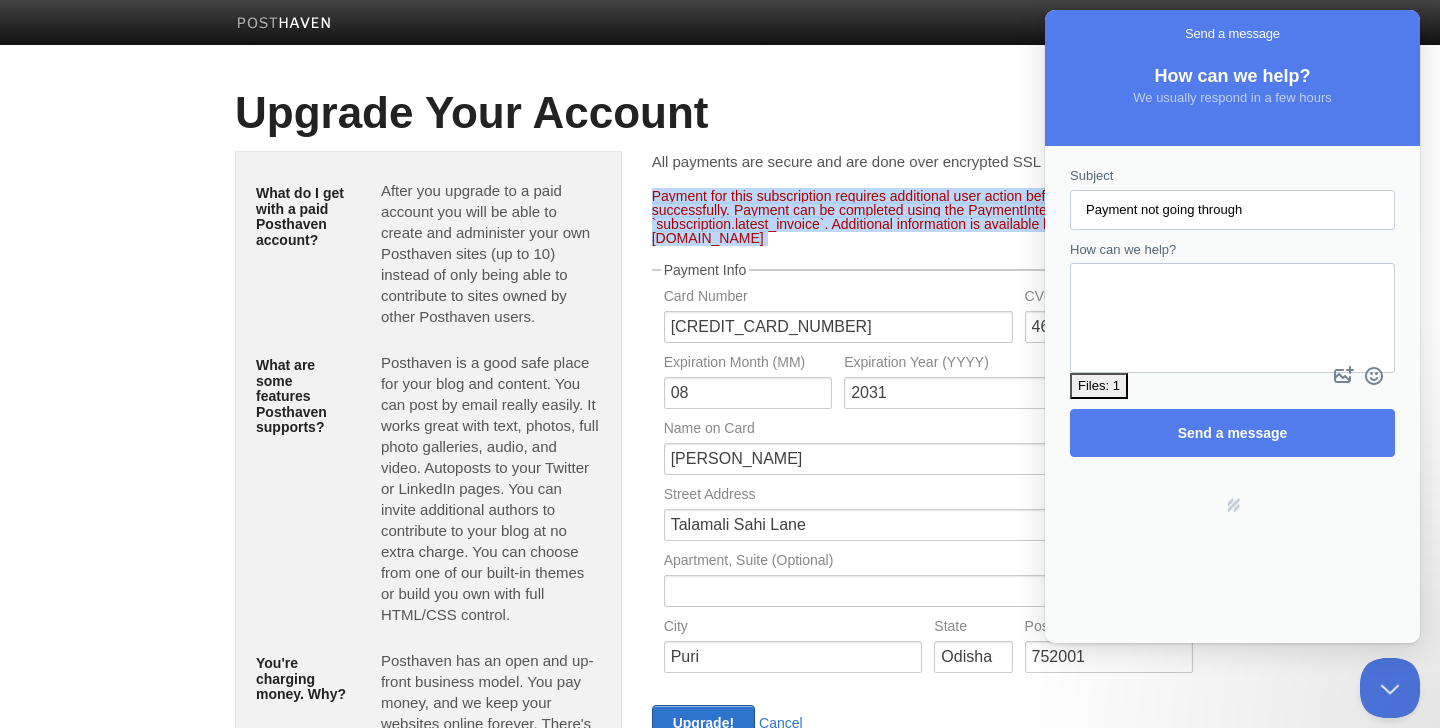 click on "Payment for this subscription requires additional user action before it can be completed successfully. Payment can be completed using the PaymentIntent associated with `subscription.latest_invoice`. Additional information is available here: [URL][DOMAIN_NAME]" at bounding box center [928, 217] 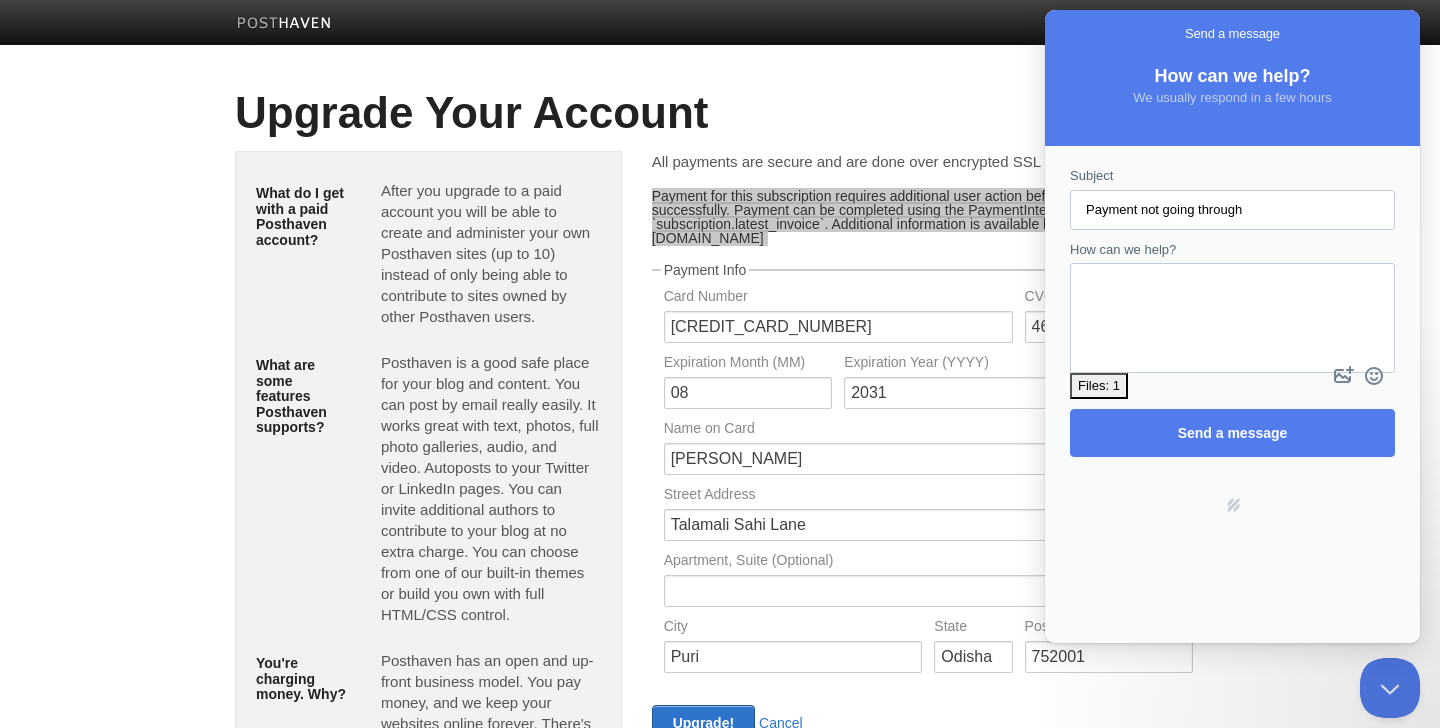 click on "How can we help?" at bounding box center (1232, 300) 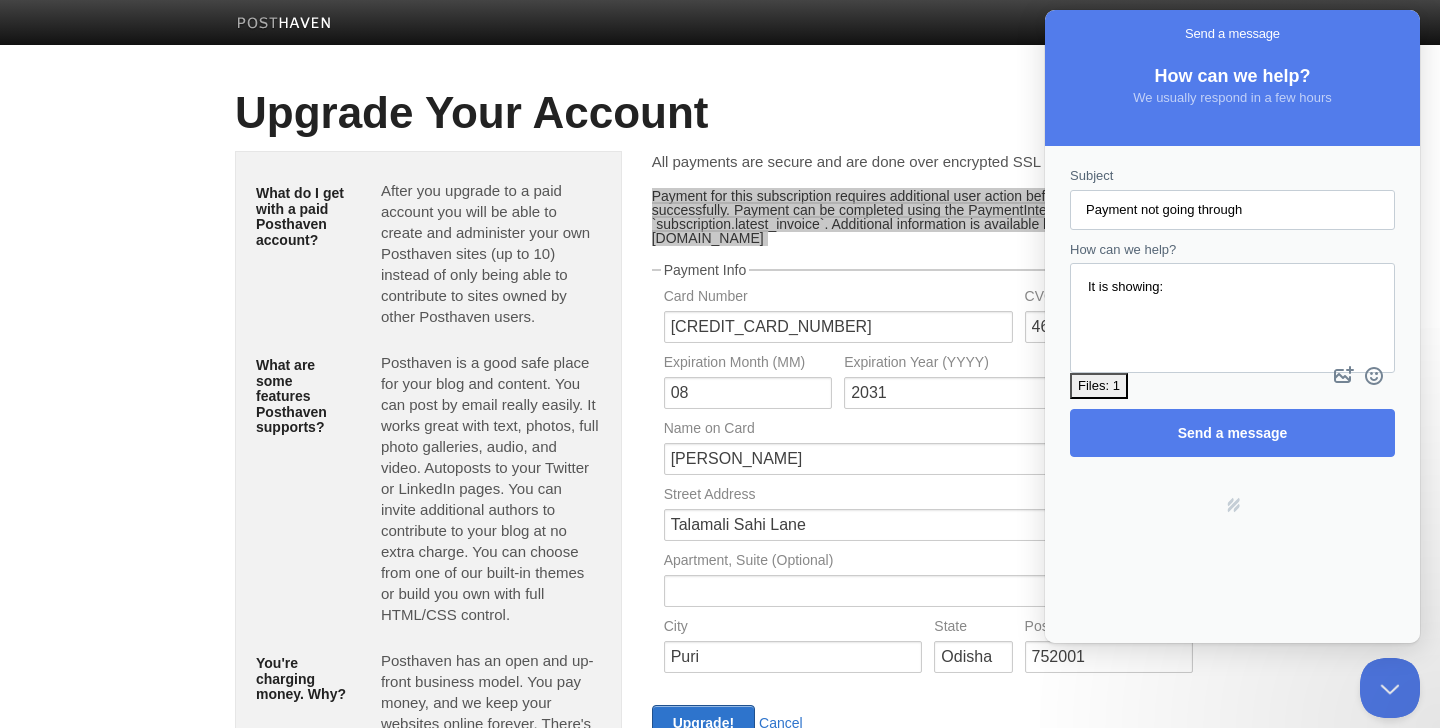 paste on "Payment for this subscription requires additional user action before it can be completed successfully. Payment can be completed using the PaymentIntent associated with `subscription.latest_invoice`. Additional information is available here: [URL][DOMAIN_NAME]" 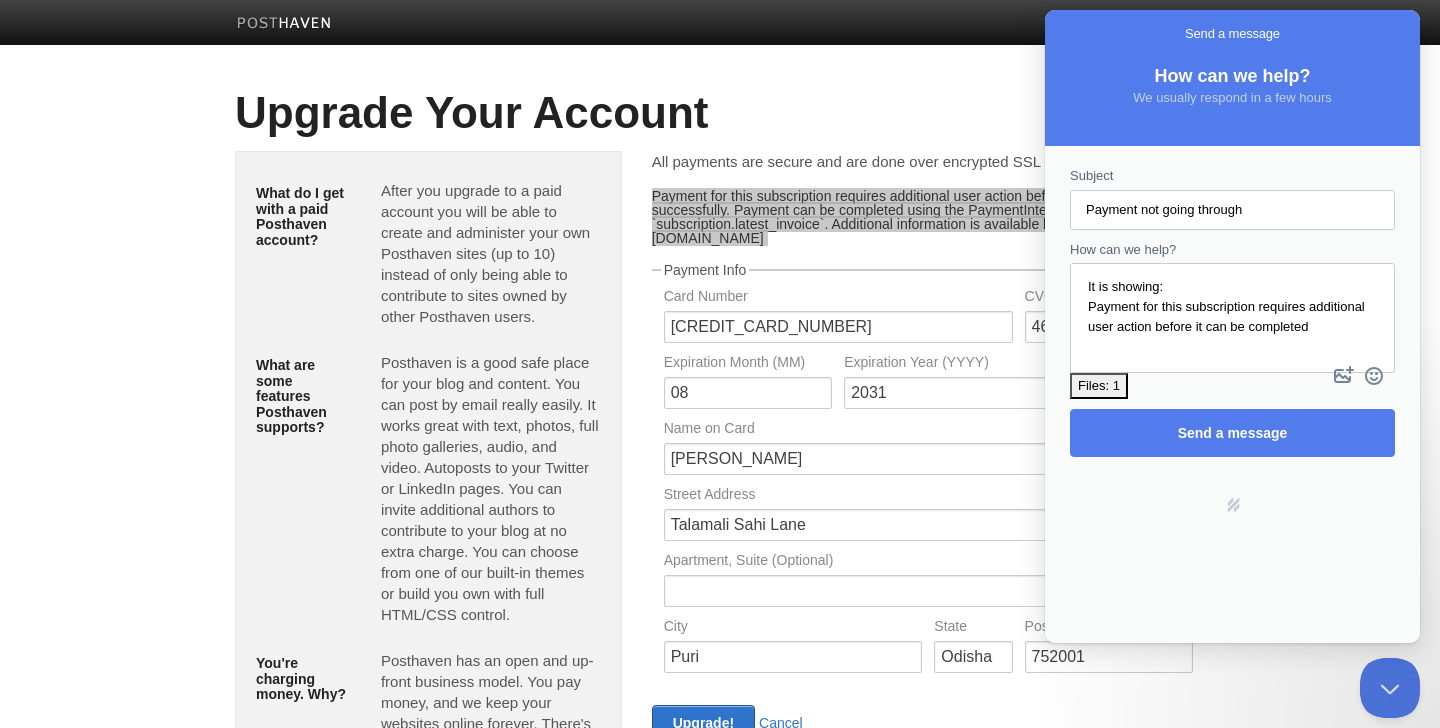 scroll, scrollTop: 38, scrollLeft: 0, axis: vertical 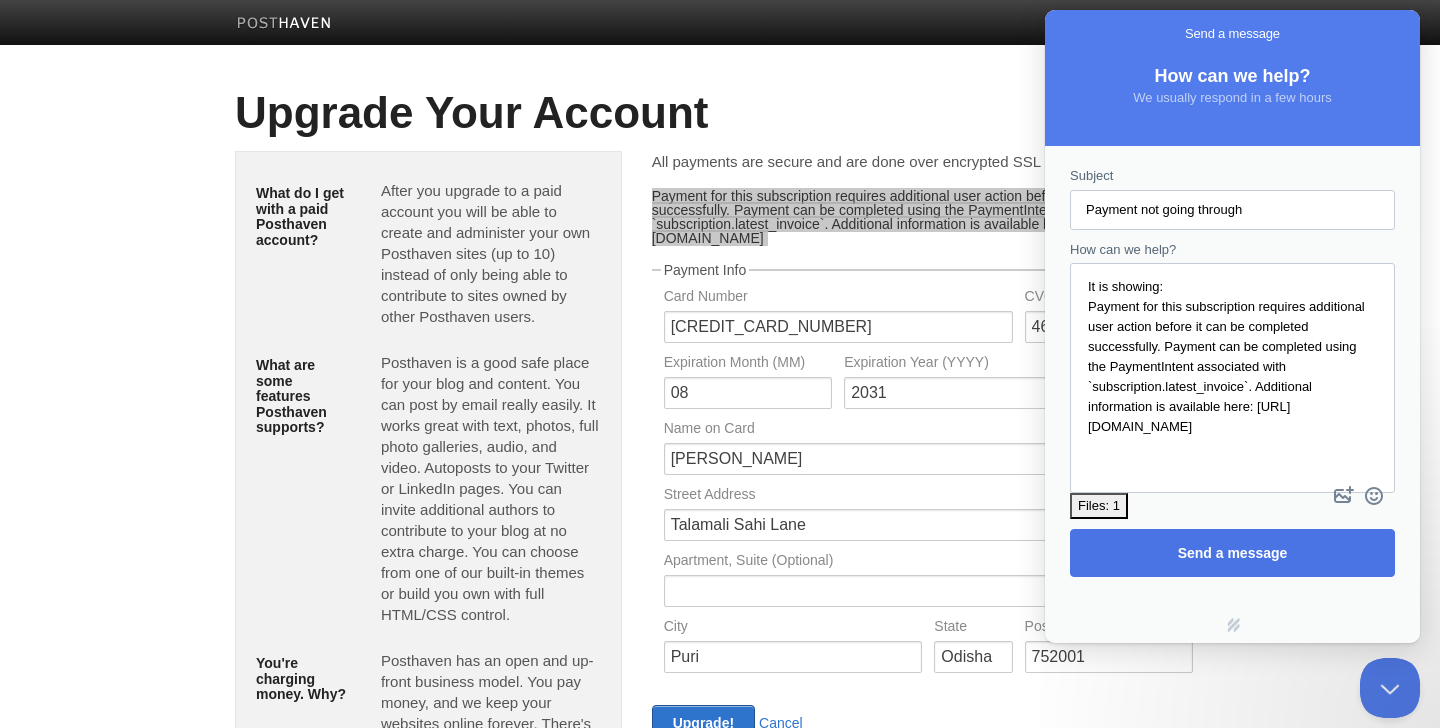 type on "It is showing:
Payment for this subscription requires additional user action before it can be completed successfully. Payment can be completed using the PaymentIntent associated with `subscription.latest_invoice`. Additional information is available here: [URL][DOMAIN_NAME]" 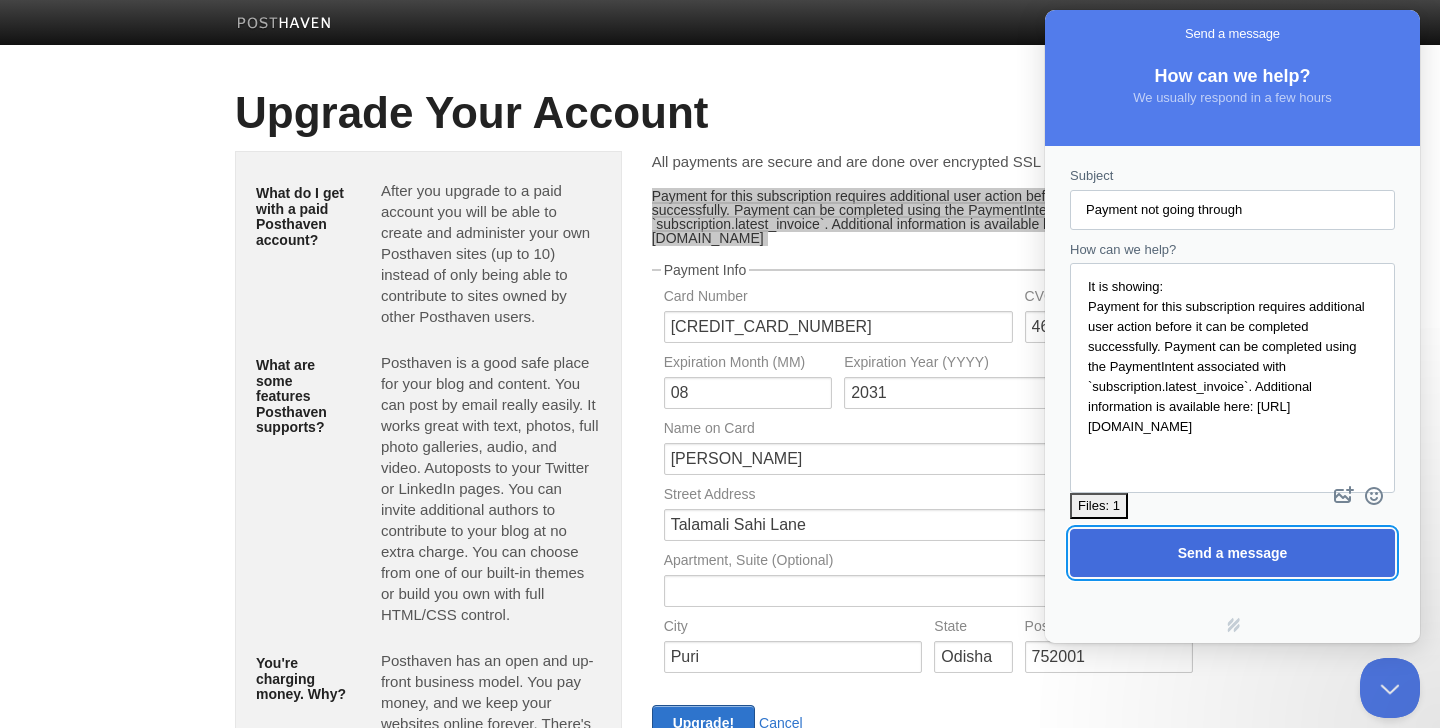 click on "Send a message" at bounding box center [1233, 553] 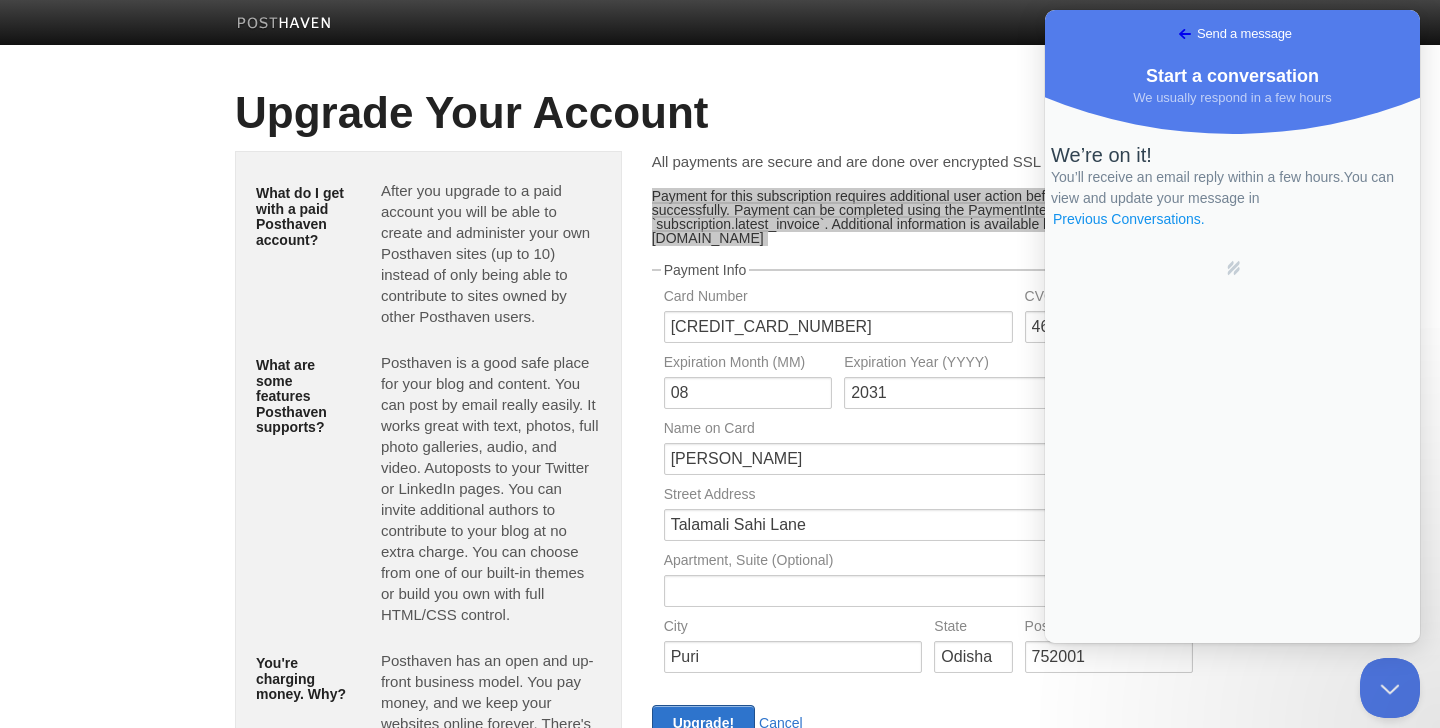 click on "Previous Conversations ." at bounding box center (1129, 219) 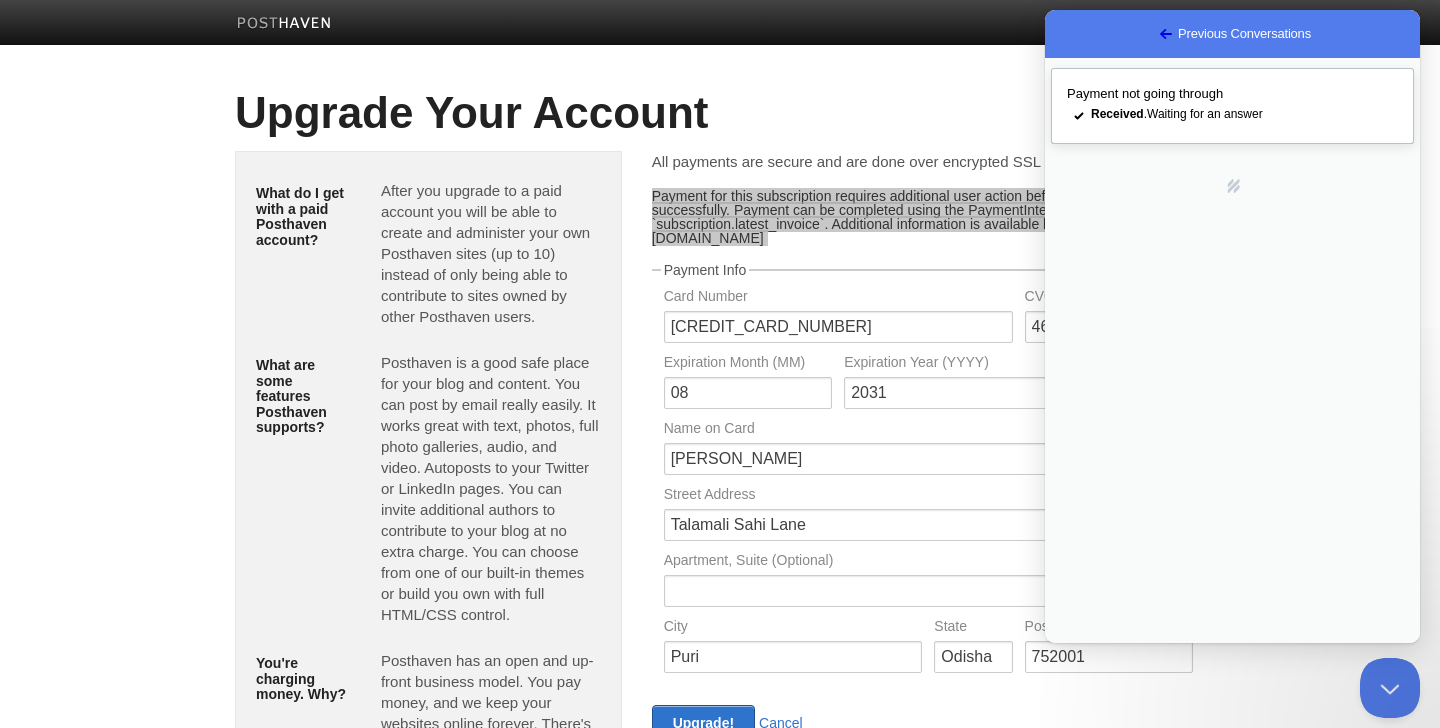 click on "Payment not going through" at bounding box center (1145, 93) 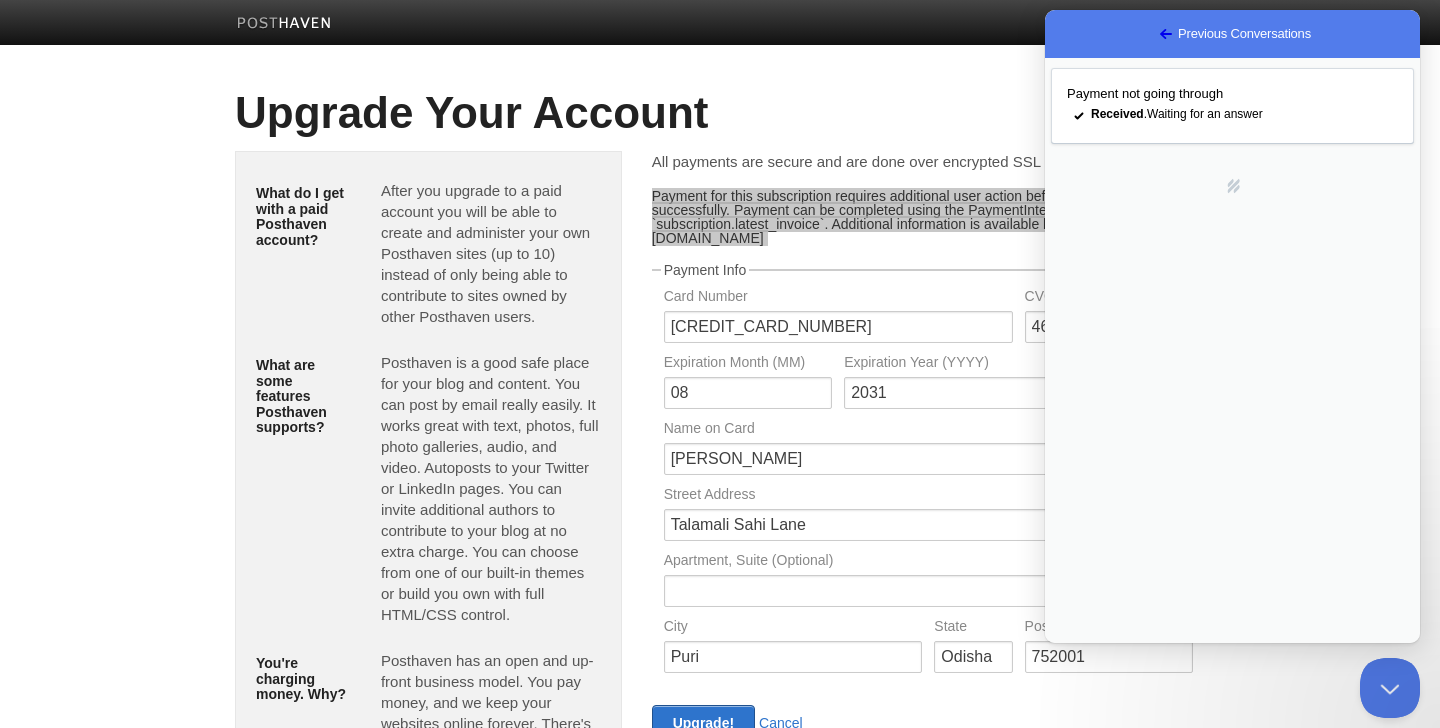 click on "Screenshot 2…25.24 PM.png" at bounding box center [1194, 945] 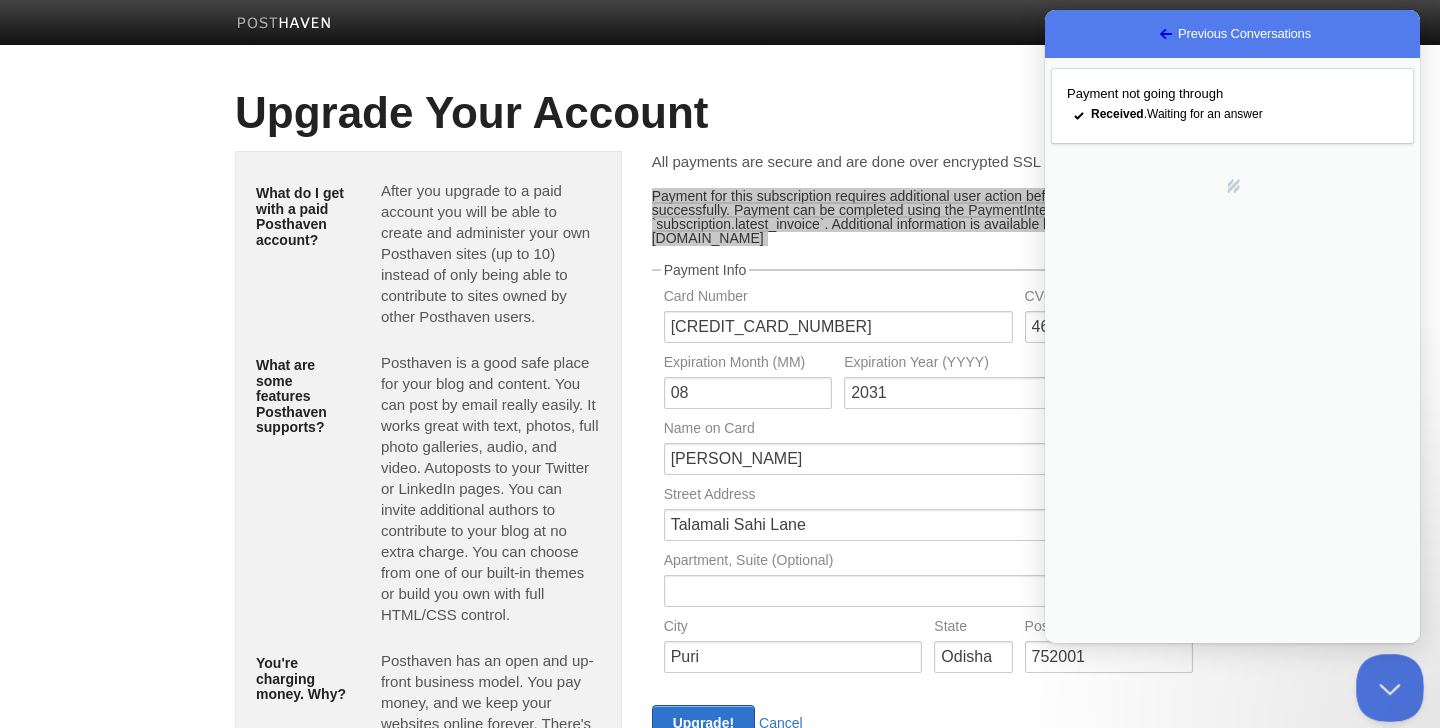 click at bounding box center [1386, 684] 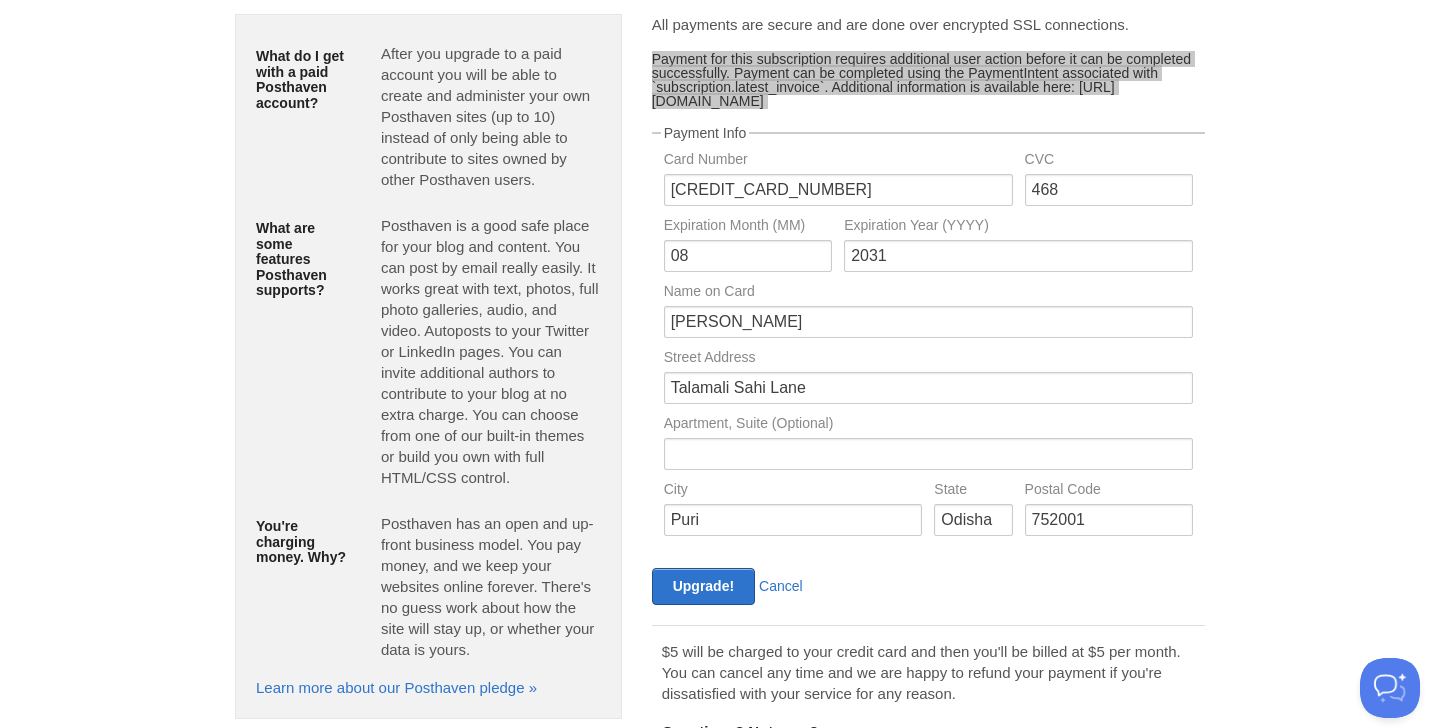 scroll, scrollTop: 270, scrollLeft: 0, axis: vertical 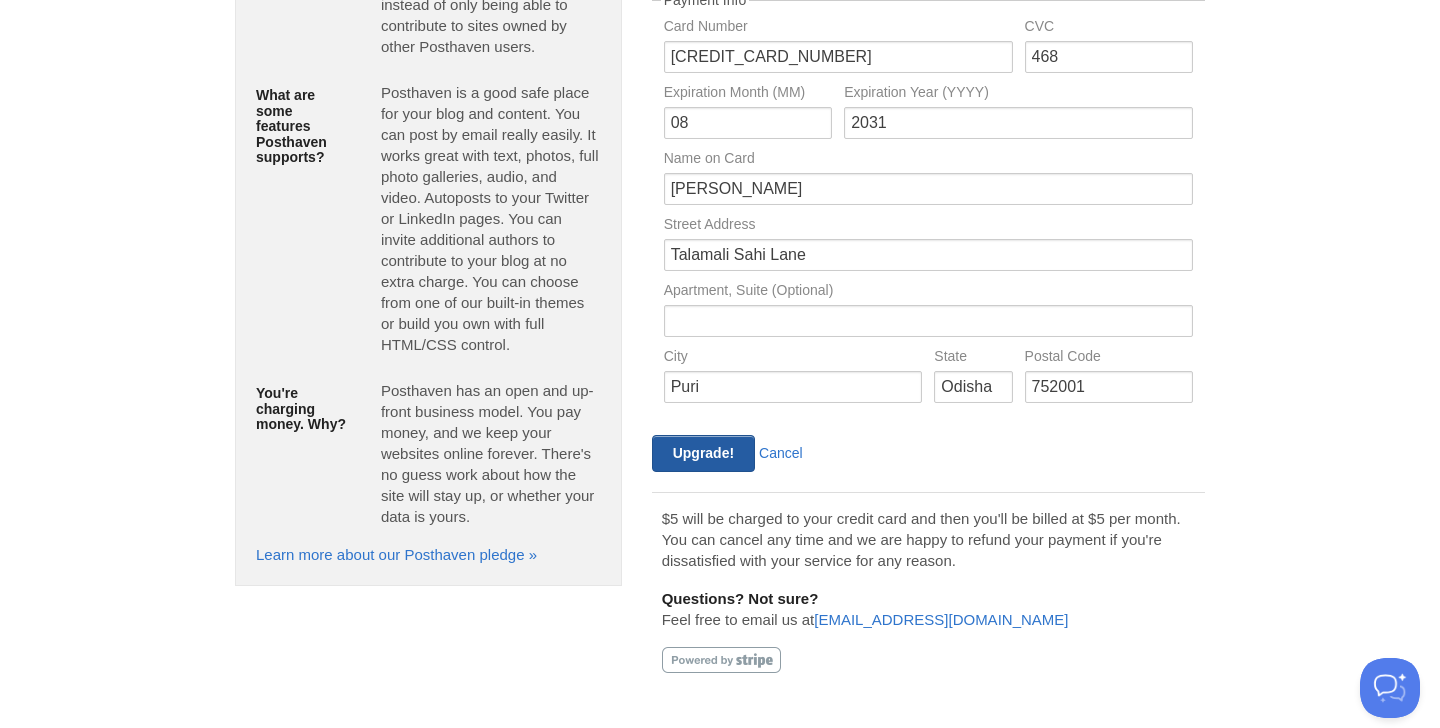 click on "Upgrade!" at bounding box center [703, 453] 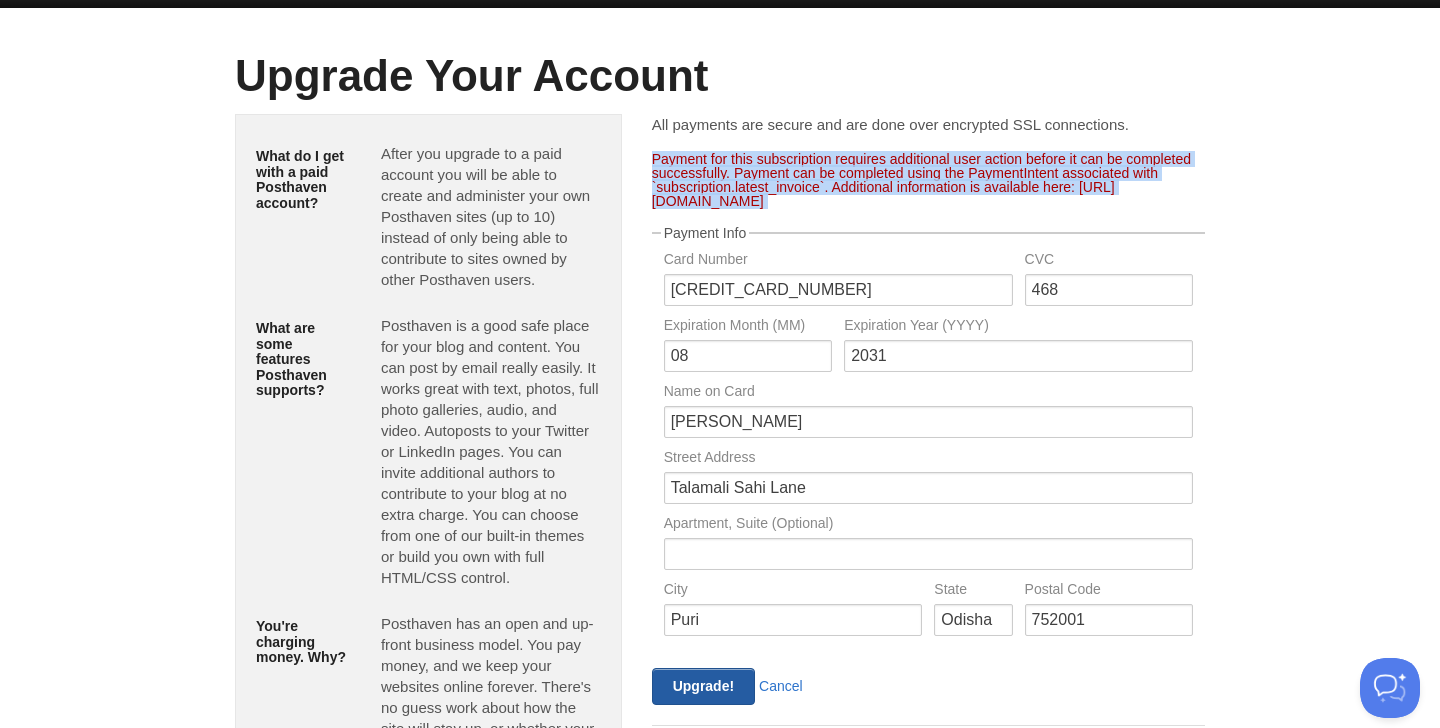 scroll, scrollTop: 54, scrollLeft: 0, axis: vertical 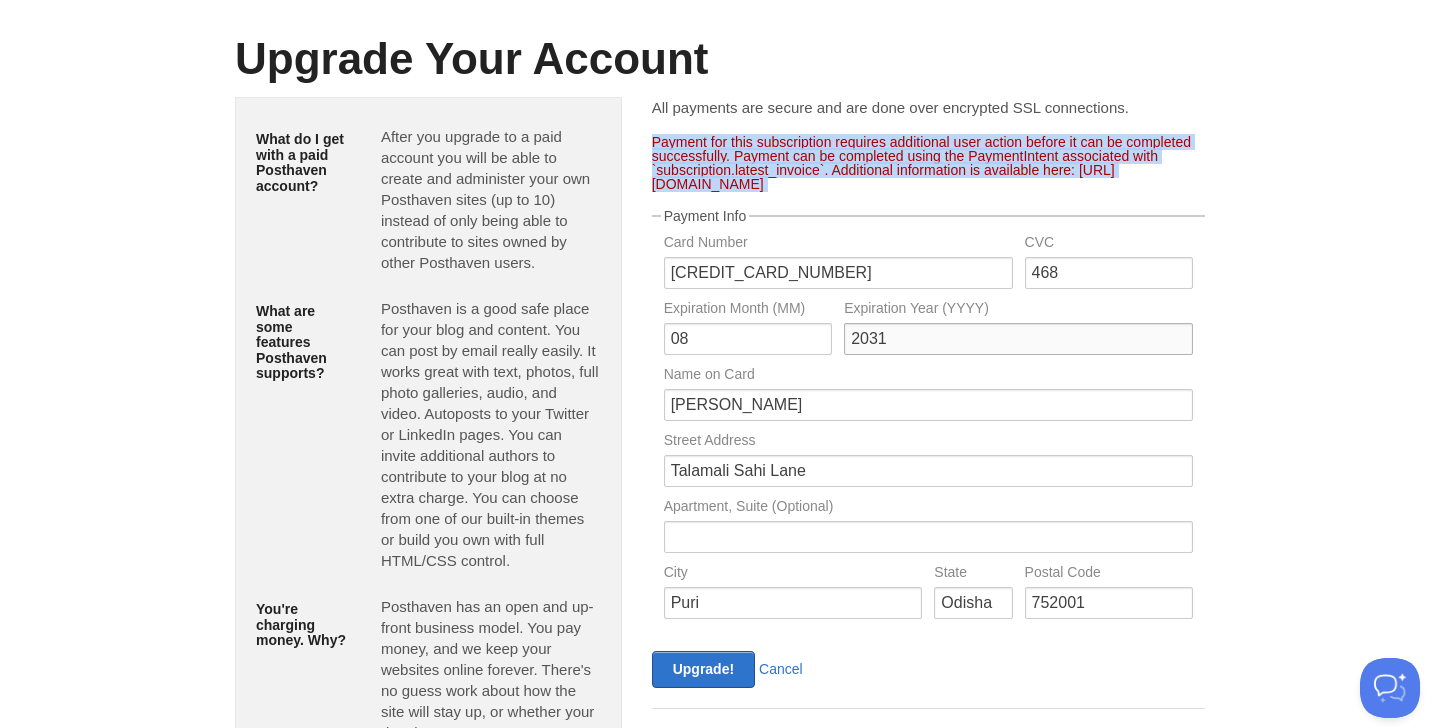 click on "2031" at bounding box center [1018, 339] 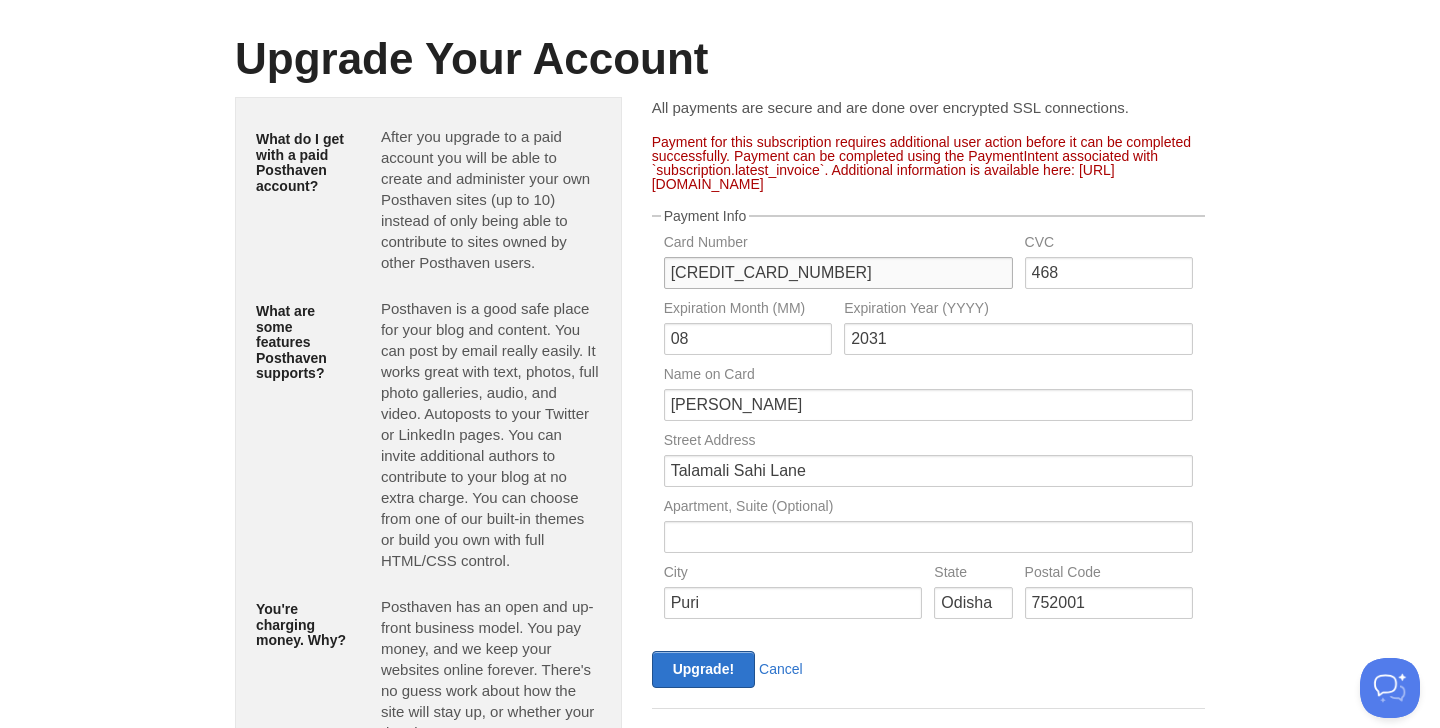 click on "[CREDIT_CARD_NUMBER]" at bounding box center (838, 273) 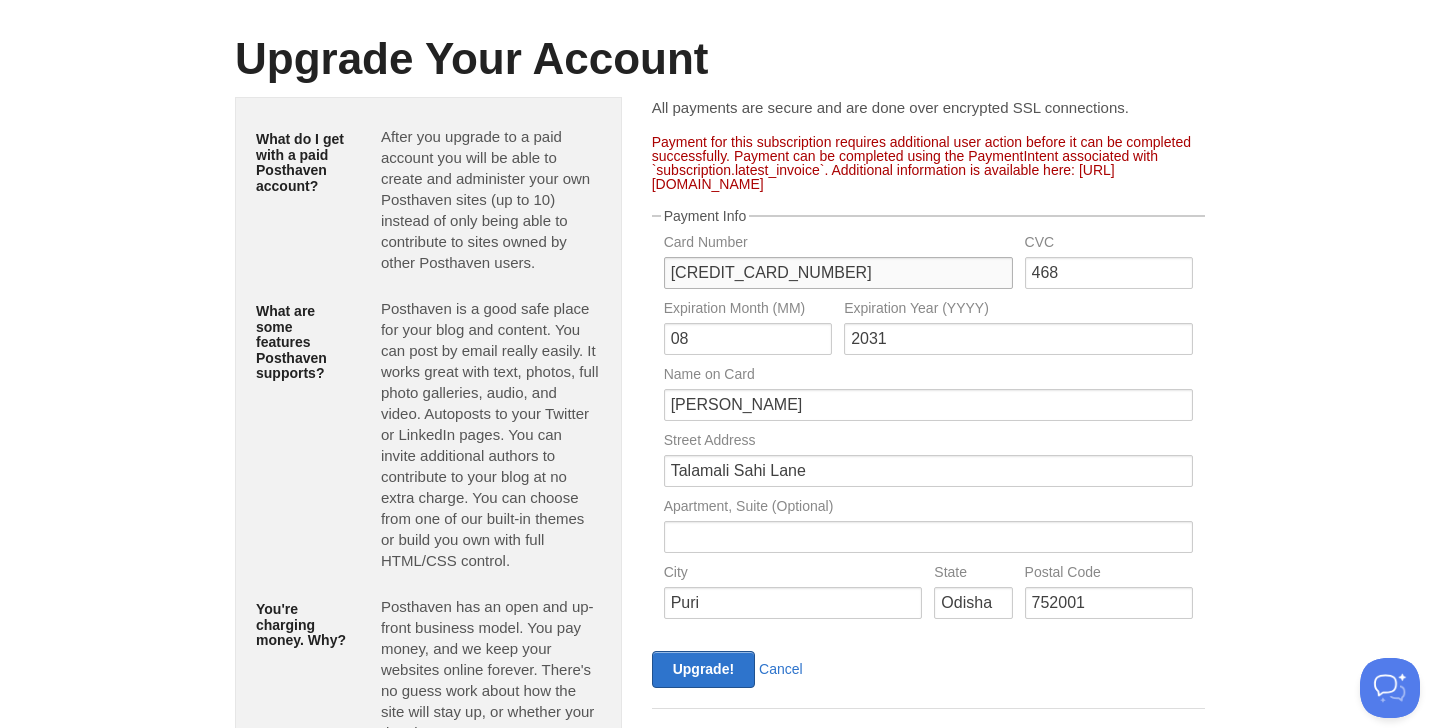 type on "[CREDIT_CARD_NUMBER]" 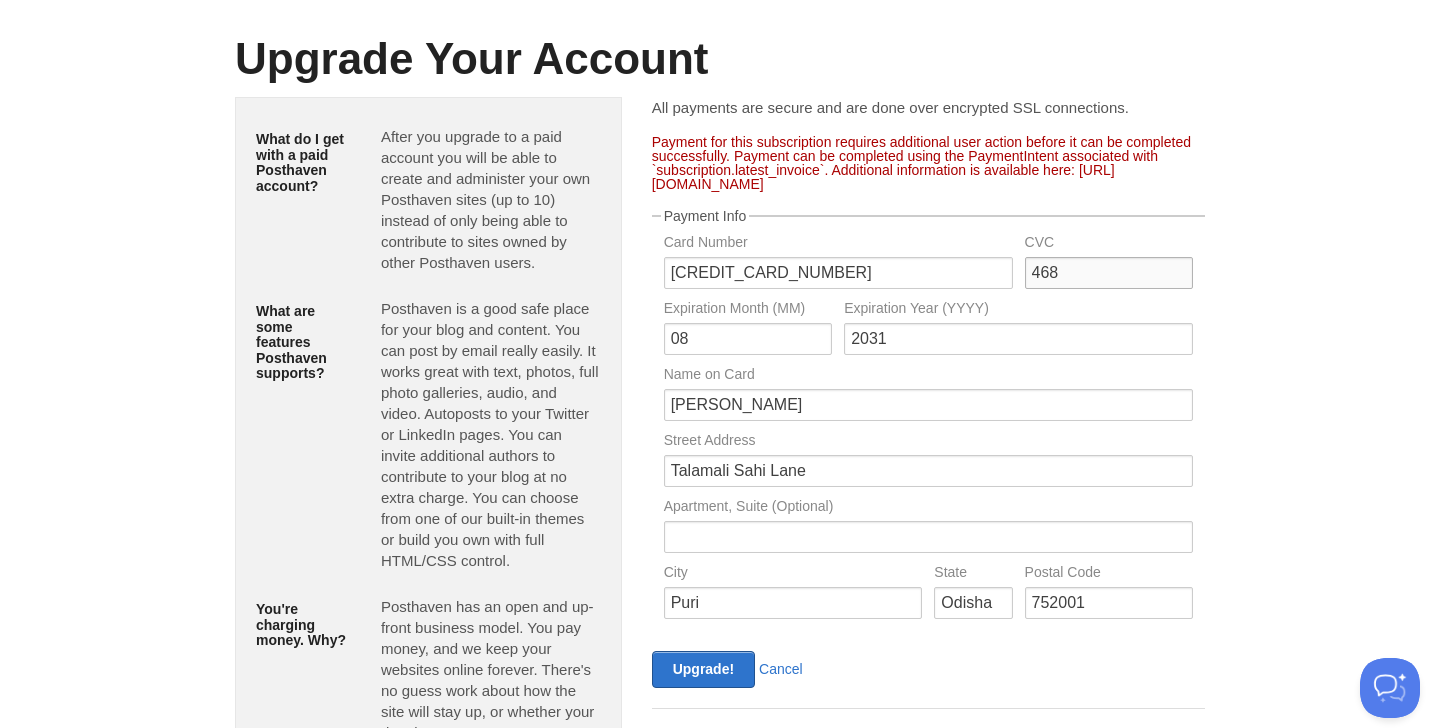 click on "468" at bounding box center [1109, 273] 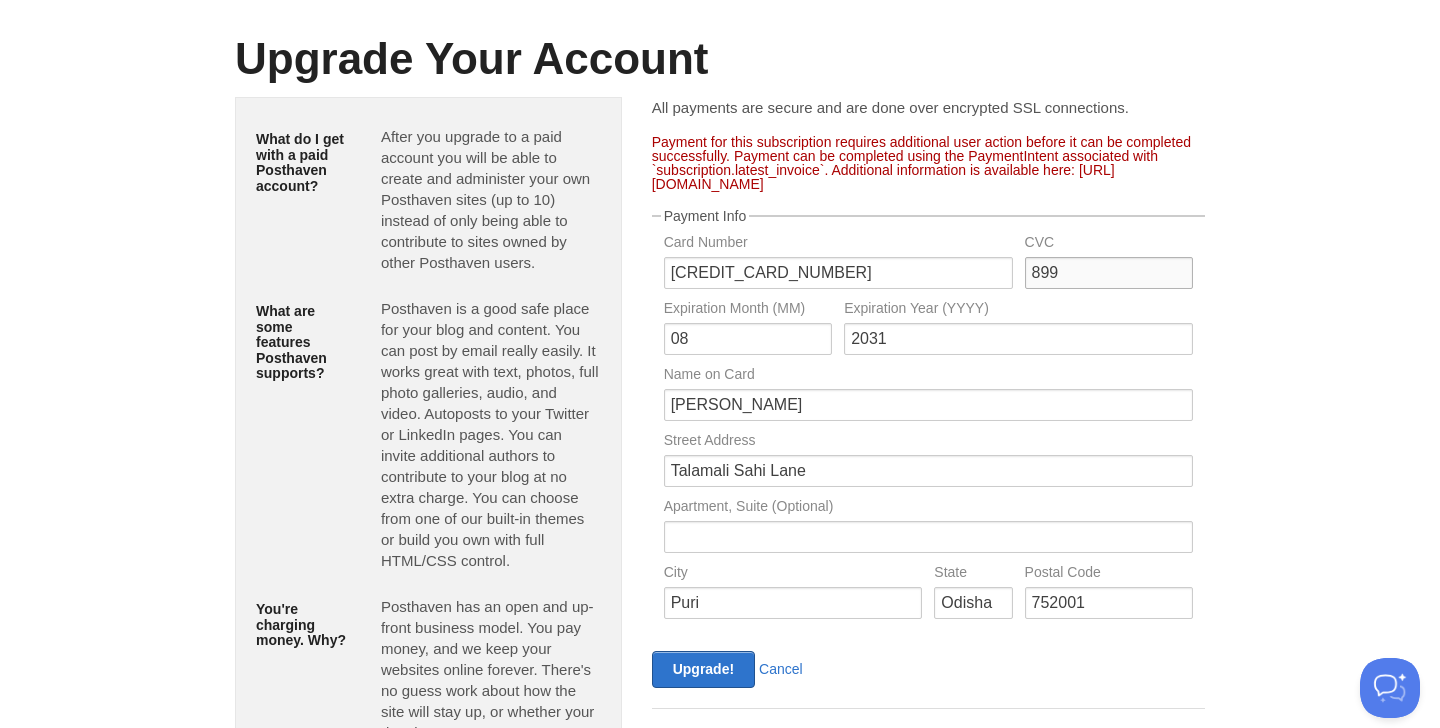 type on "899" 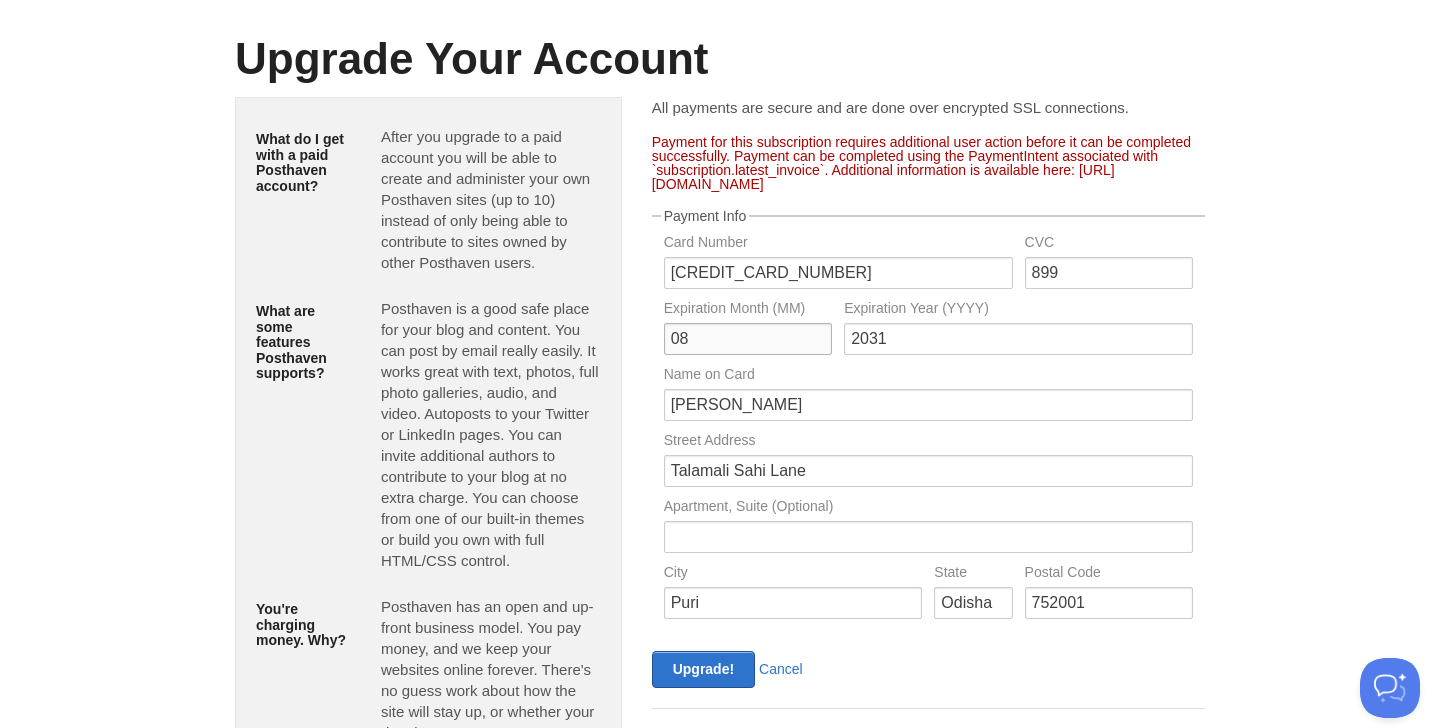 click on "08" at bounding box center [748, 339] 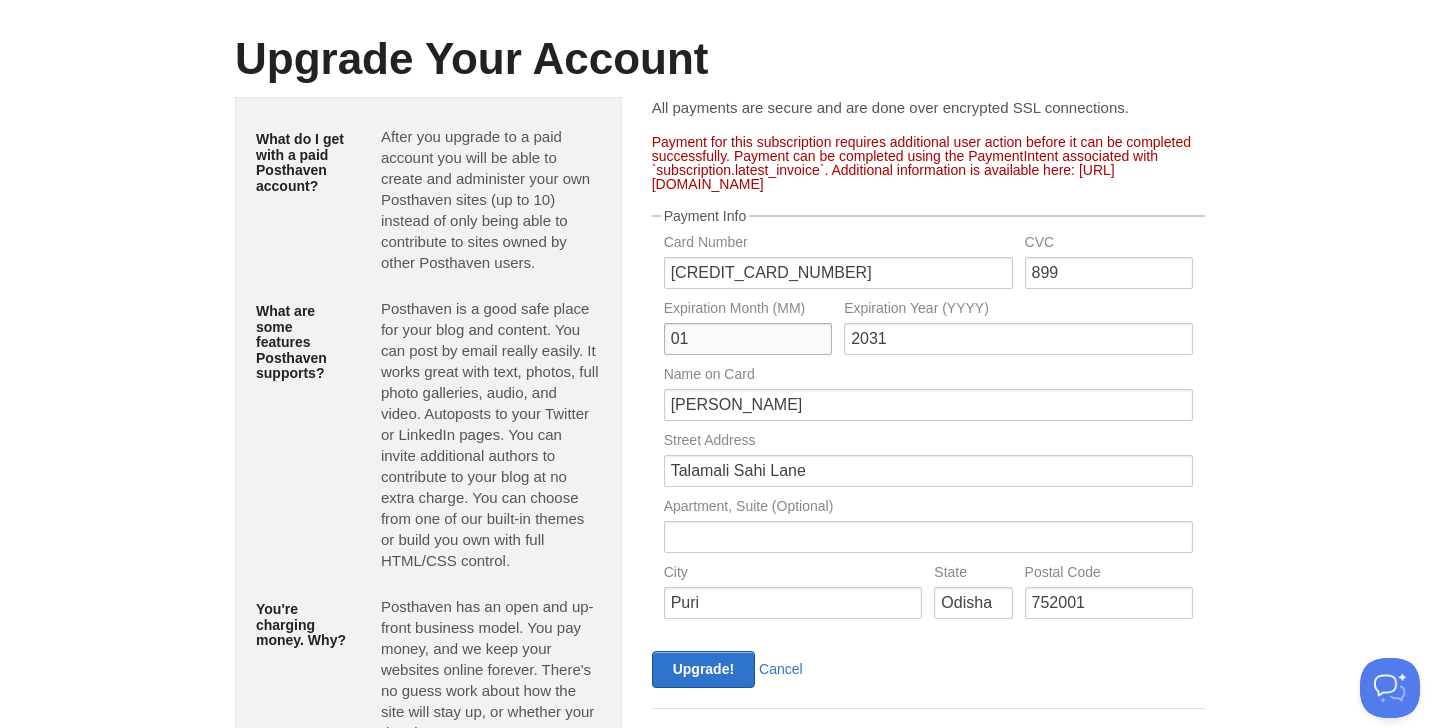 type on "01" 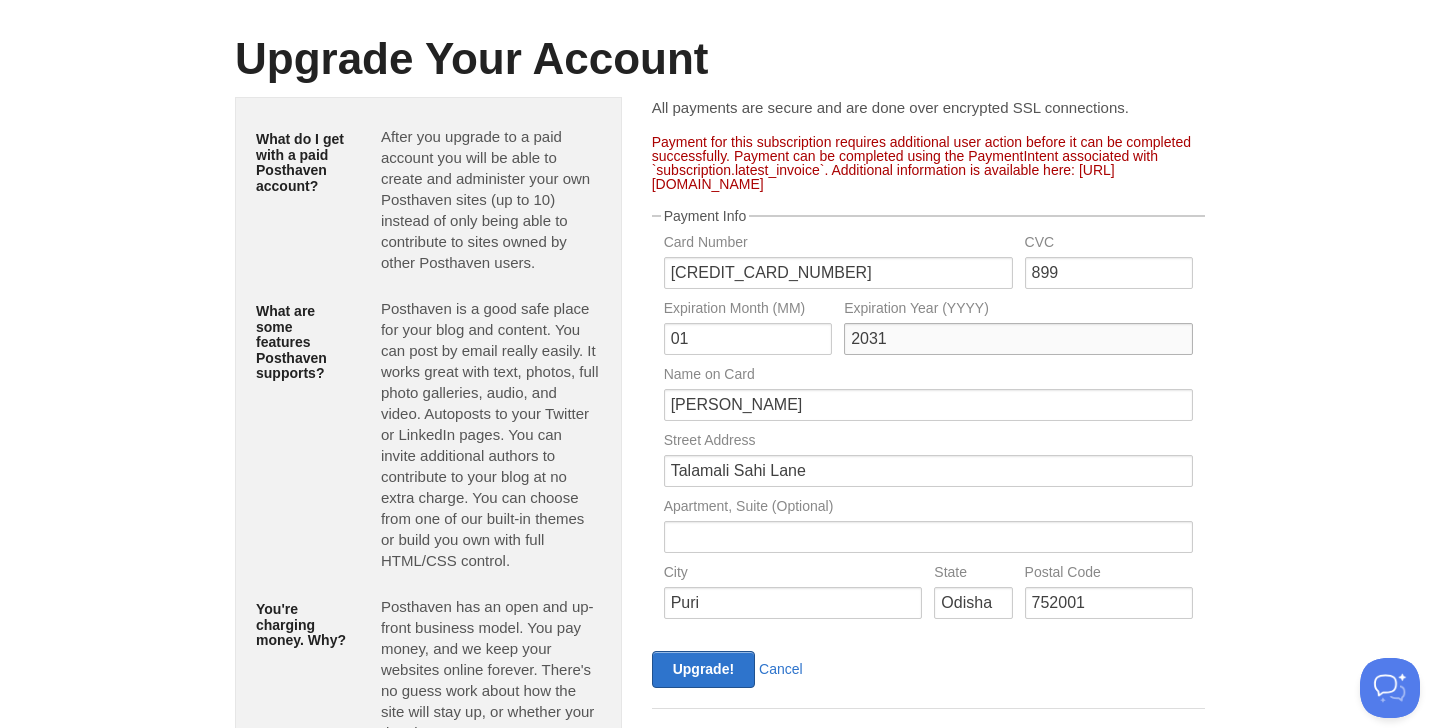 click on "2031" at bounding box center [1018, 339] 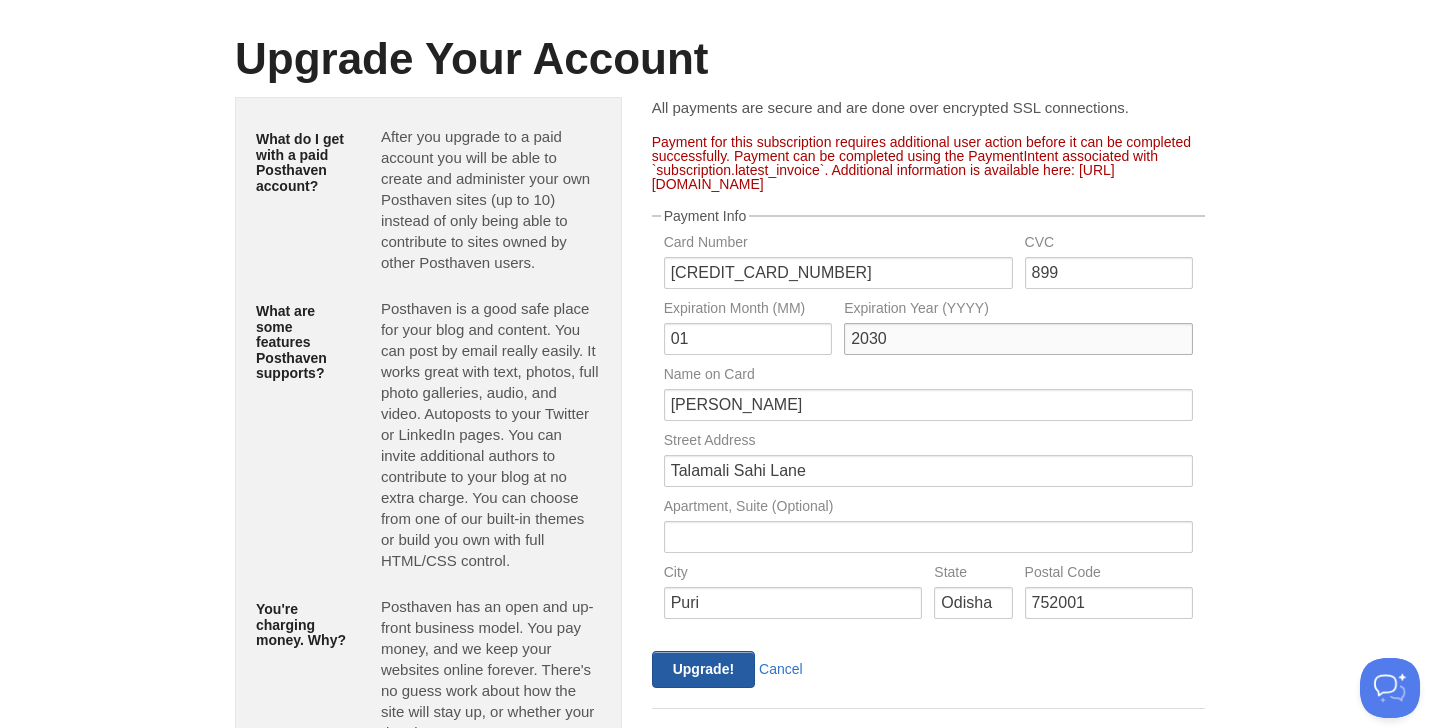 type on "2030" 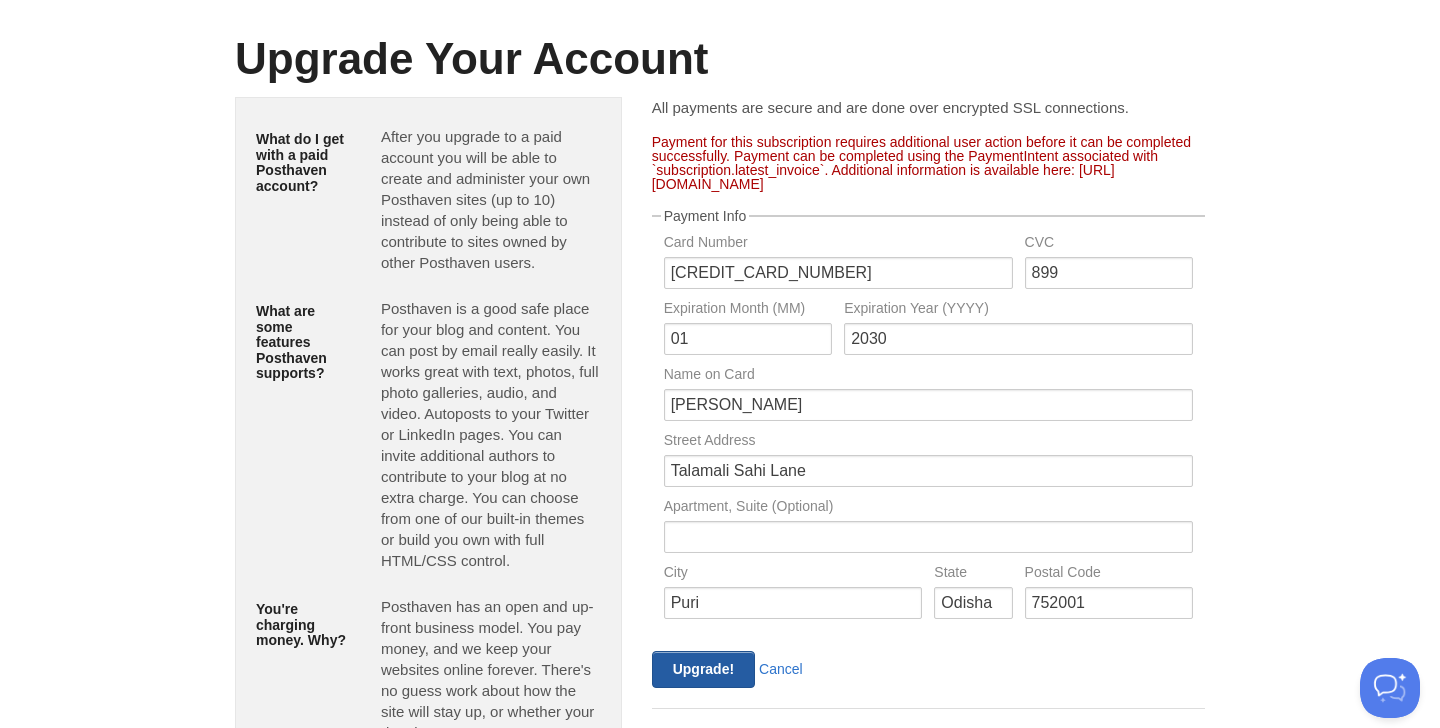 click on "Upgrade!" at bounding box center (703, 669) 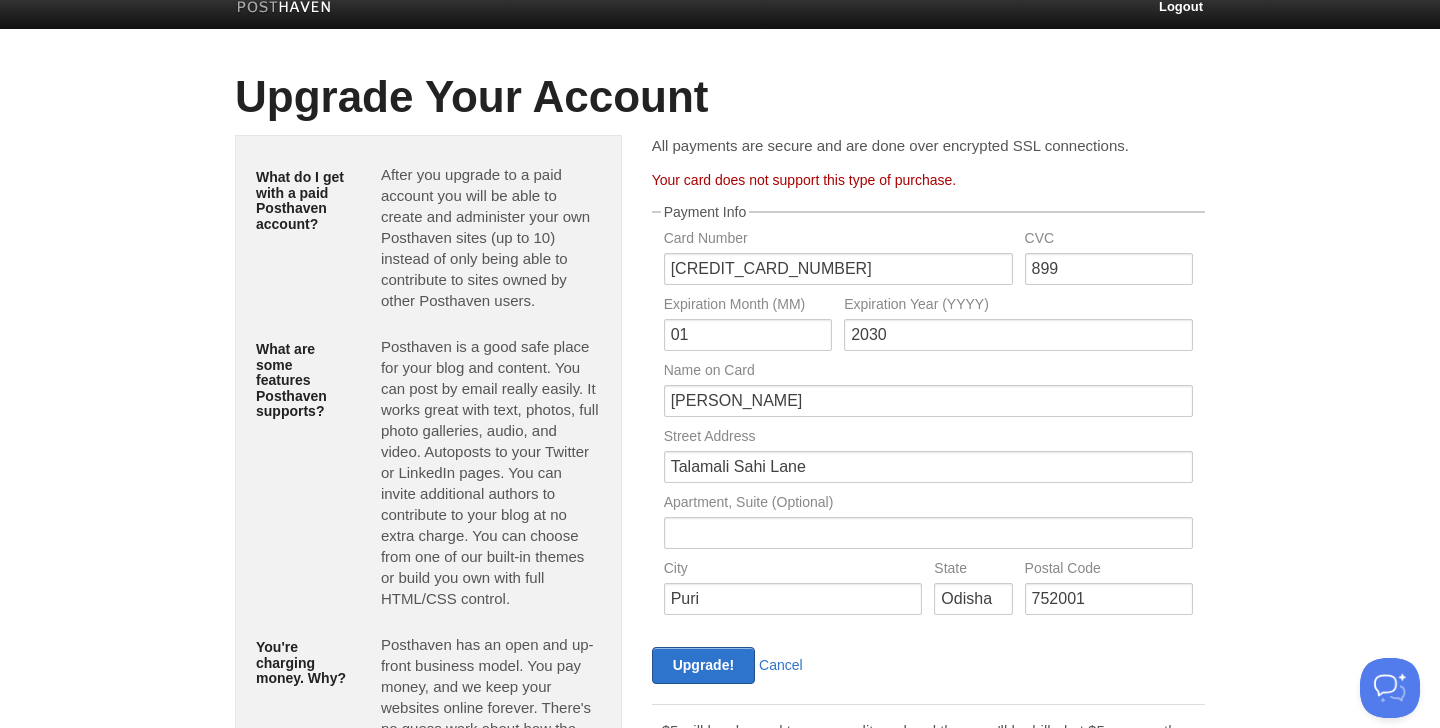 scroll, scrollTop: 0, scrollLeft: 0, axis: both 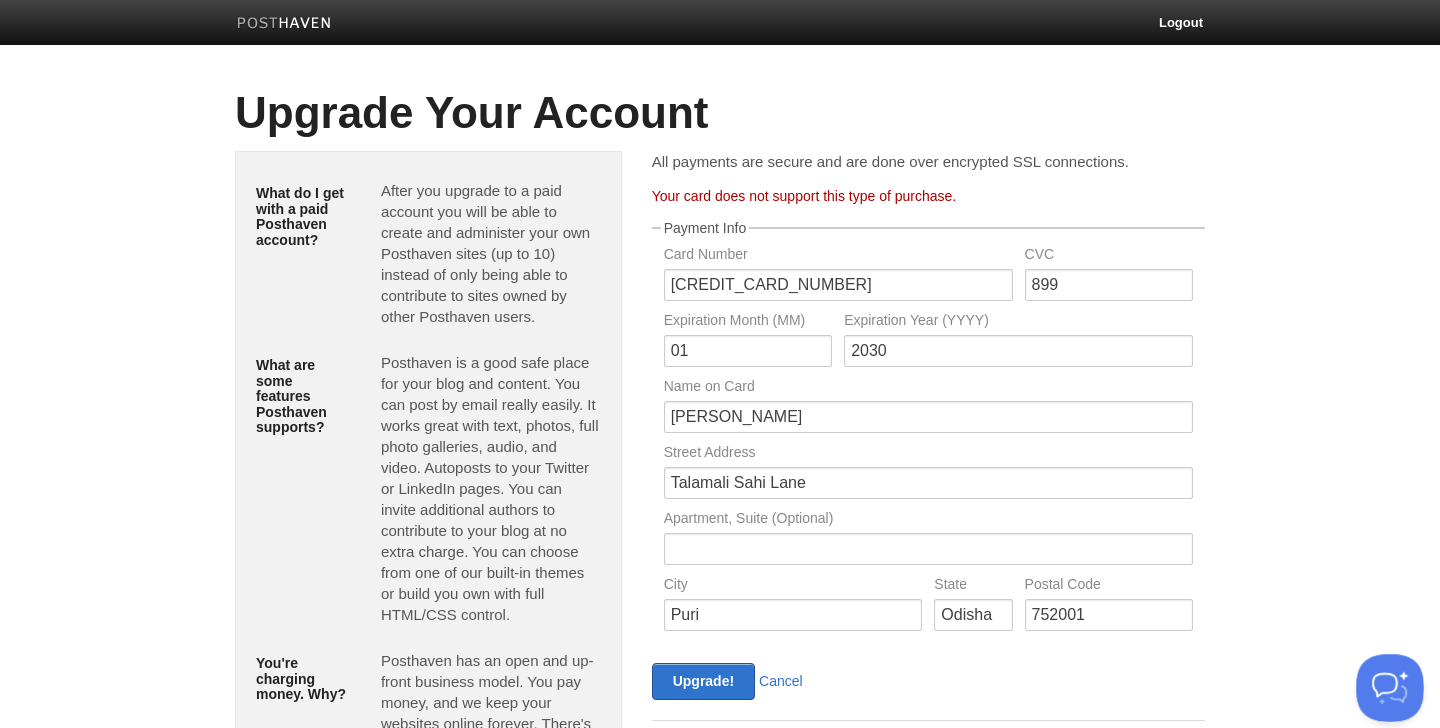 click at bounding box center (1386, 684) 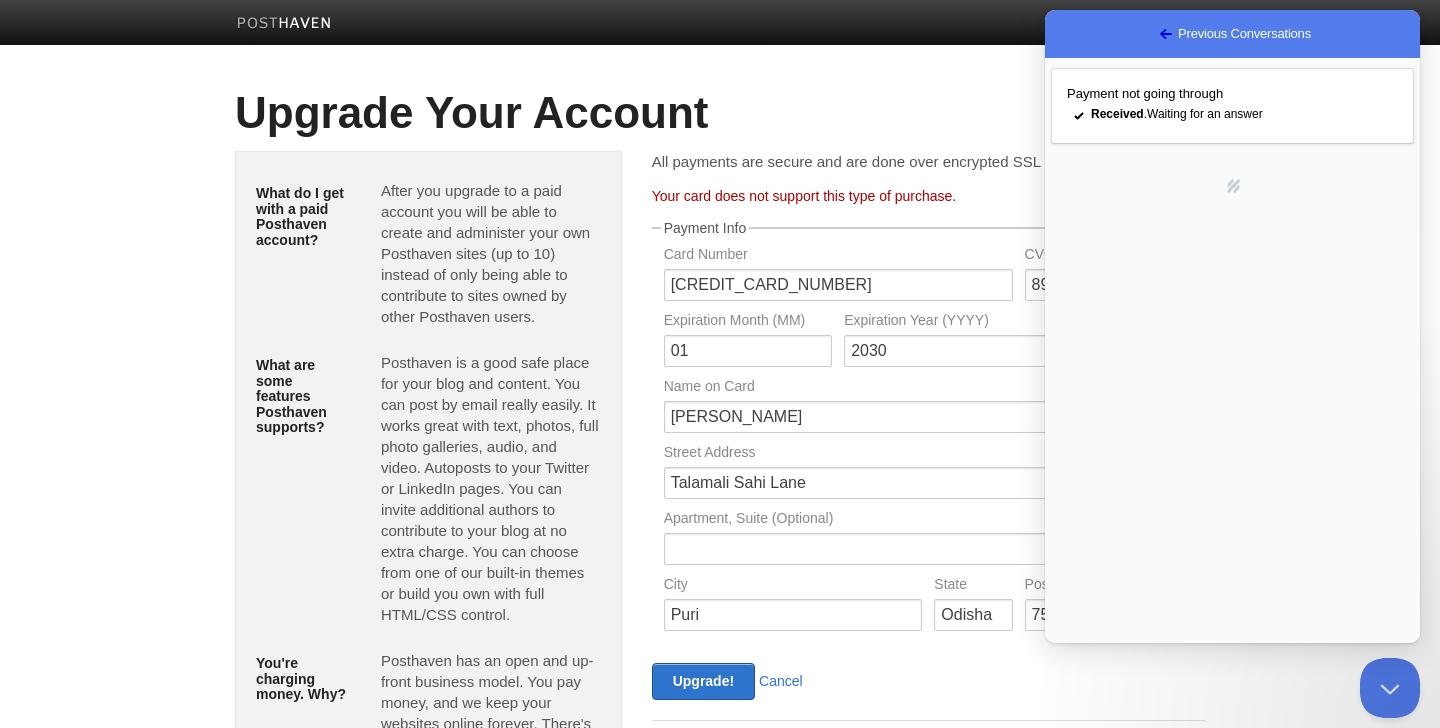 click on "Close" at bounding box center (1068, 666) 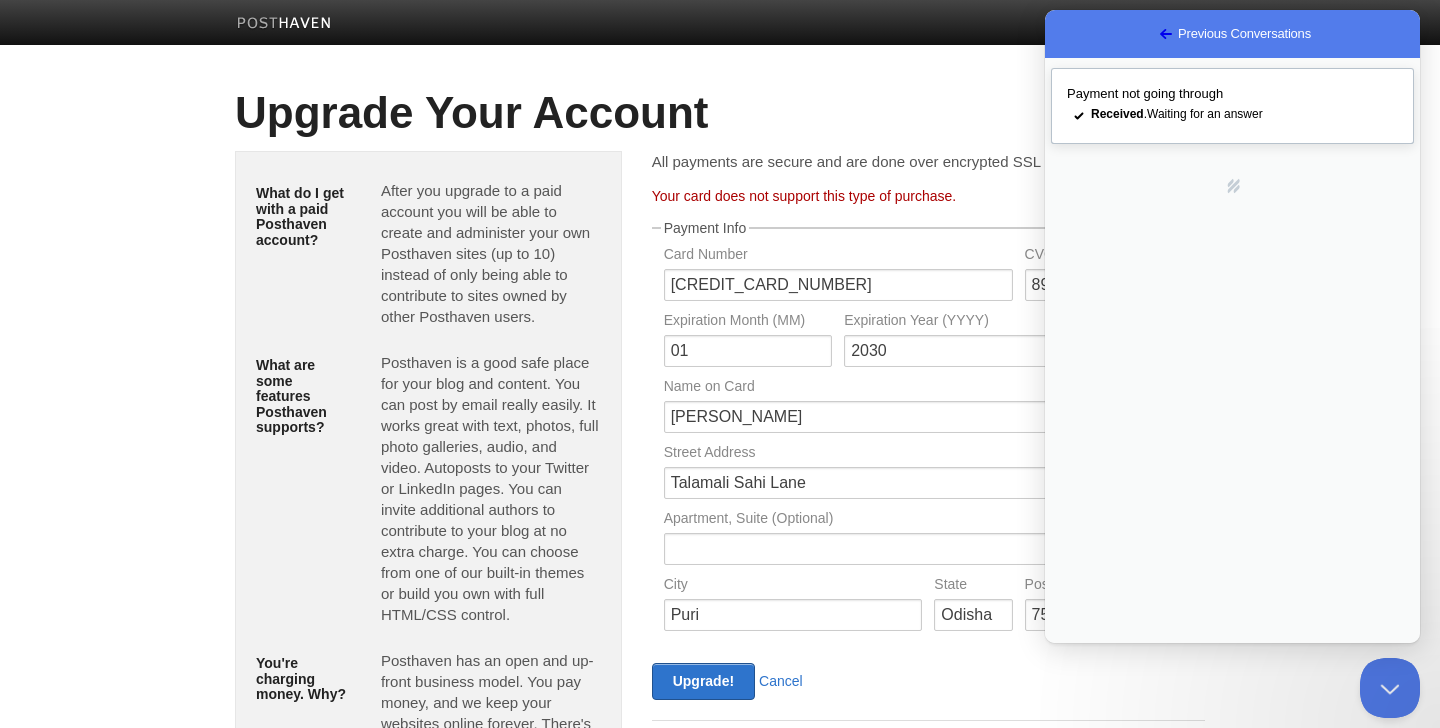 click on "Payment not going through checkmark Received .  Waiting for an answer" at bounding box center (1232, 106) 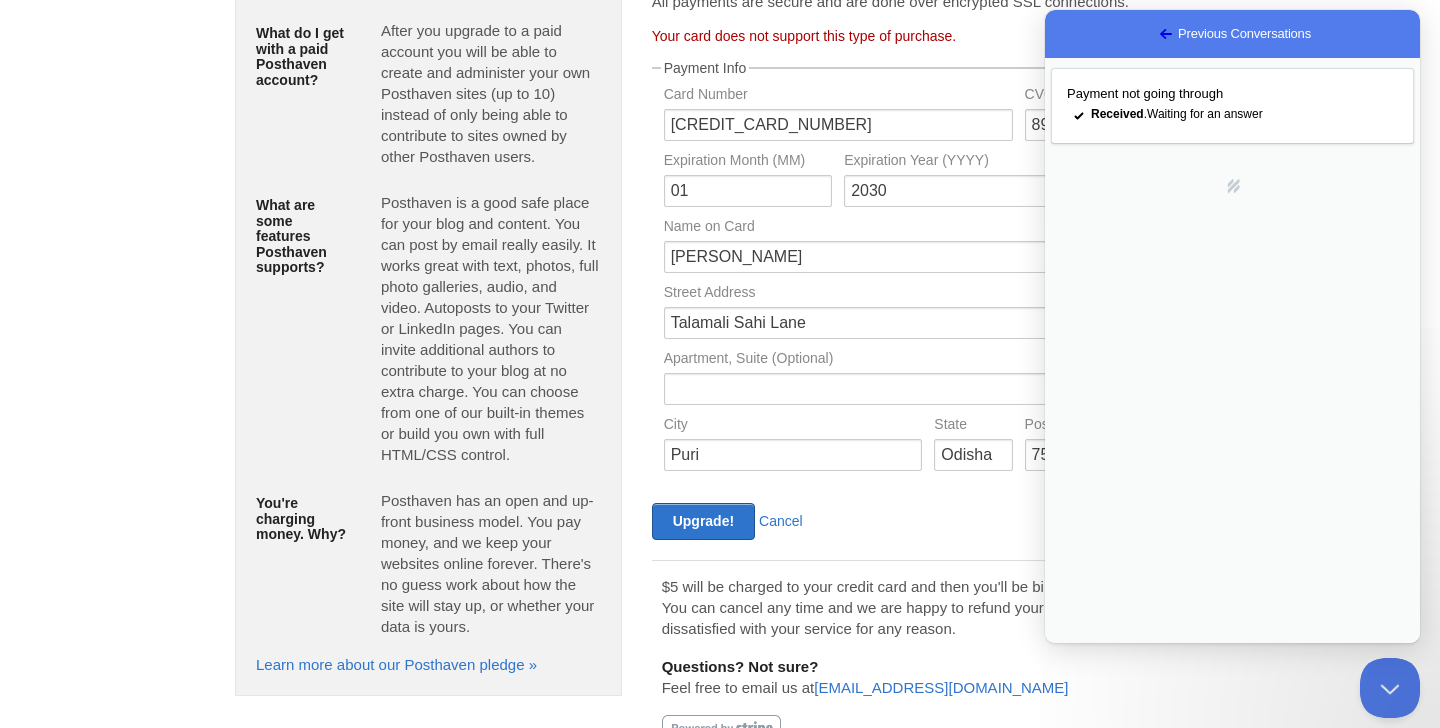 scroll, scrollTop: 228, scrollLeft: 0, axis: vertical 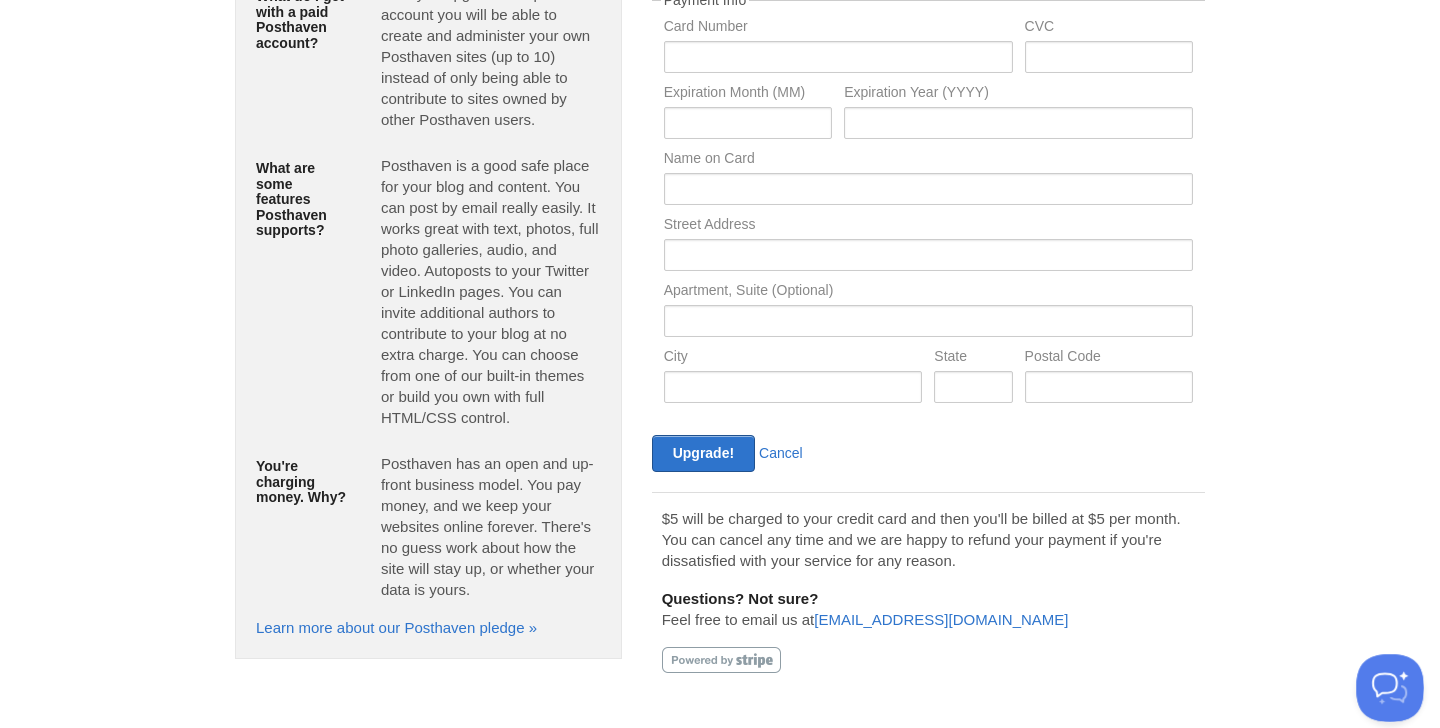 click at bounding box center (1386, 684) 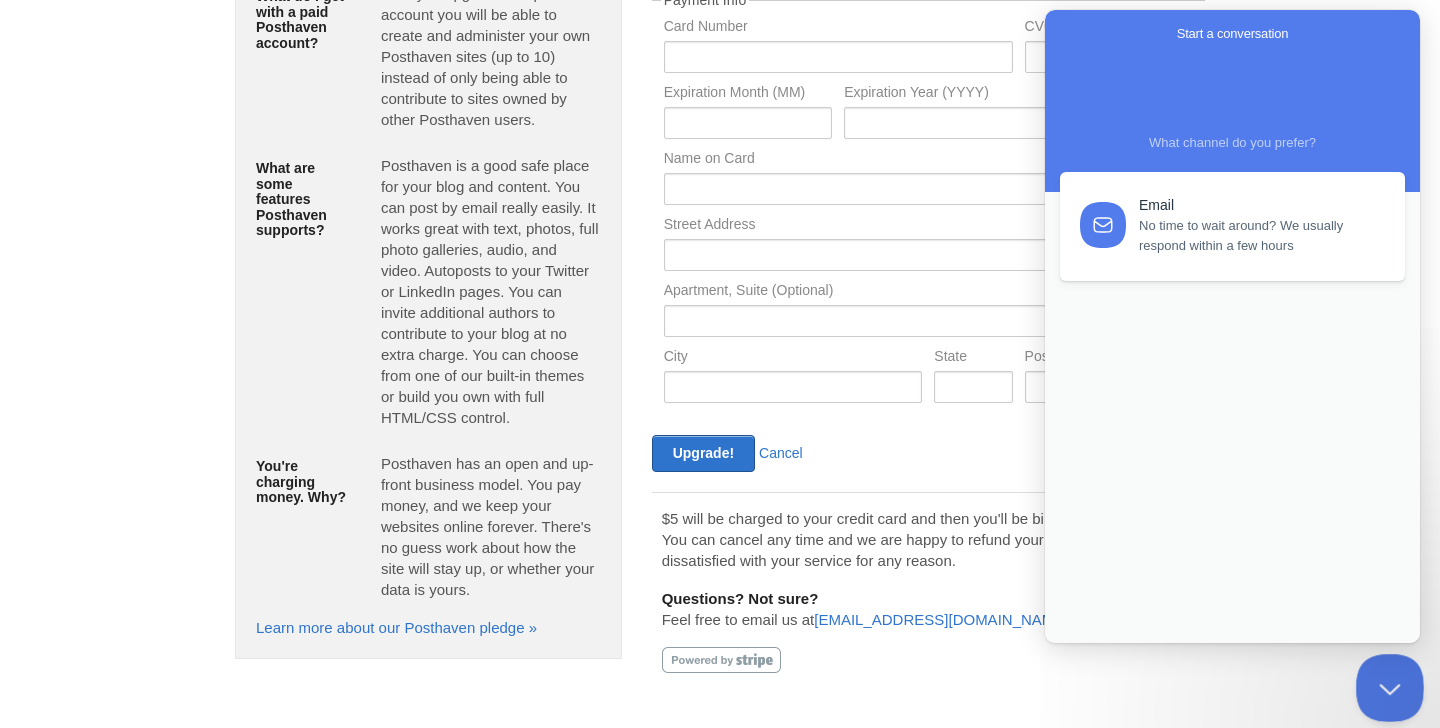 scroll, scrollTop: 0, scrollLeft: 0, axis: both 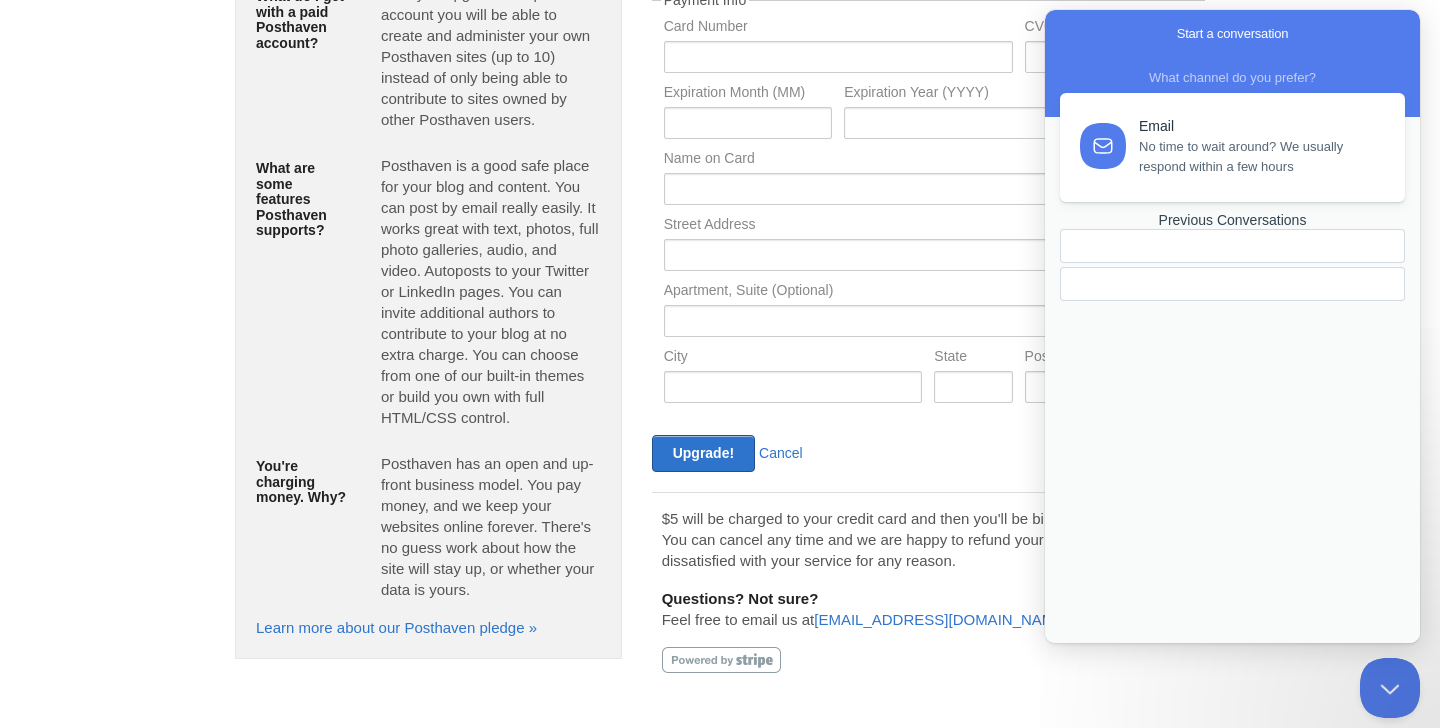click on "Email No time to wait around? We usually respond within a few hours" at bounding box center [1232, 147] 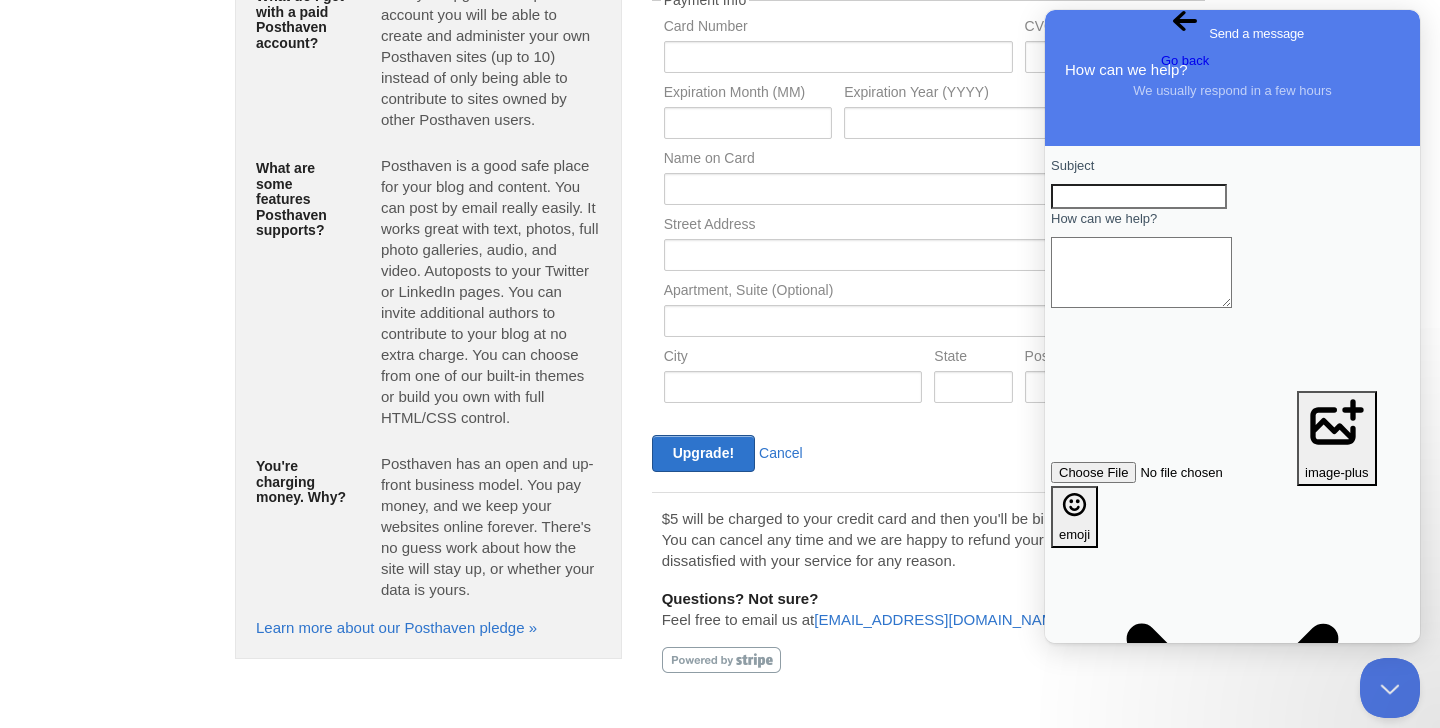 click on "Go back" at bounding box center (1185, 51) 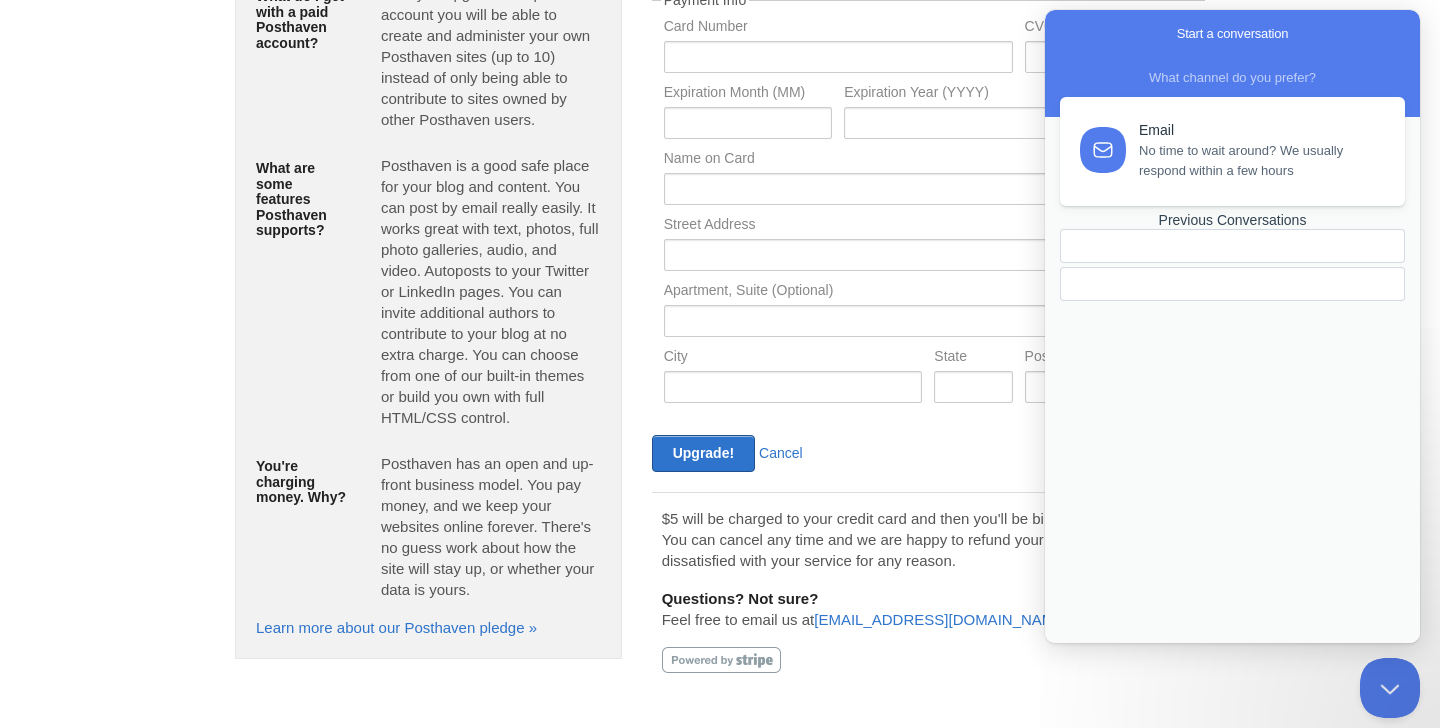 click on "Previous Conversations" at bounding box center (1232, 220) 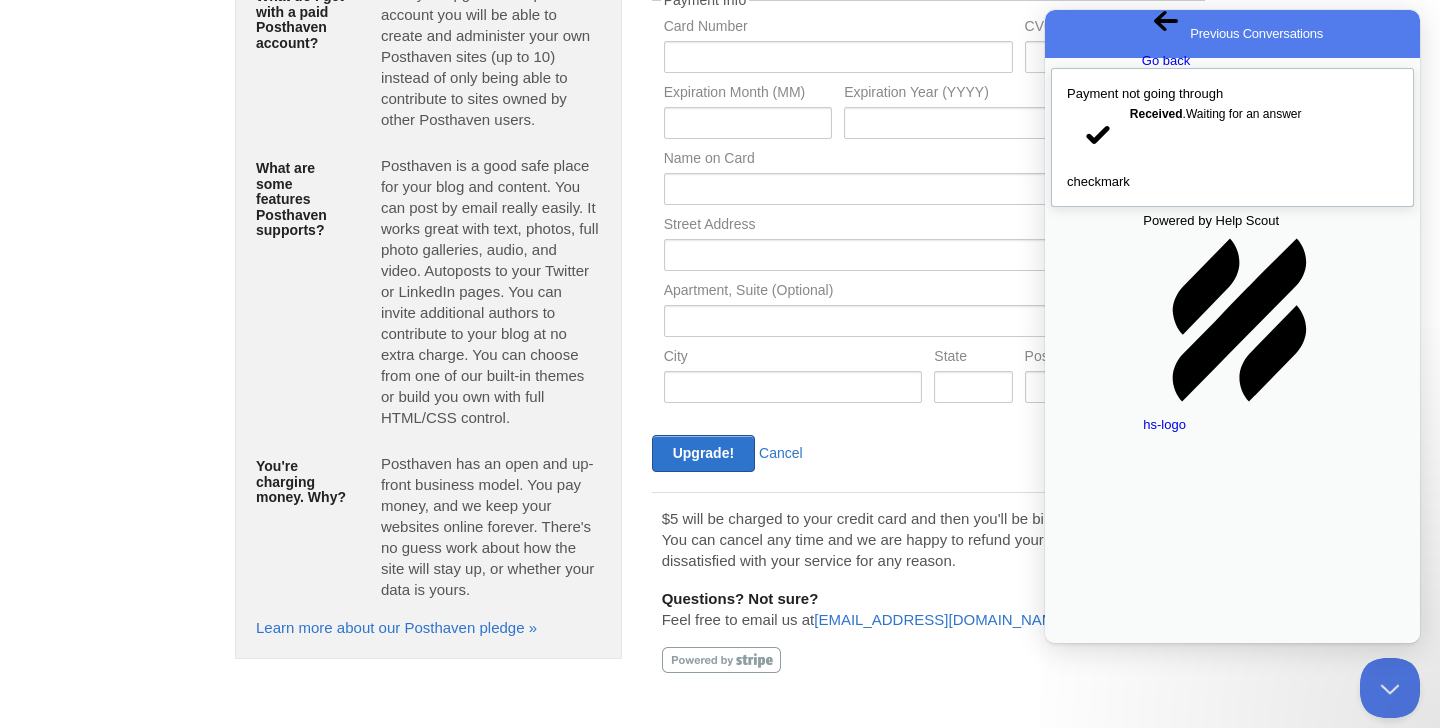 click on "Payment not going through checkmark Received .  Waiting for an answer" at bounding box center [1232, 137] 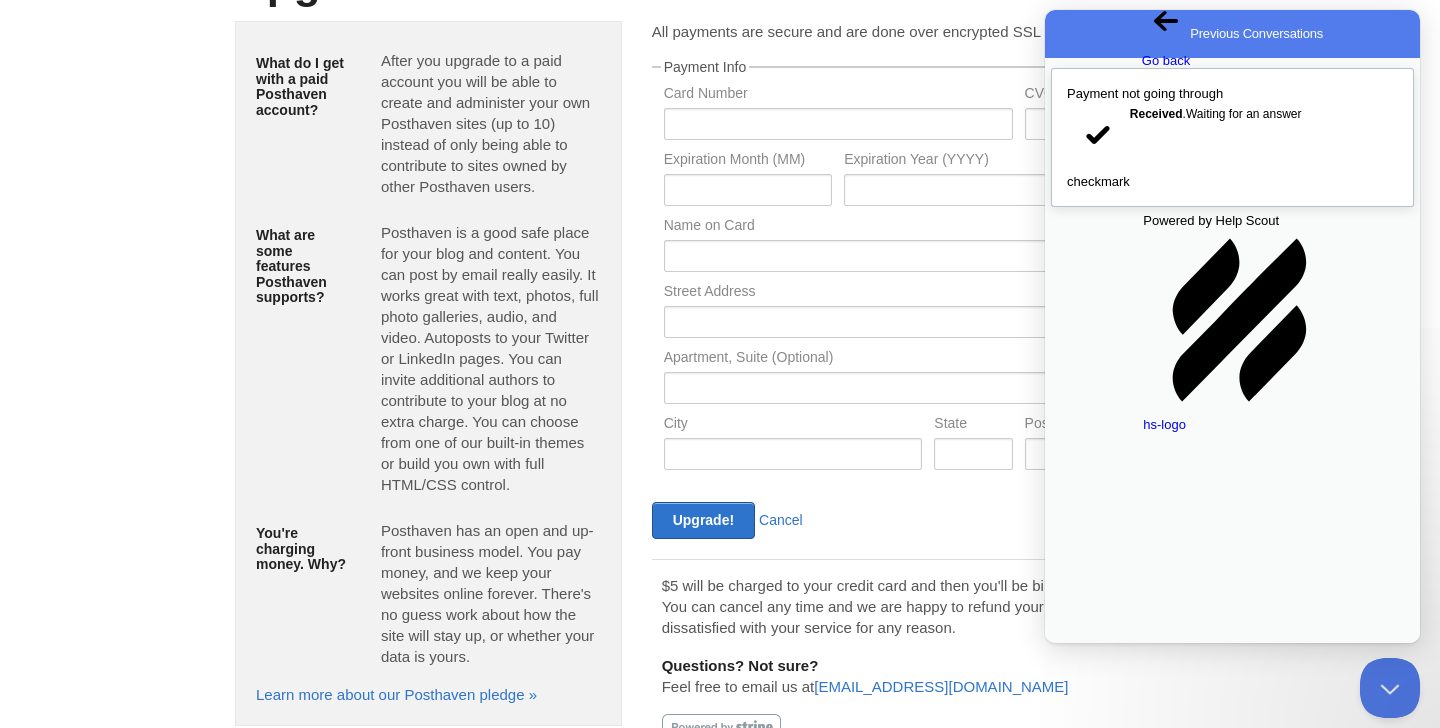 scroll, scrollTop: 0, scrollLeft: 0, axis: both 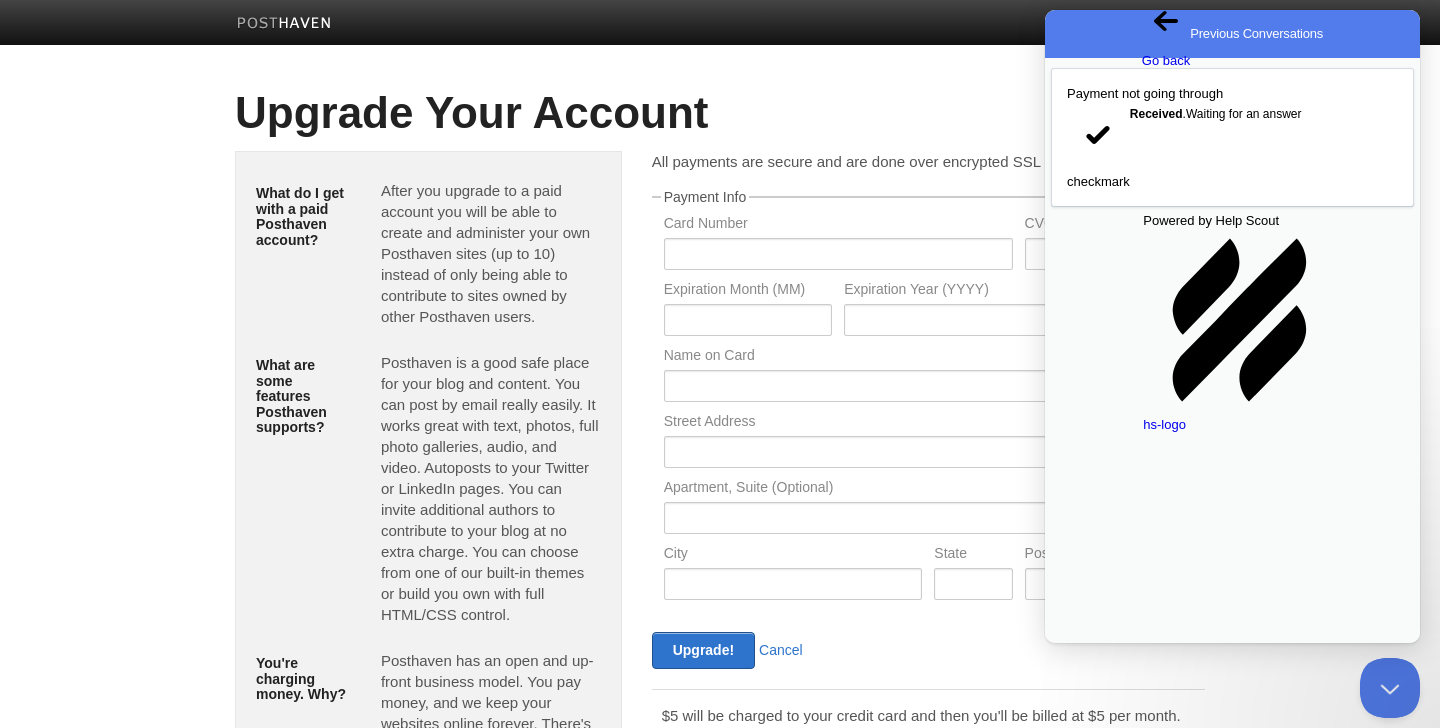 click on "Received. Waiting for an answer" at bounding box center [1208, 1414] 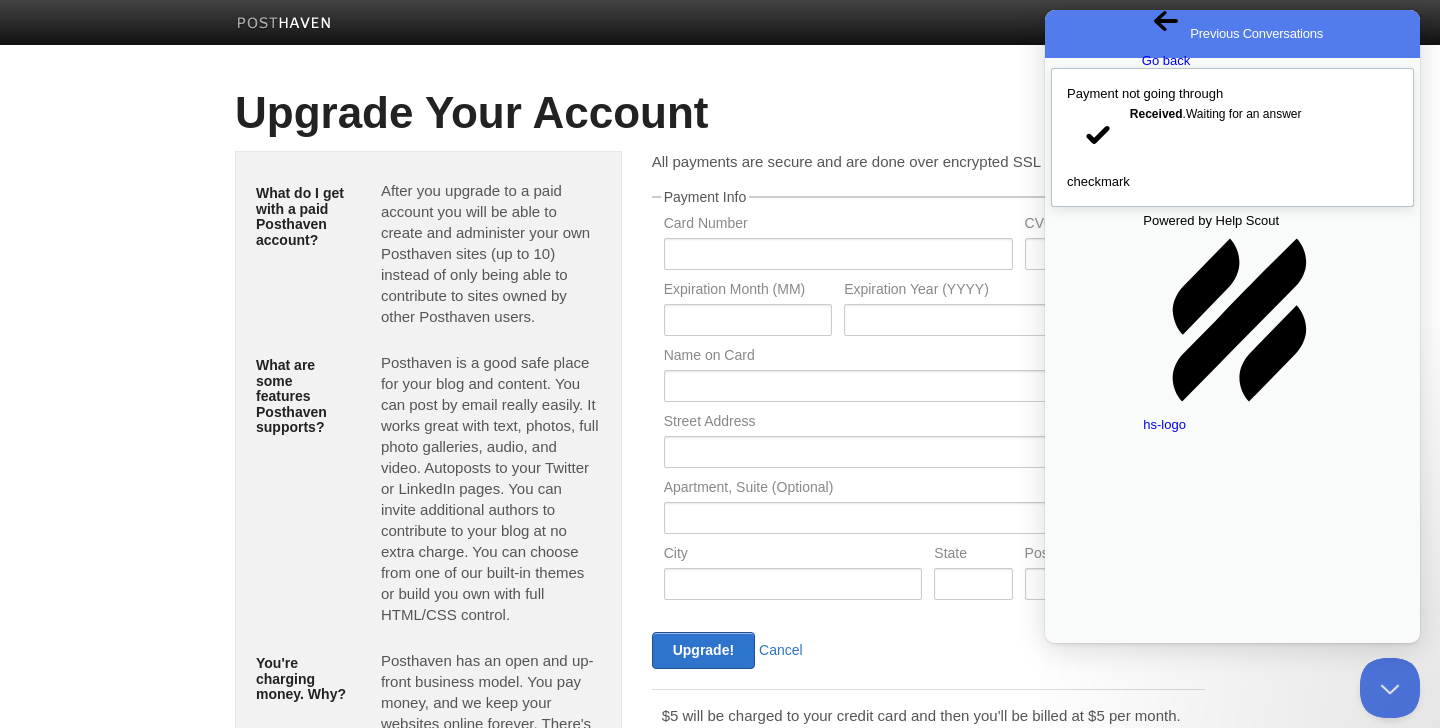 click on "Payment not going through checkmark Received .  Waiting for an answer" at bounding box center [1232, 137] 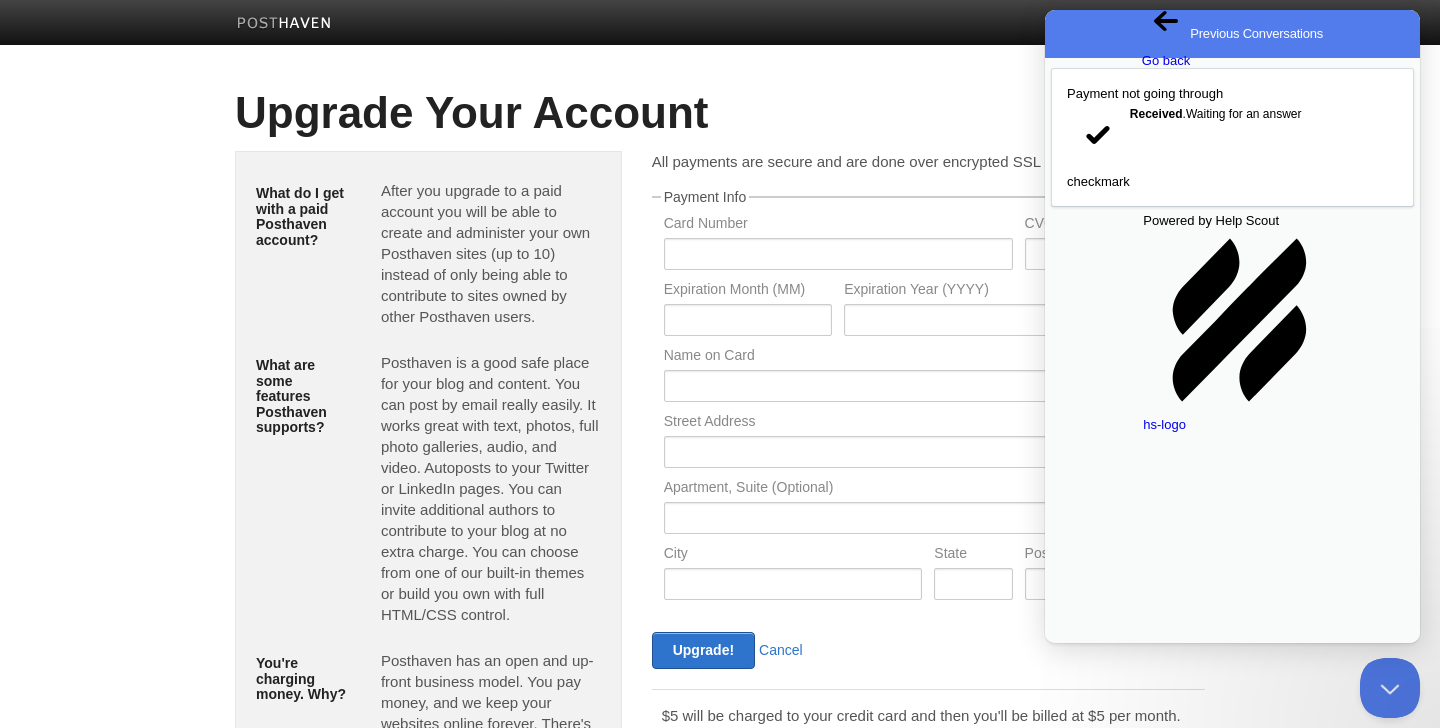 click on "Close" at bounding box center (1070, 676) 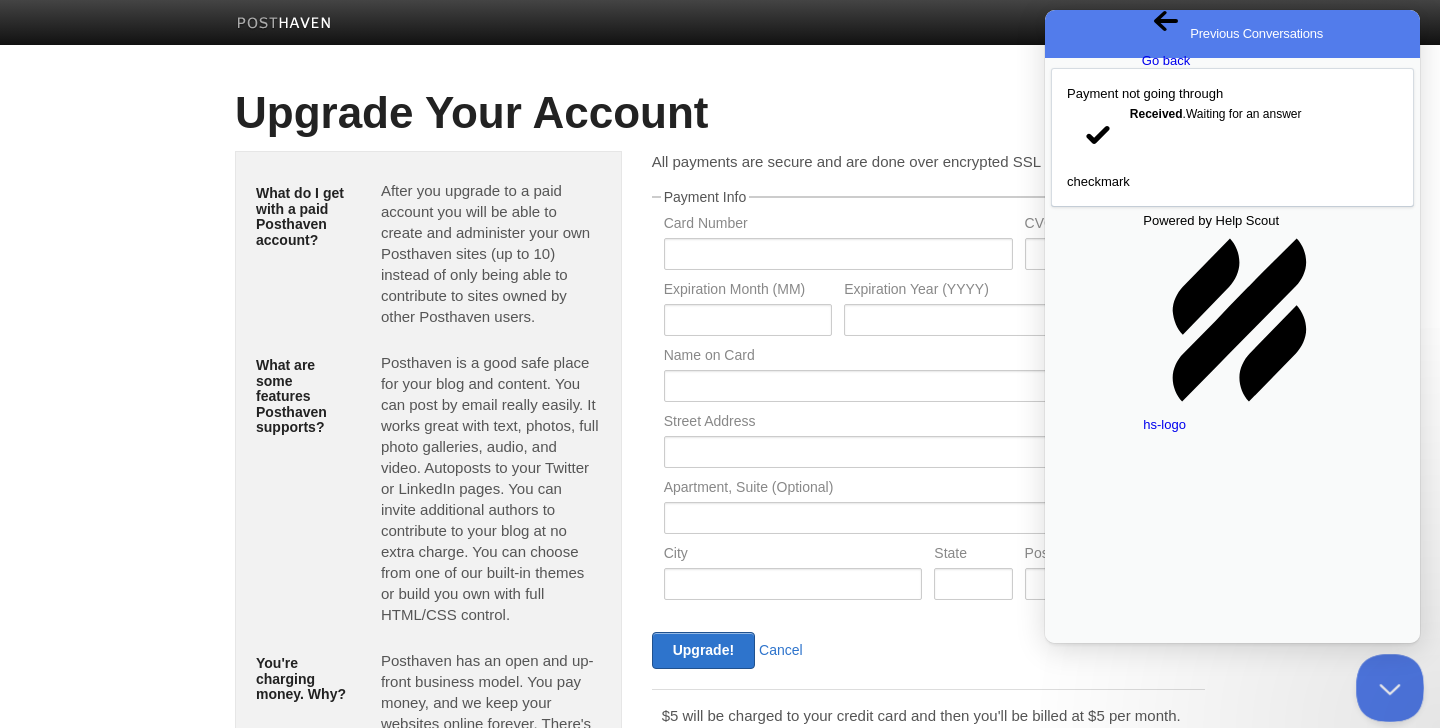 click at bounding box center (1386, 684) 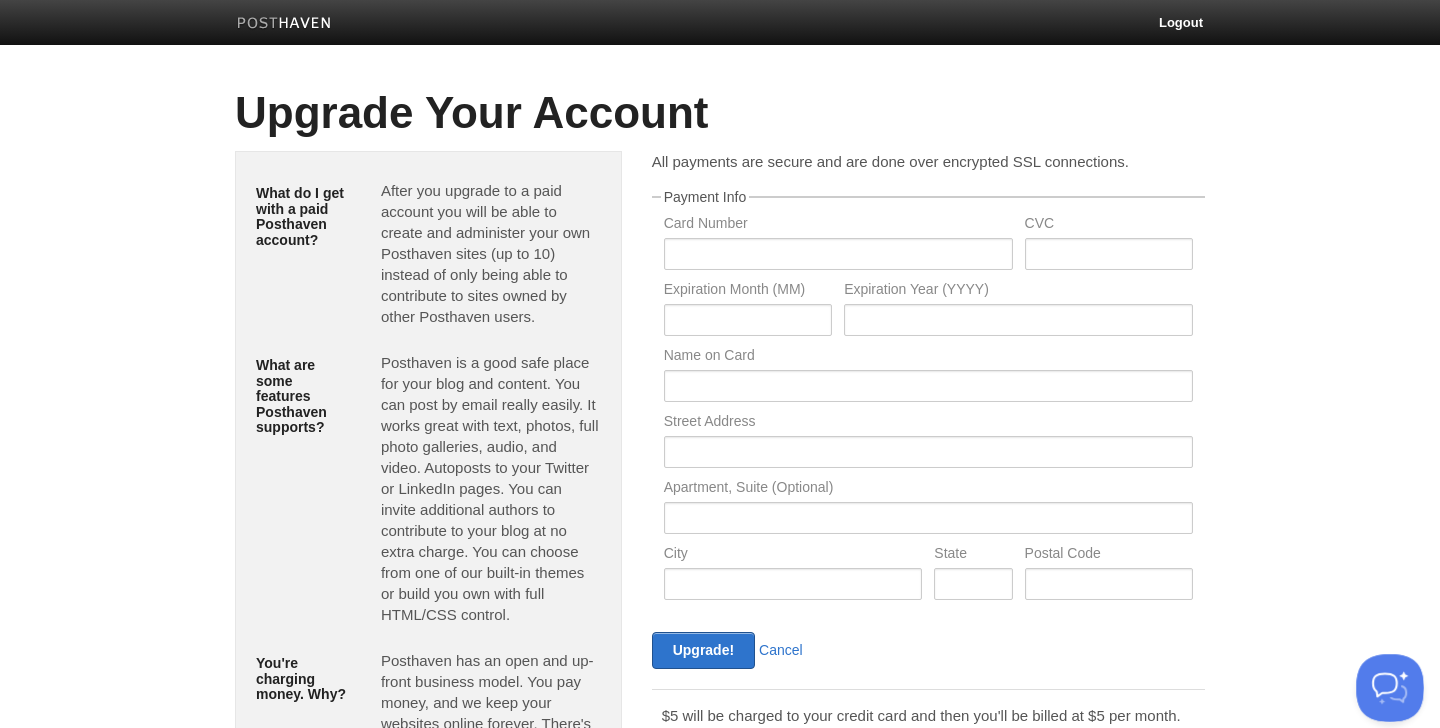 type 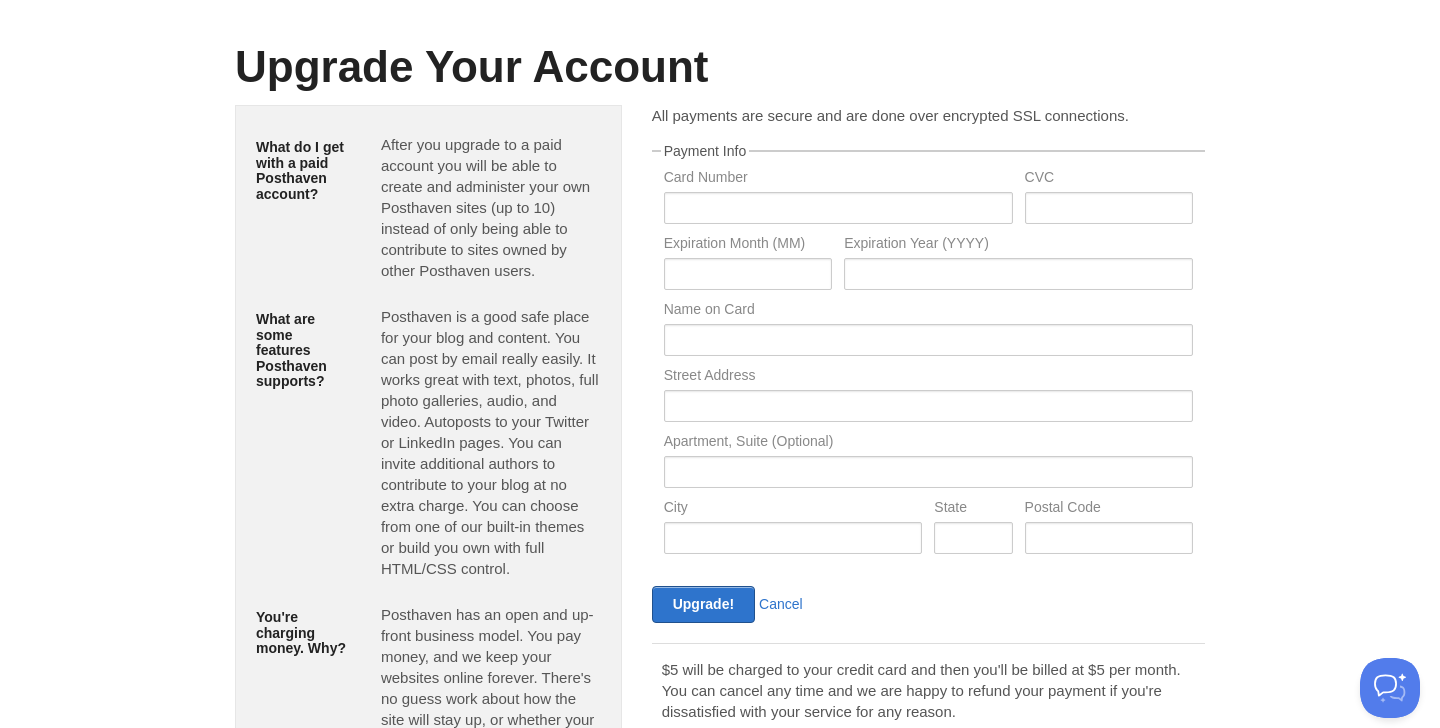 scroll, scrollTop: 27, scrollLeft: 0, axis: vertical 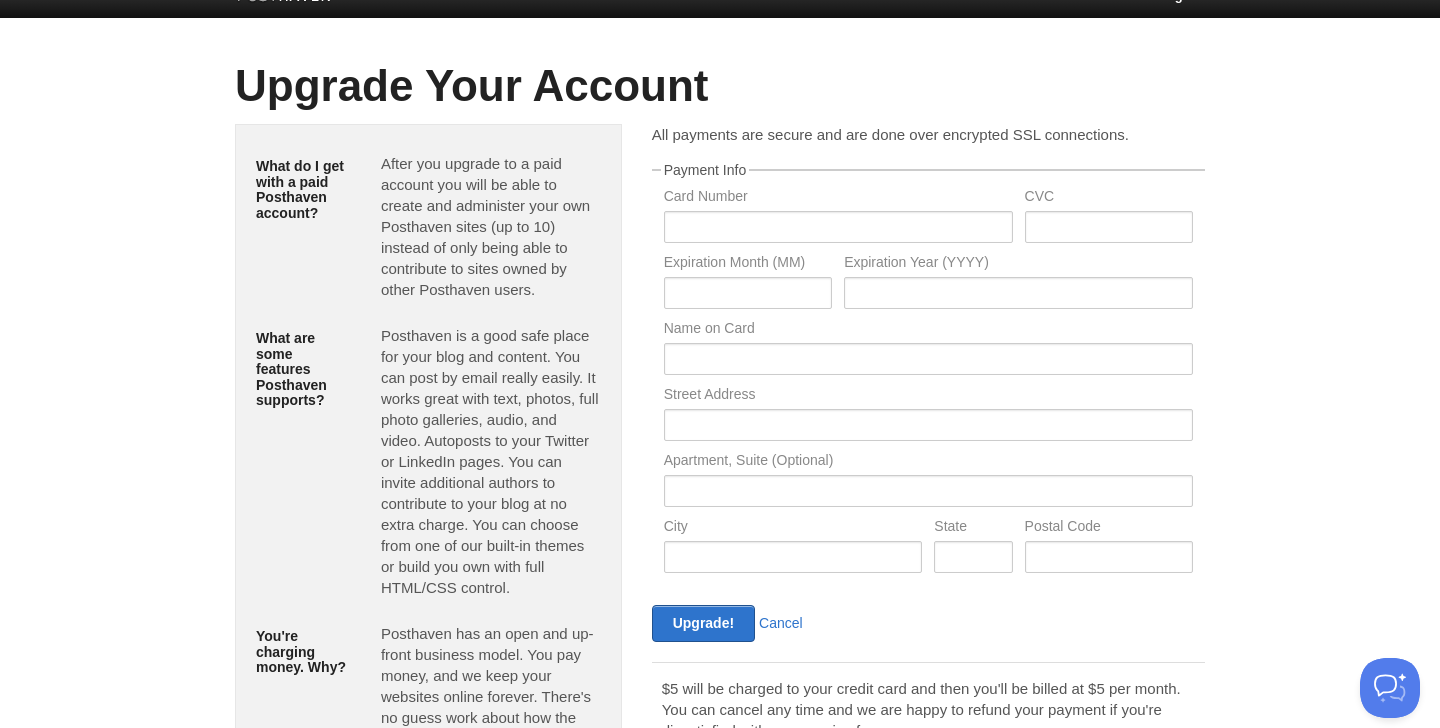 click on "Posthaven is a good safe place for your blog and content.  You can post by
email really easily.  It works great with text, photos, full photo galleries, audio, and
video. Autoposts to your Twitter or LinkedIn pages. You can invite additional
authors to contribute to your blog at no extra charge. You can choose from one of our
built-in themes or build you own with full HTML/CSS control." at bounding box center (491, 461) 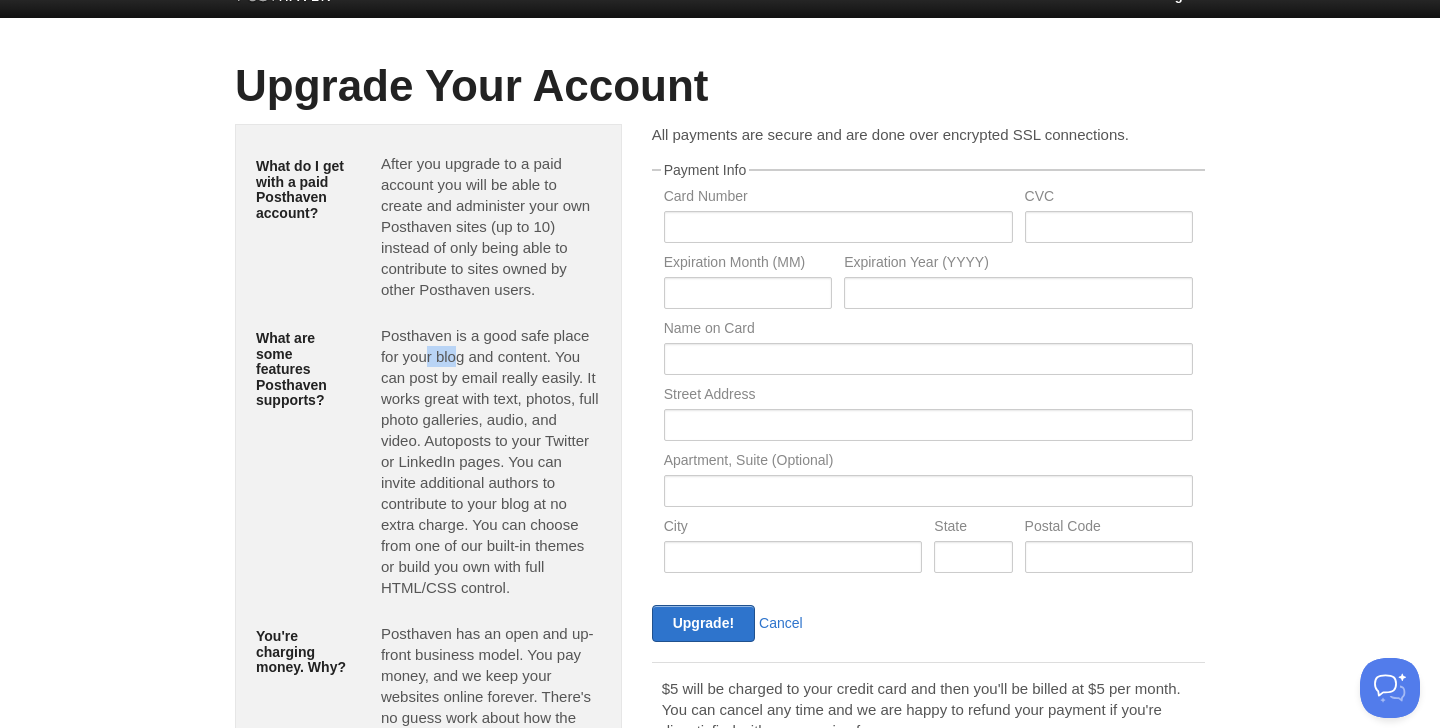 click on "Posthaven is a good safe place for your blog and content.  You can post by
email really easily.  It works great with text, photos, full photo galleries, audio, and
video. Autoposts to your Twitter or LinkedIn pages. You can invite additional
authors to contribute to your blog at no extra charge. You can choose from one of our
built-in themes or build you own with full HTML/CSS control." at bounding box center (491, 461) 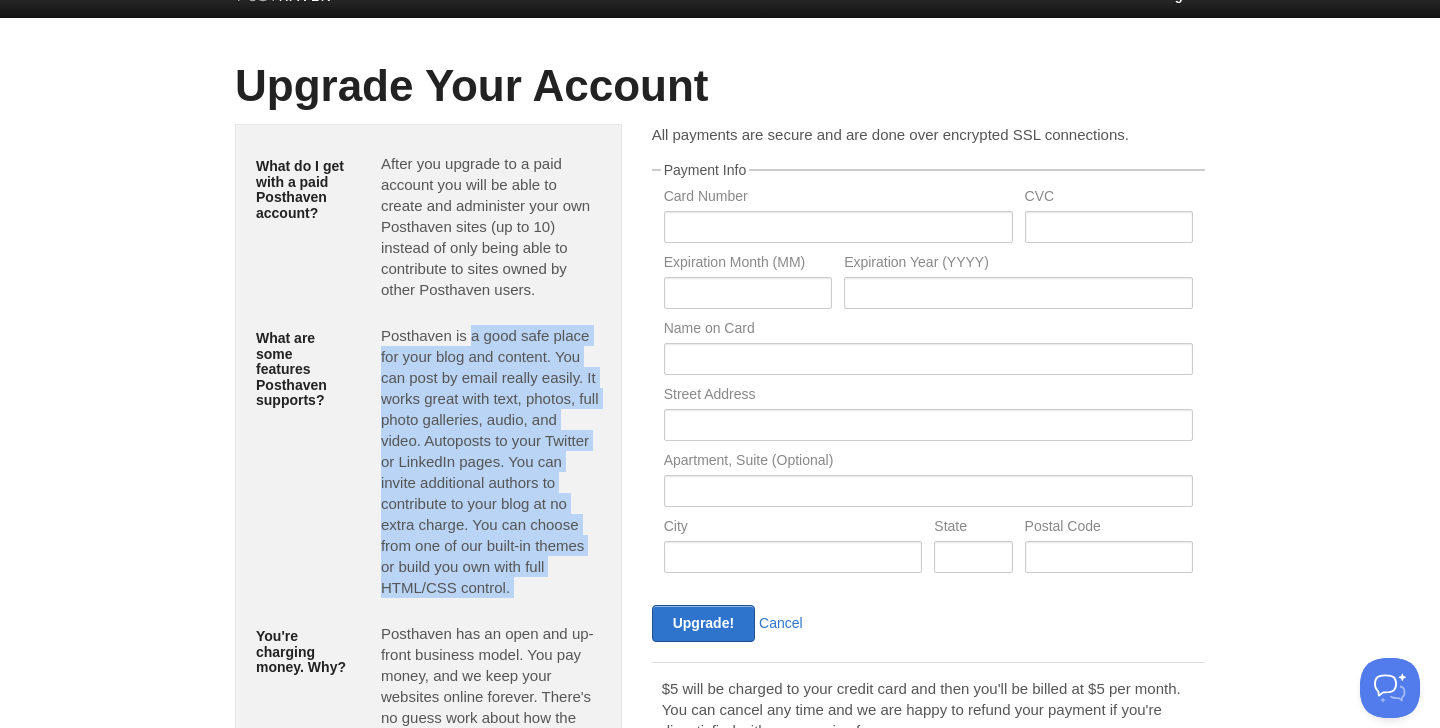 click on "Posthaven is a good safe place for your blog and content.  You can post by
email really easily.  It works great with text, photos, full photo galleries, audio, and
video. Autoposts to your Twitter or LinkedIn pages. You can invite additional
authors to contribute to your blog at no extra charge. You can choose from one of our
built-in themes or build you own with full HTML/CSS control." at bounding box center (491, 461) 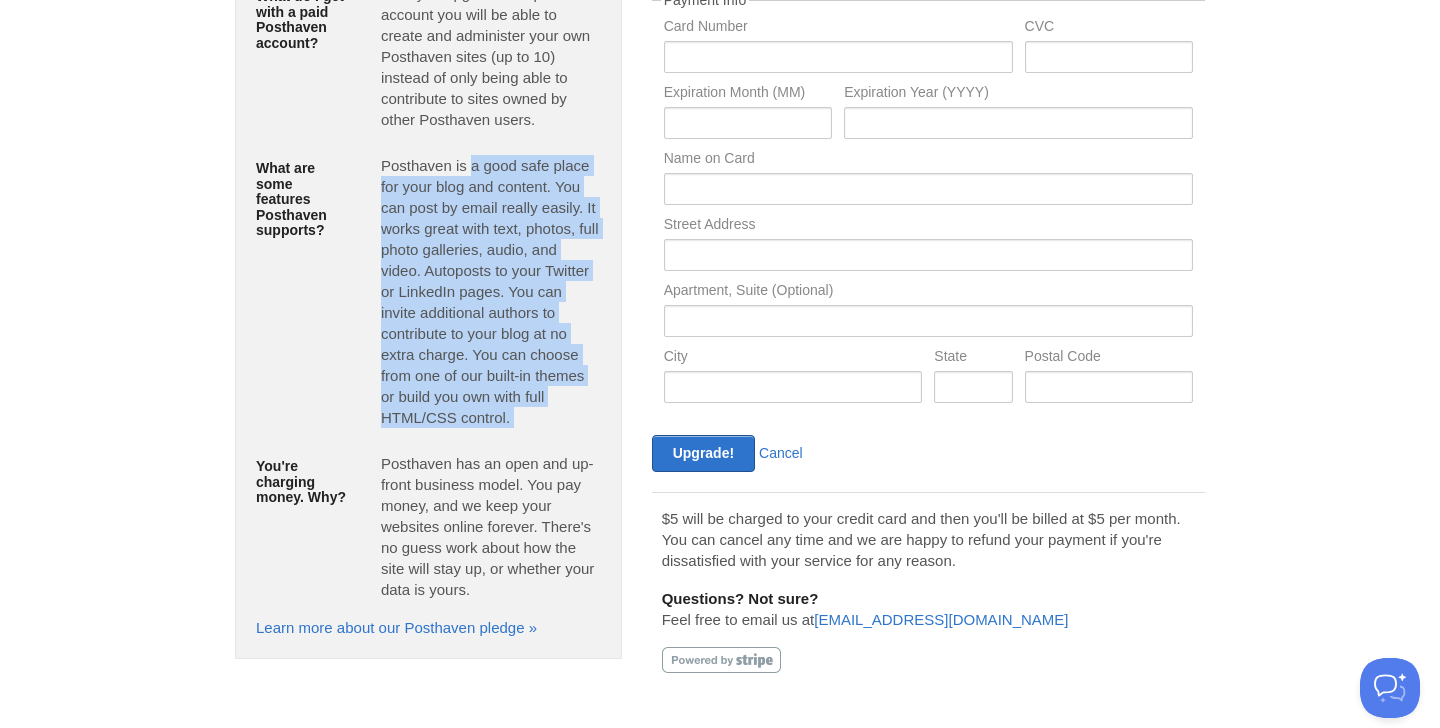 scroll, scrollTop: 0, scrollLeft: 0, axis: both 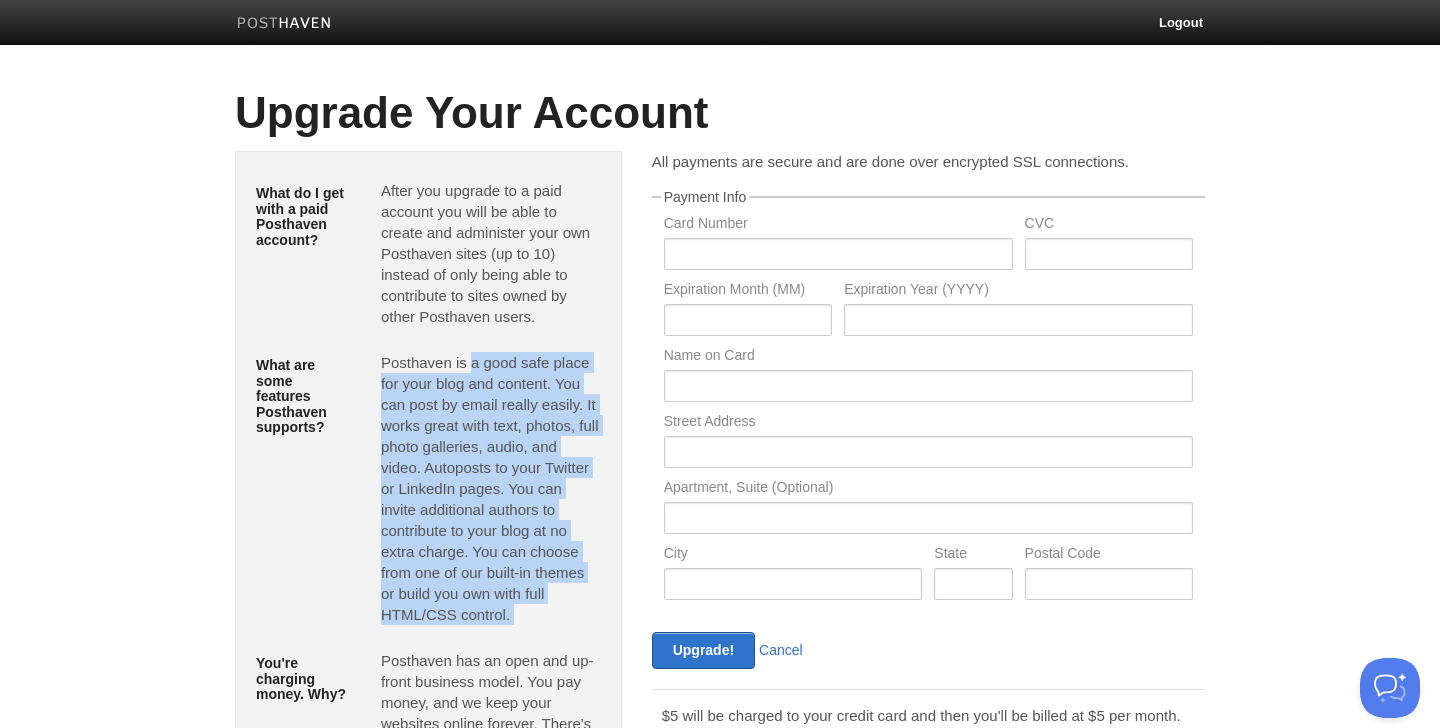 click at bounding box center (284, 24) 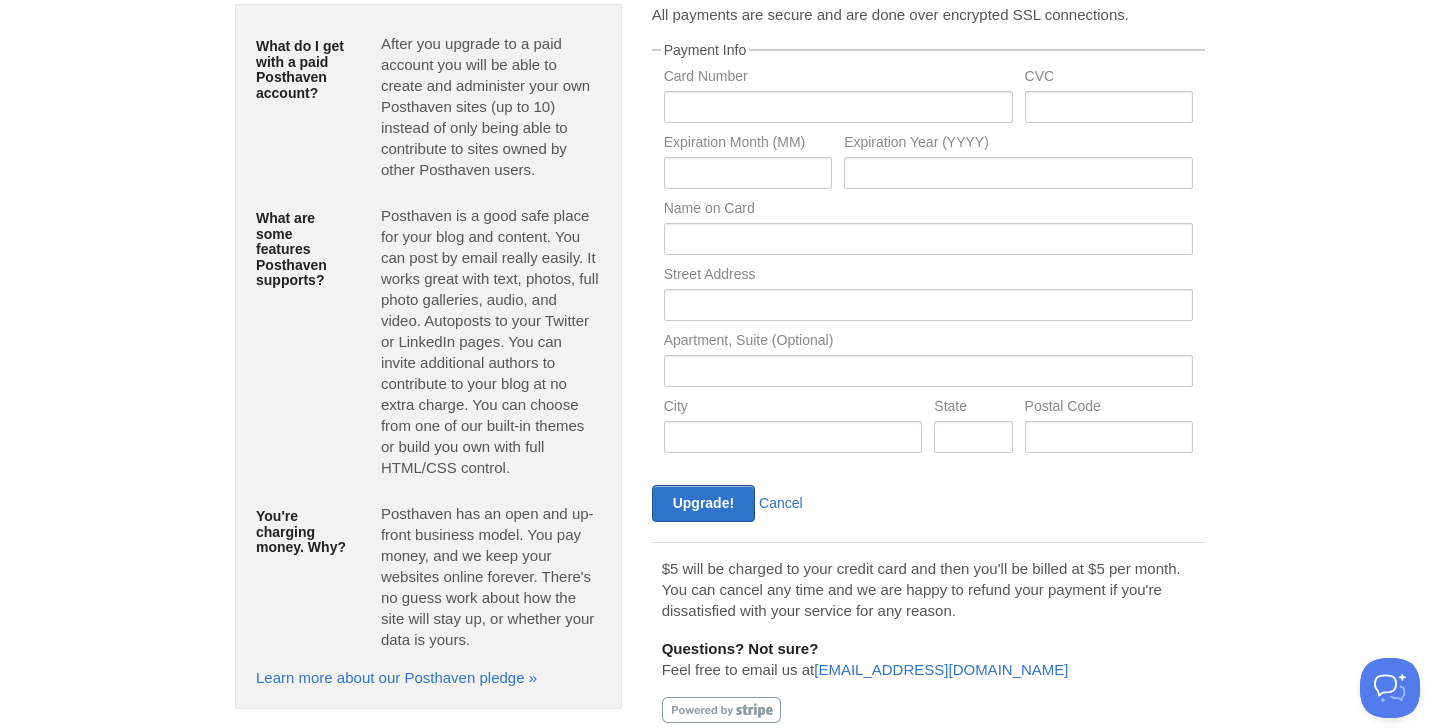 scroll, scrollTop: 145, scrollLeft: 0, axis: vertical 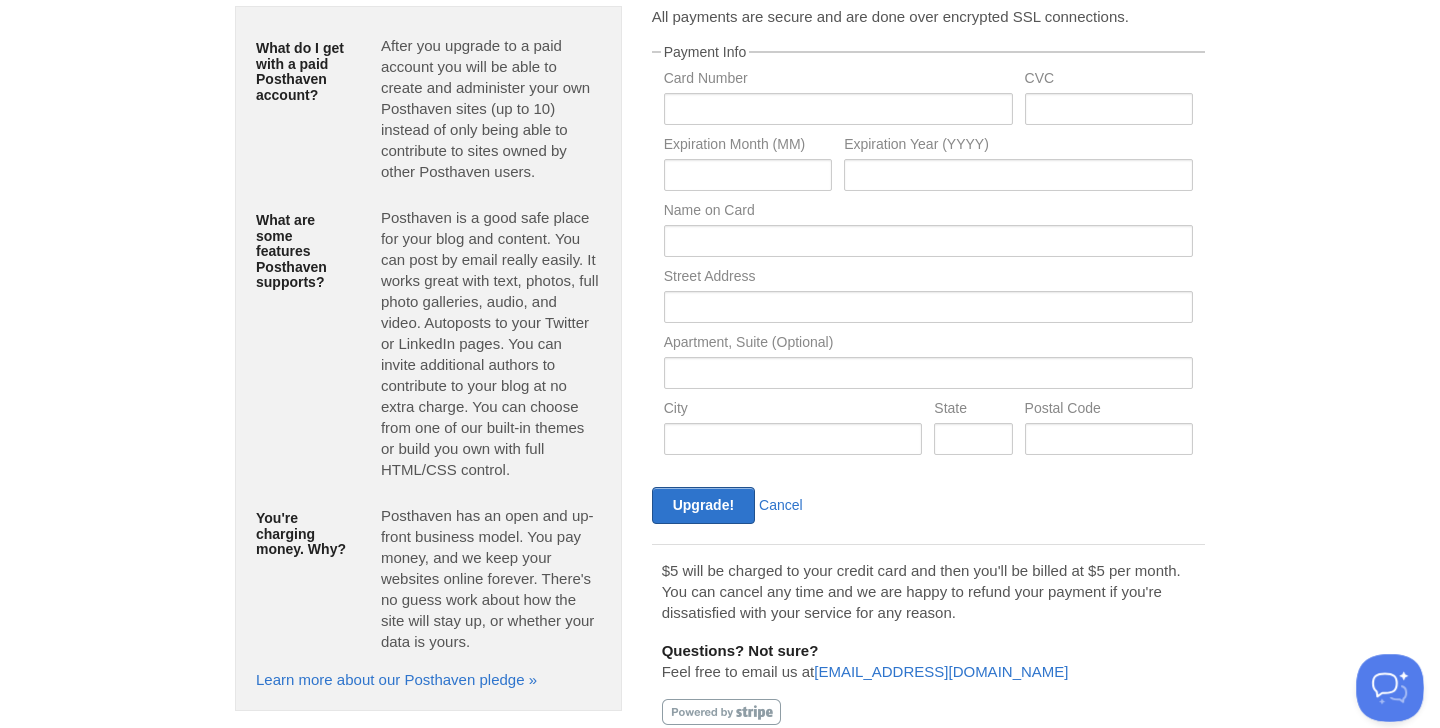 click at bounding box center (1386, 684) 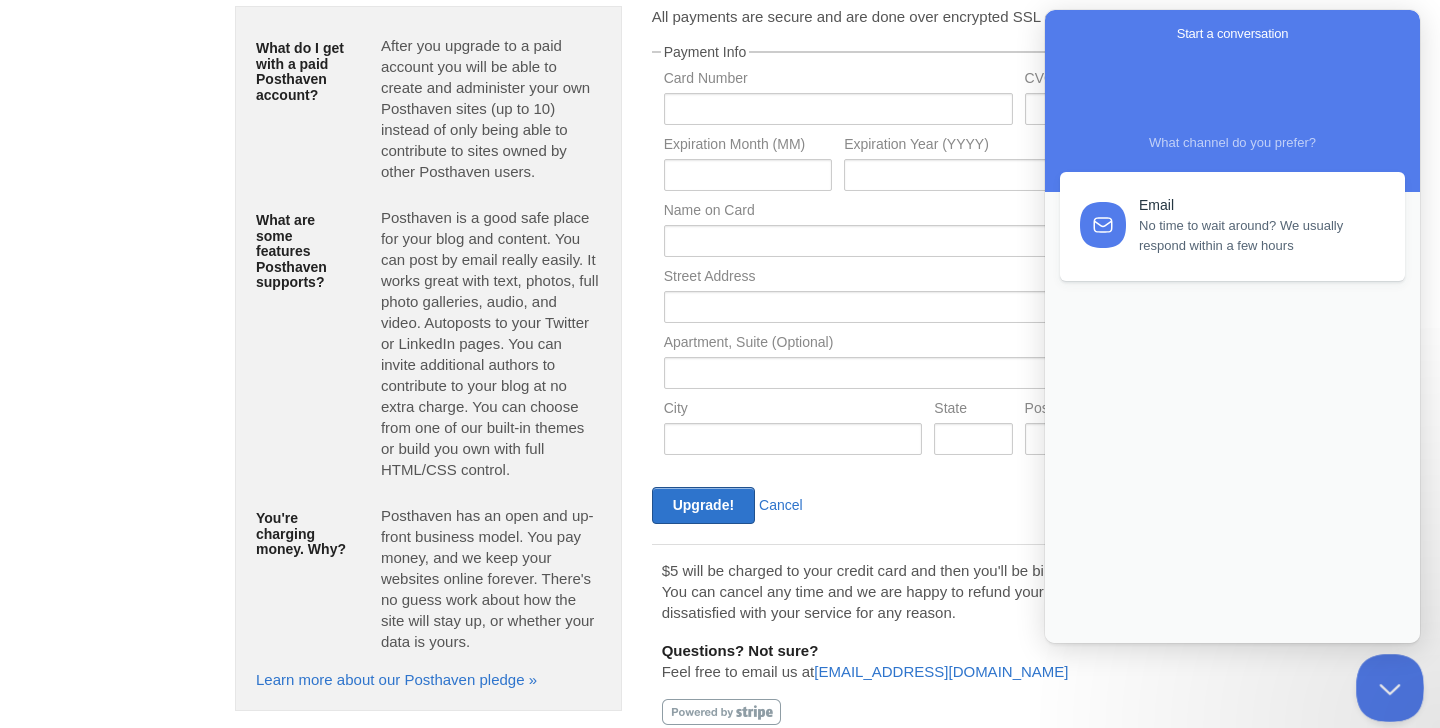 scroll, scrollTop: 0, scrollLeft: 0, axis: both 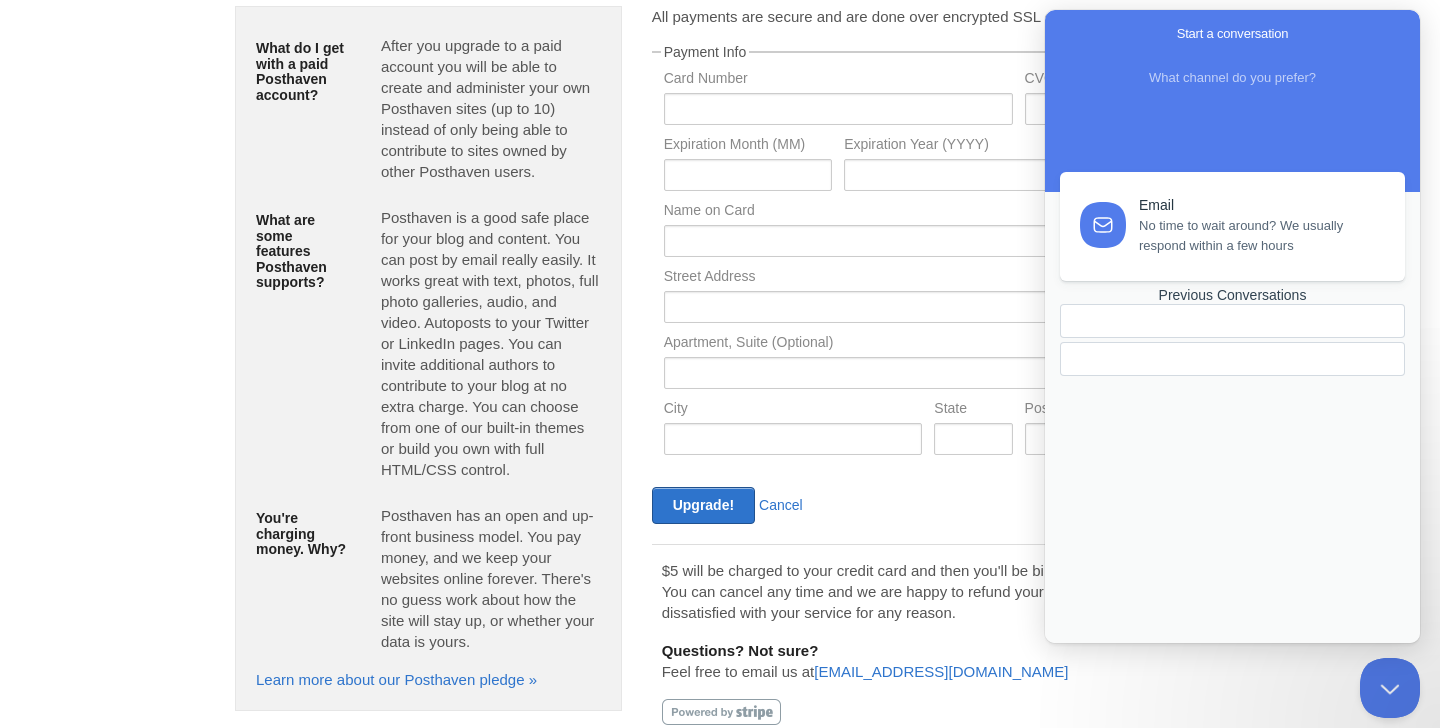 click on "Previous Conversations" at bounding box center (1232, 295) 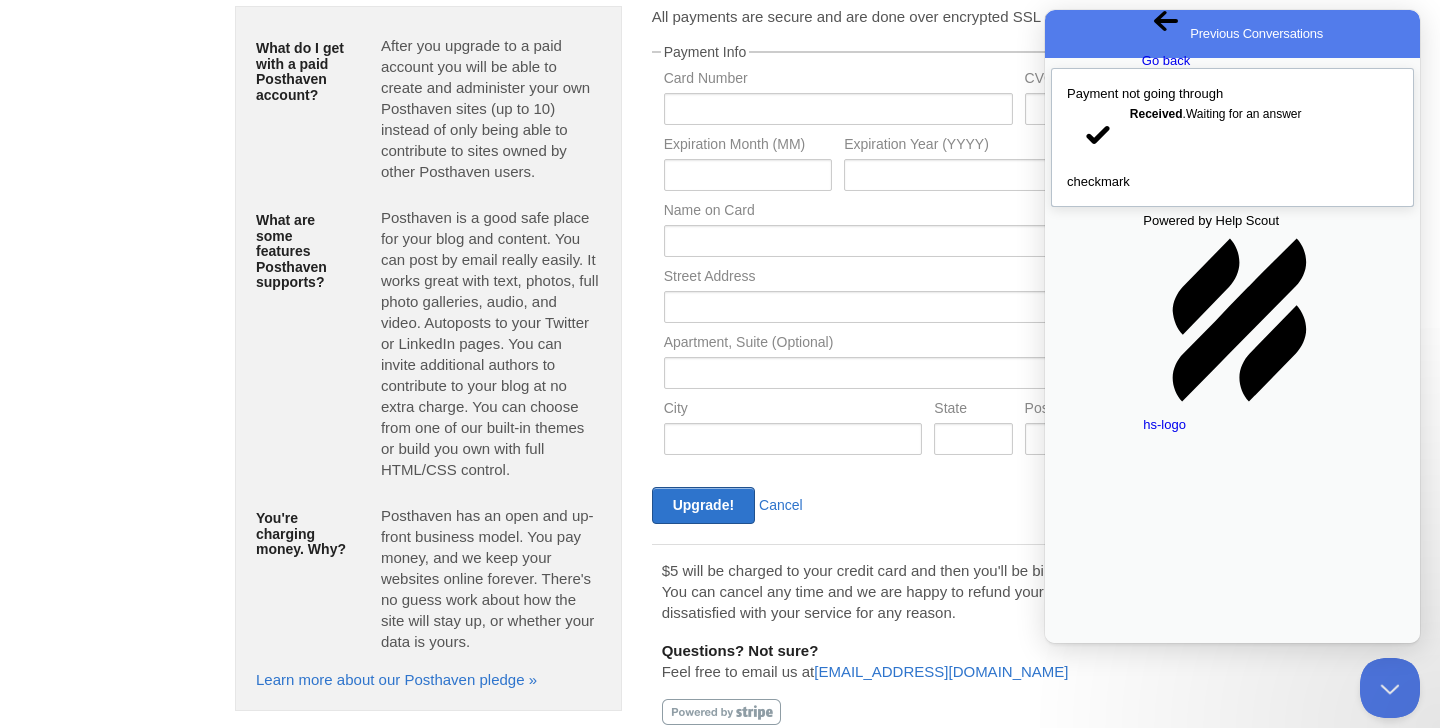 click on "Payment not going through" at bounding box center (1232, 94) 